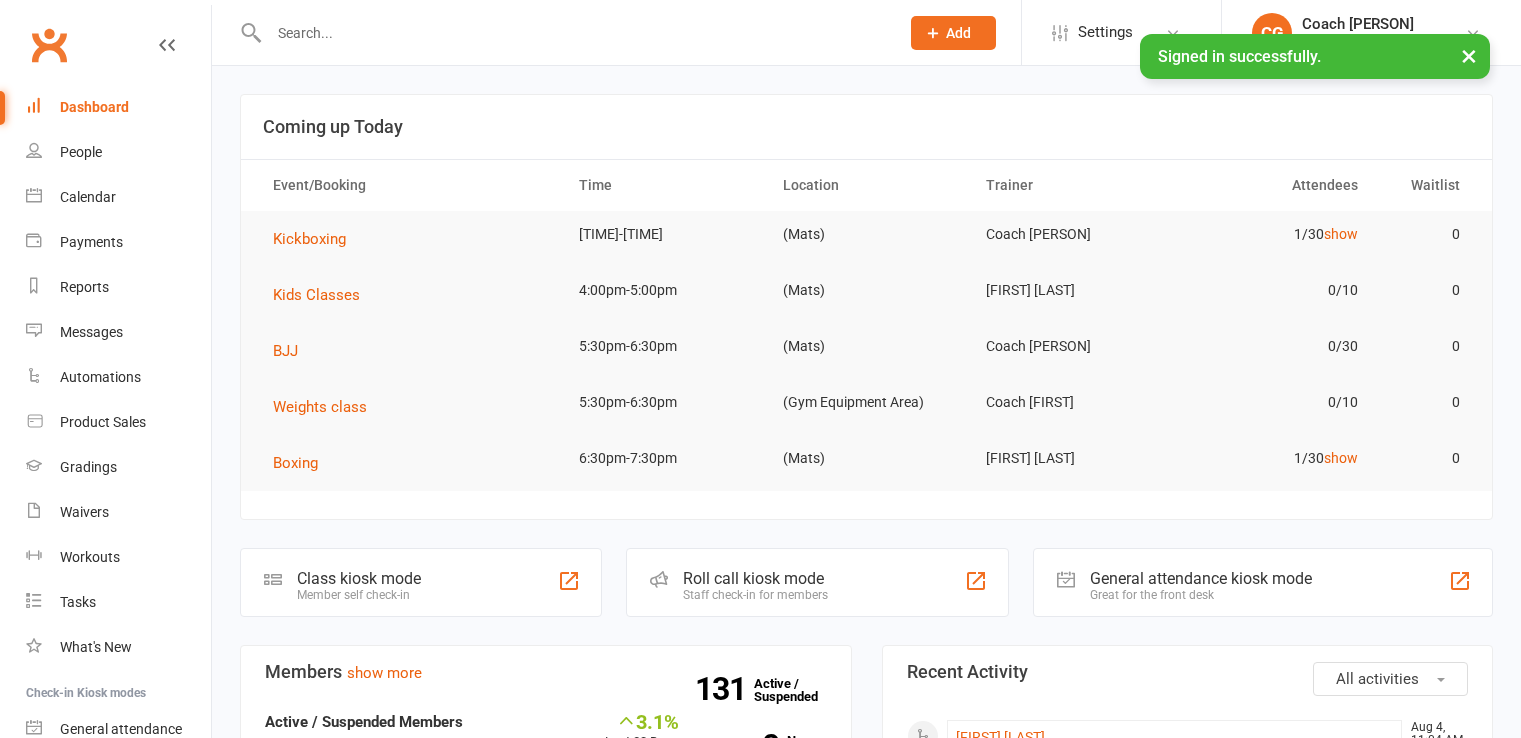 scroll, scrollTop: 0, scrollLeft: 0, axis: both 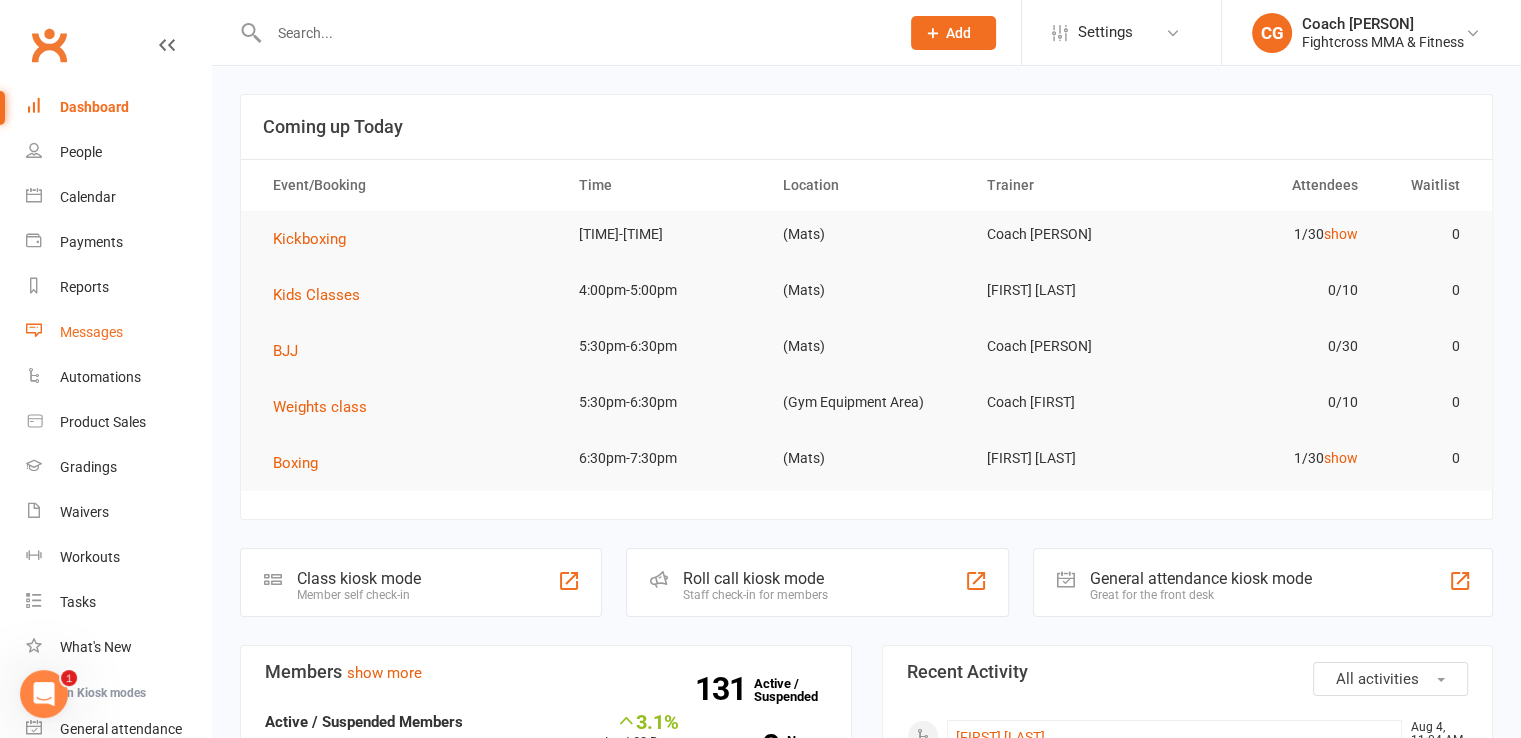 click on "Messages" at bounding box center [91, 332] 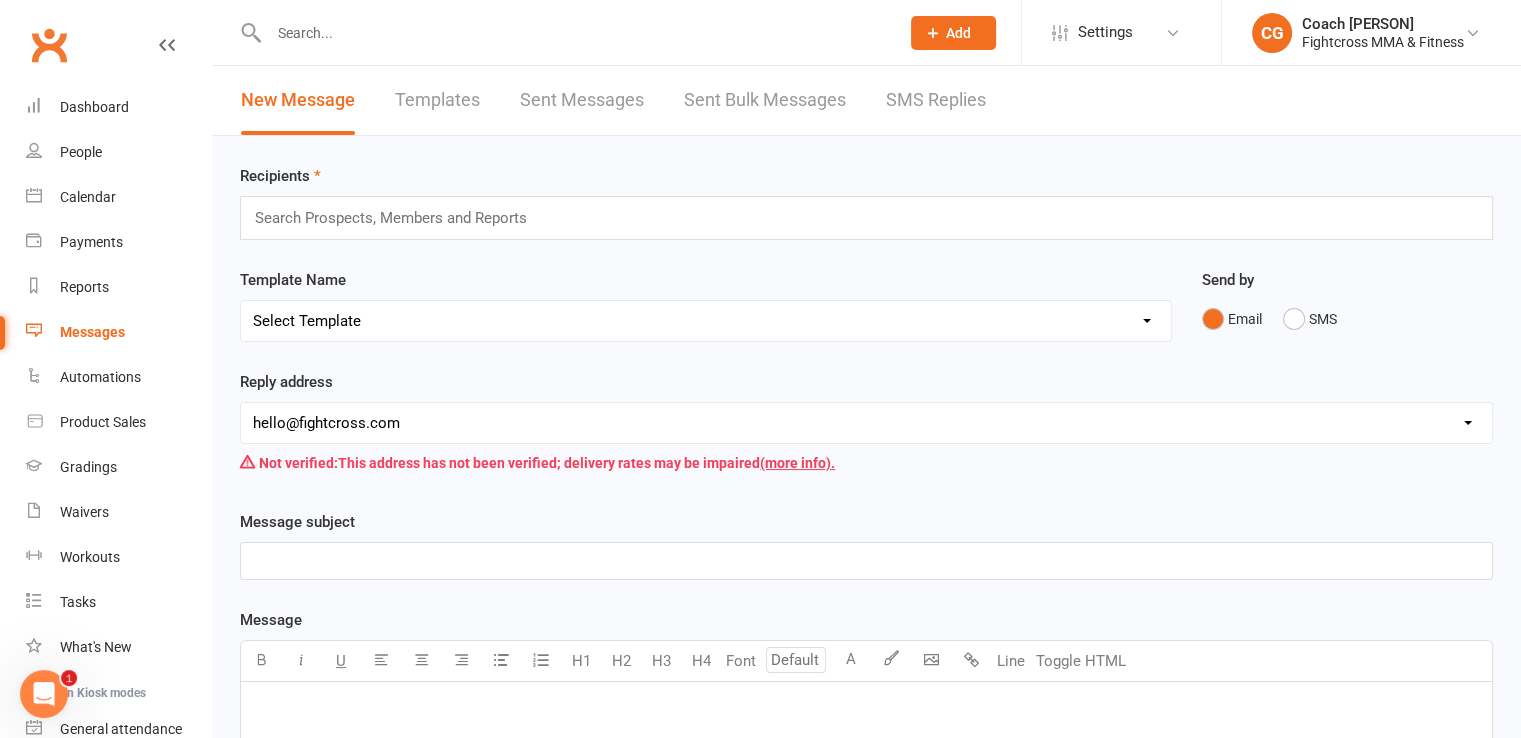 click on "SMS Replies" at bounding box center [936, 100] 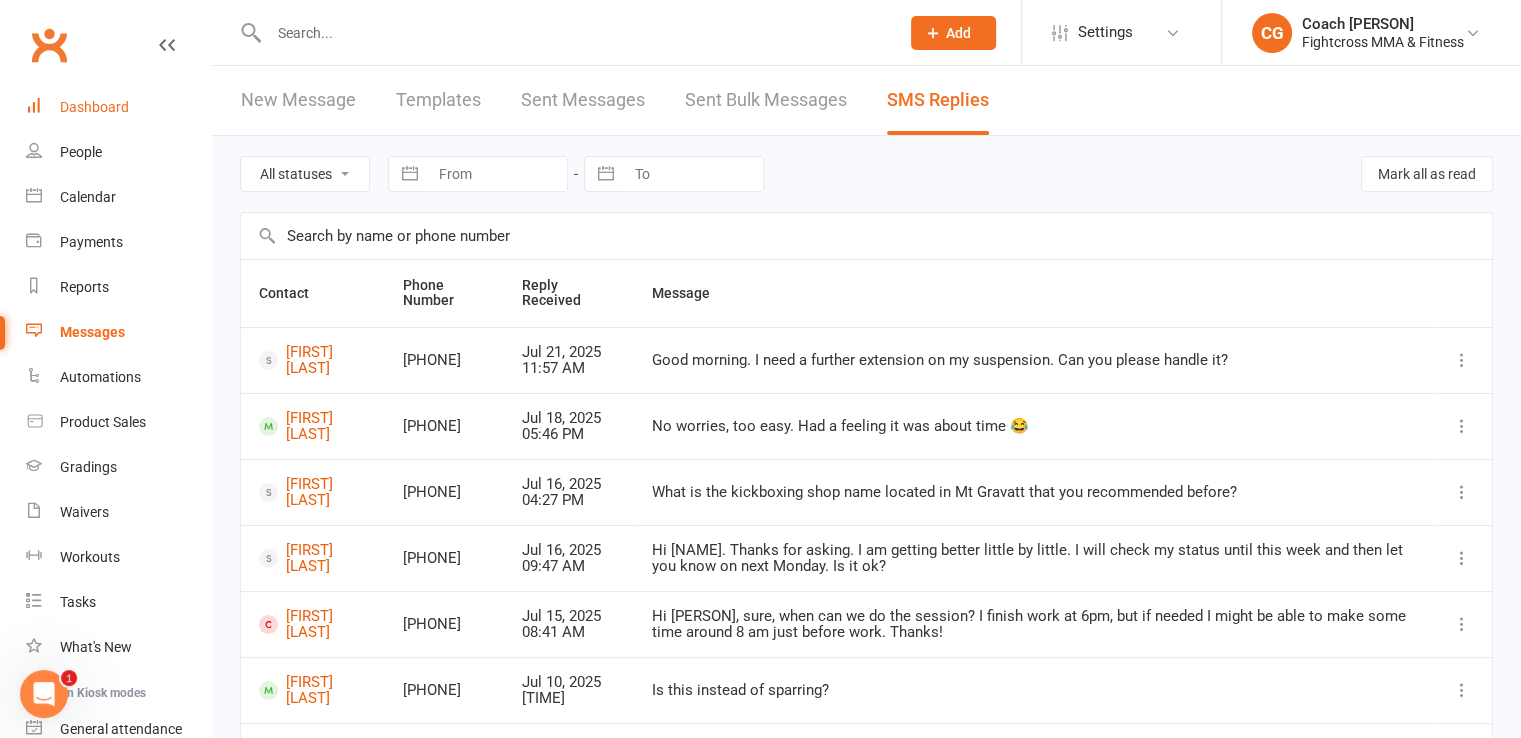 click on "Dashboard" at bounding box center (94, 107) 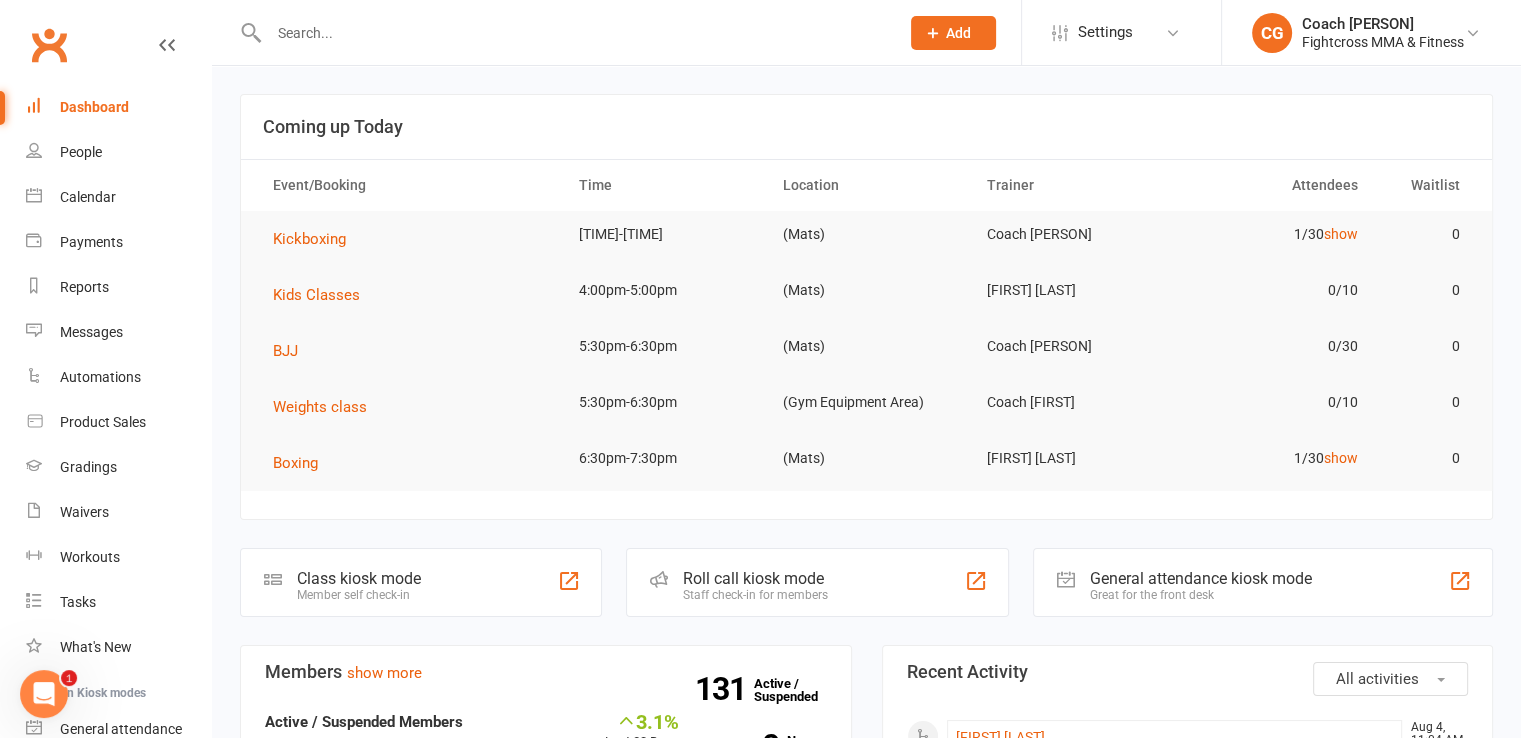 scroll, scrollTop: 500, scrollLeft: 0, axis: vertical 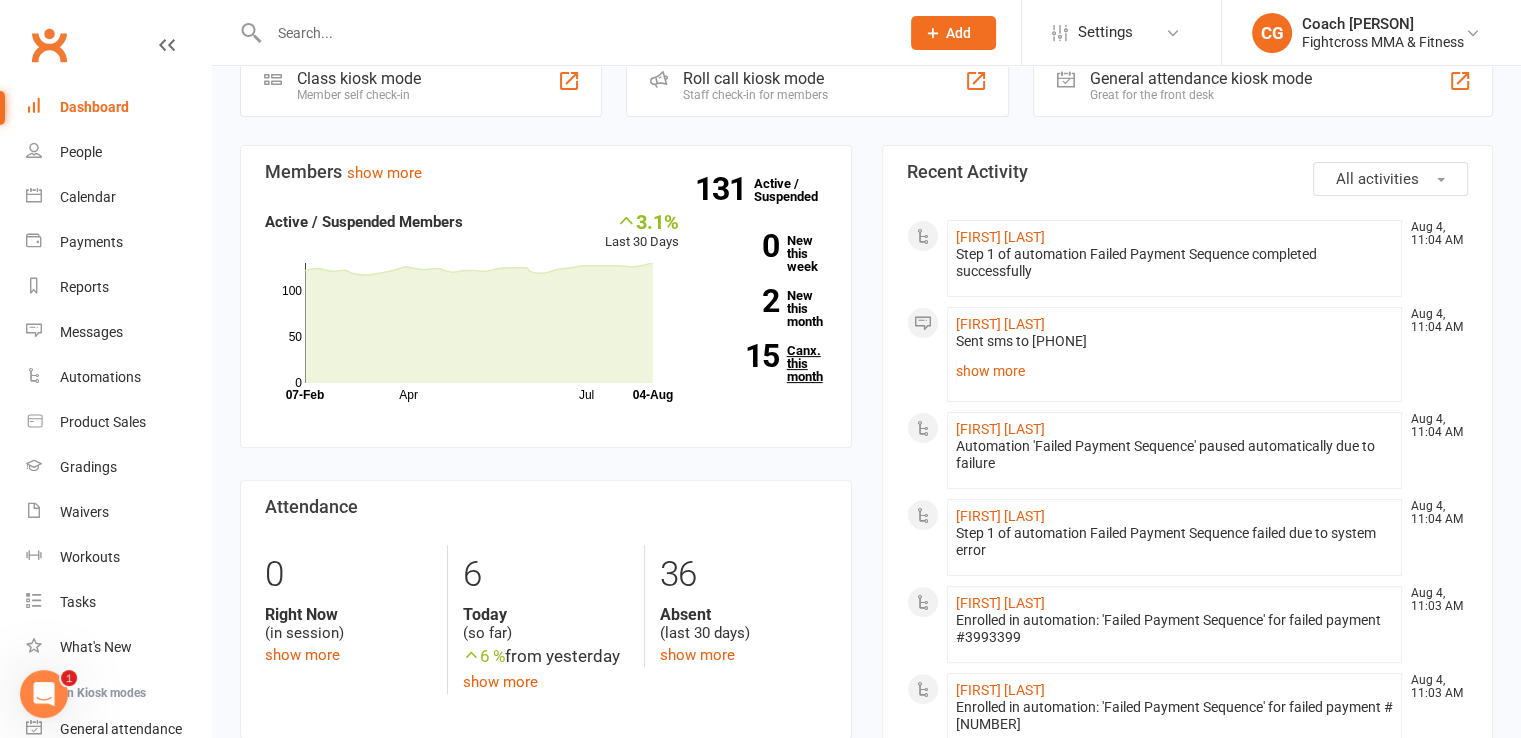 click on "[NUMBER] Canx. this month" at bounding box center [768, 363] 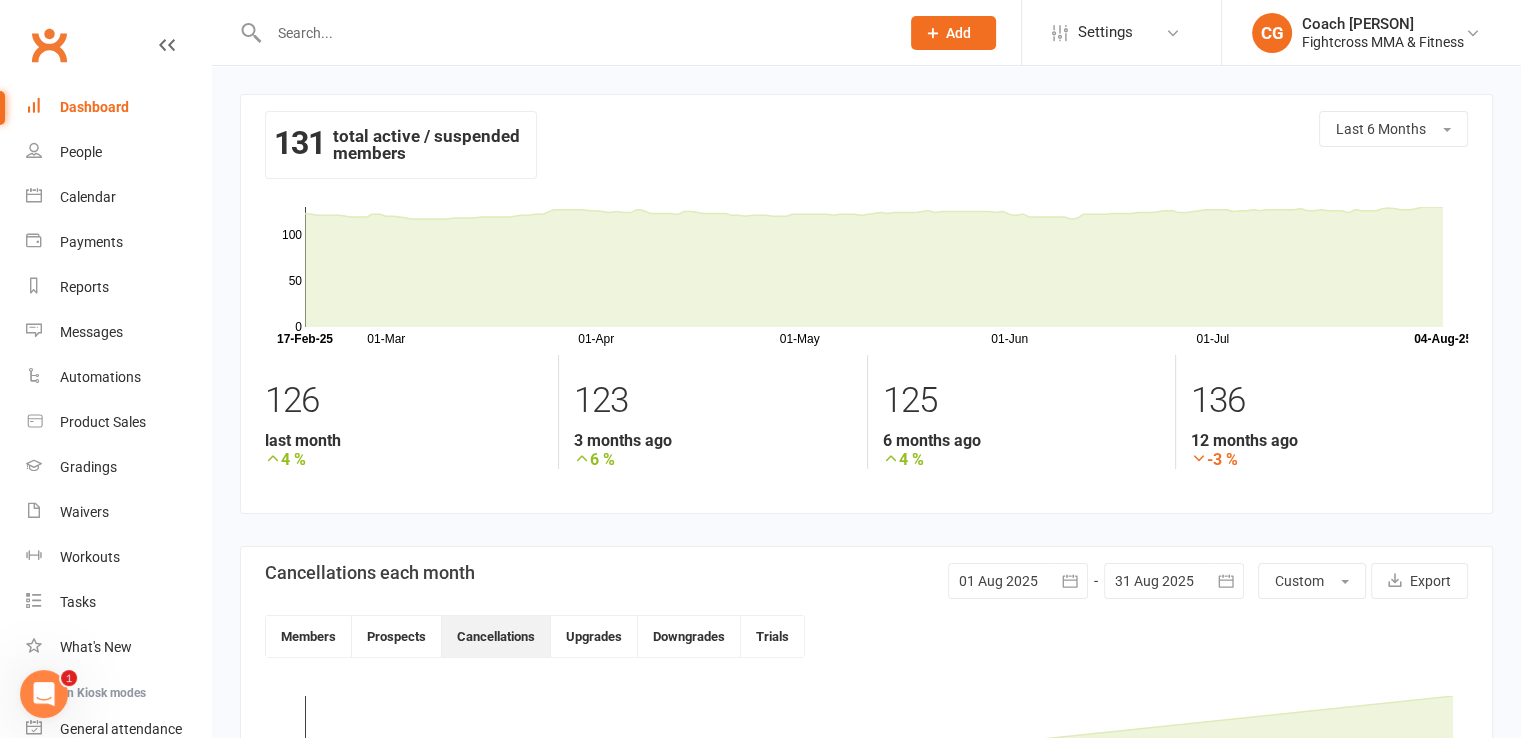 scroll, scrollTop: 500, scrollLeft: 0, axis: vertical 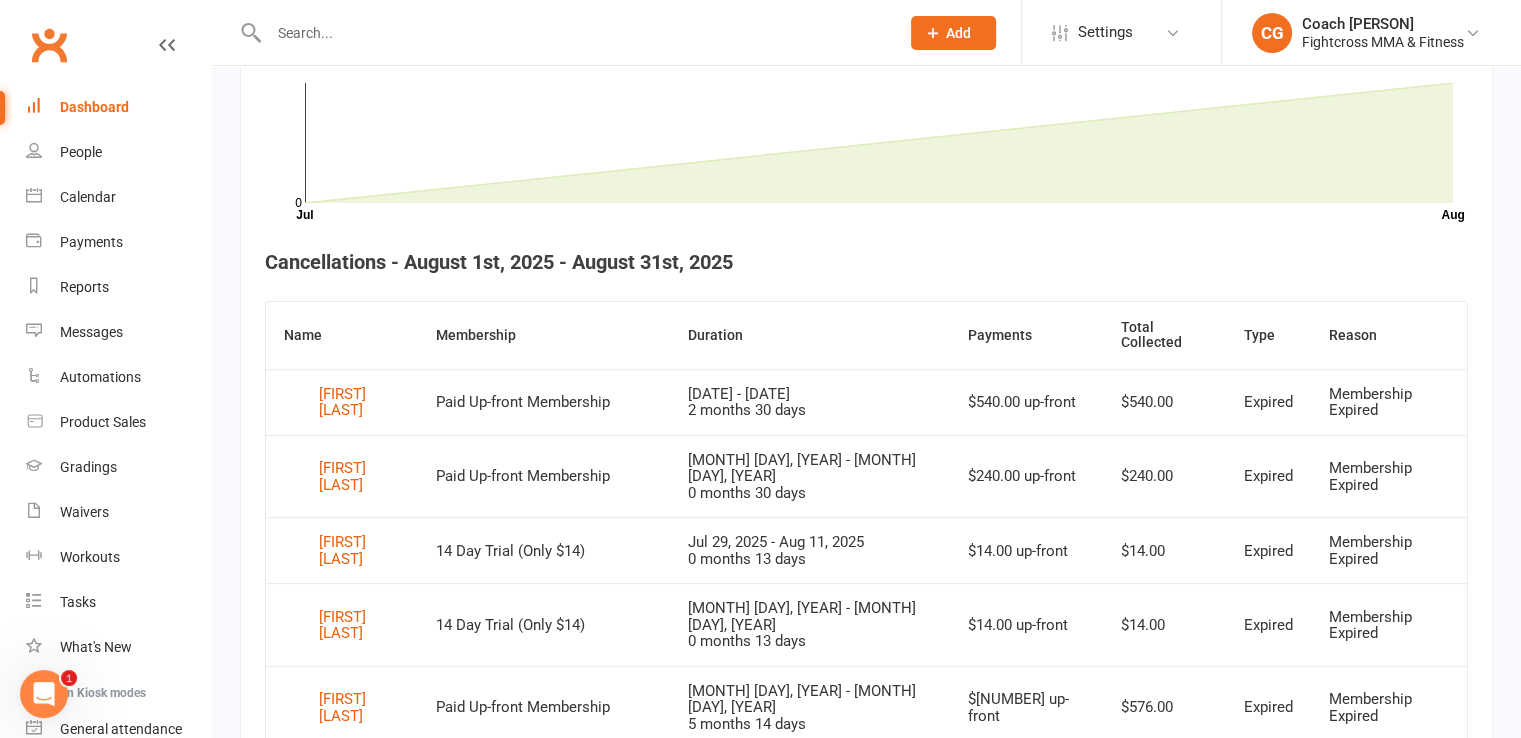 click on "Dashboard" at bounding box center [94, 107] 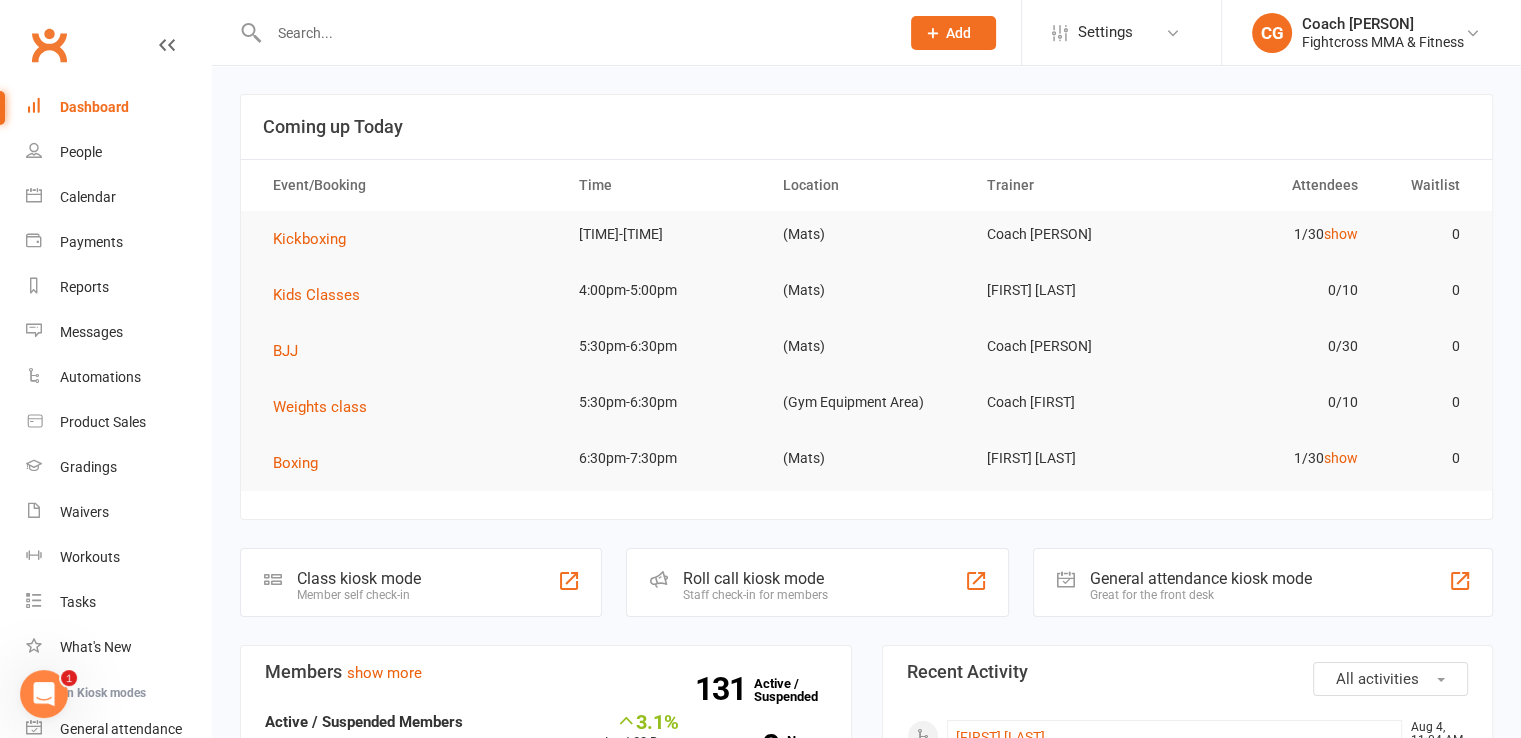 scroll, scrollTop: 500, scrollLeft: 0, axis: vertical 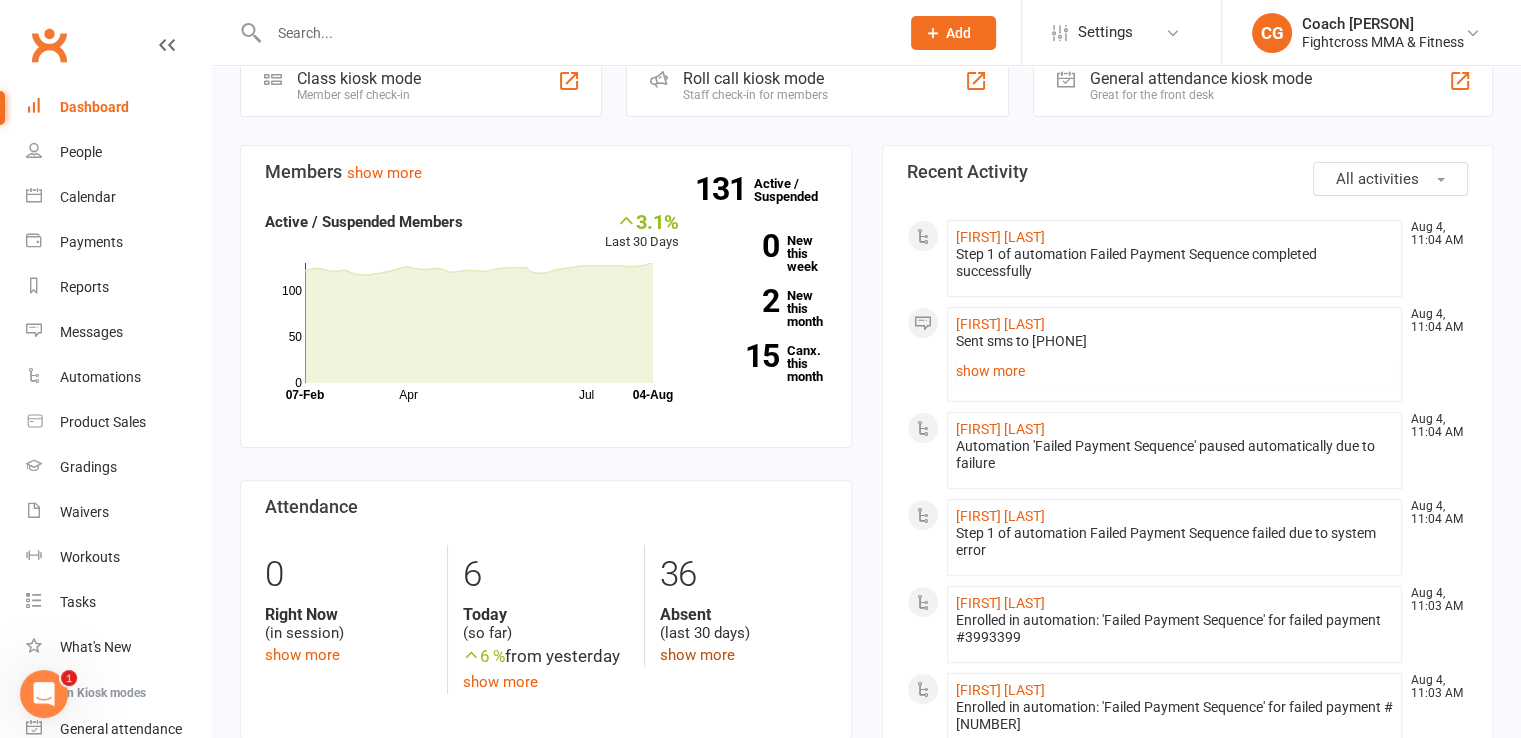 click on "show more" 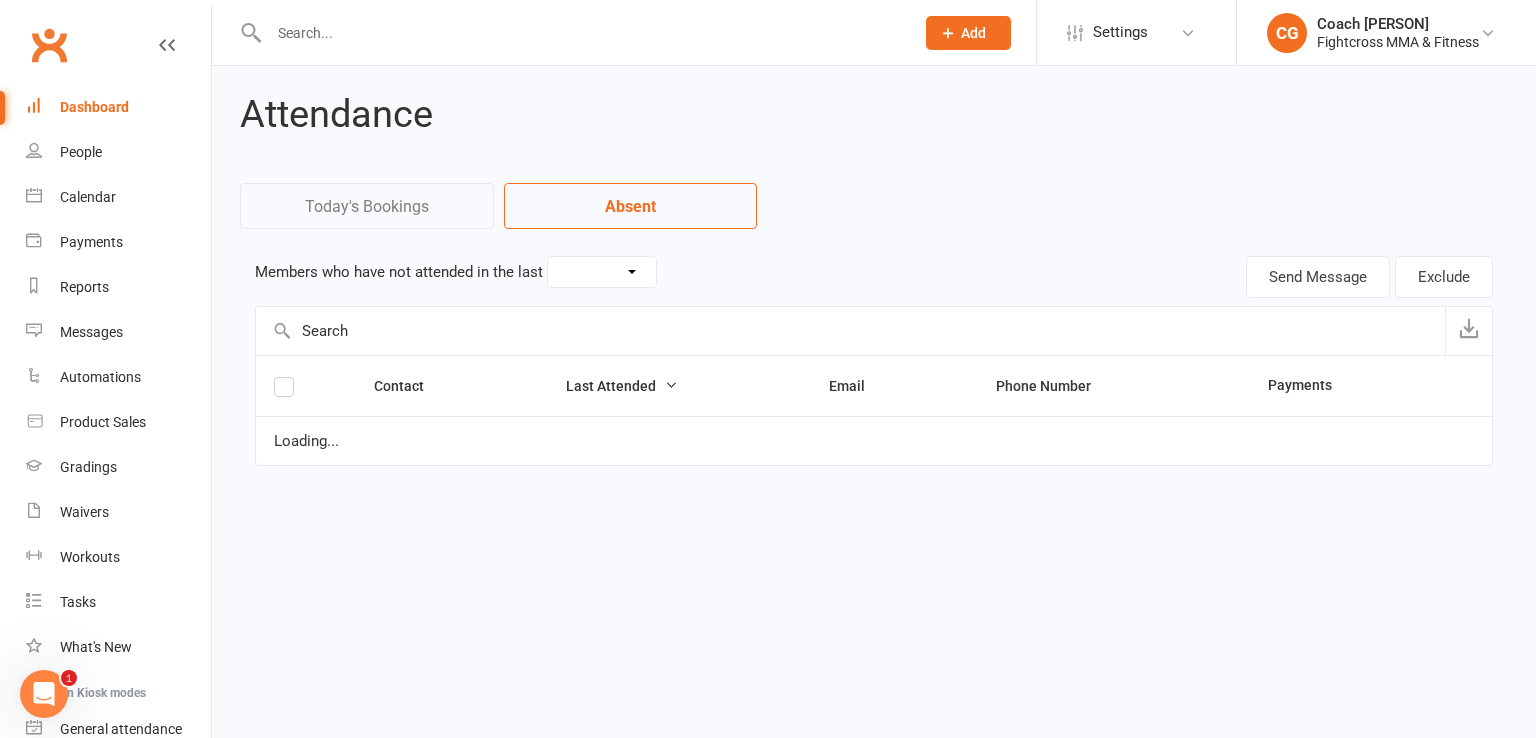 select on "30" 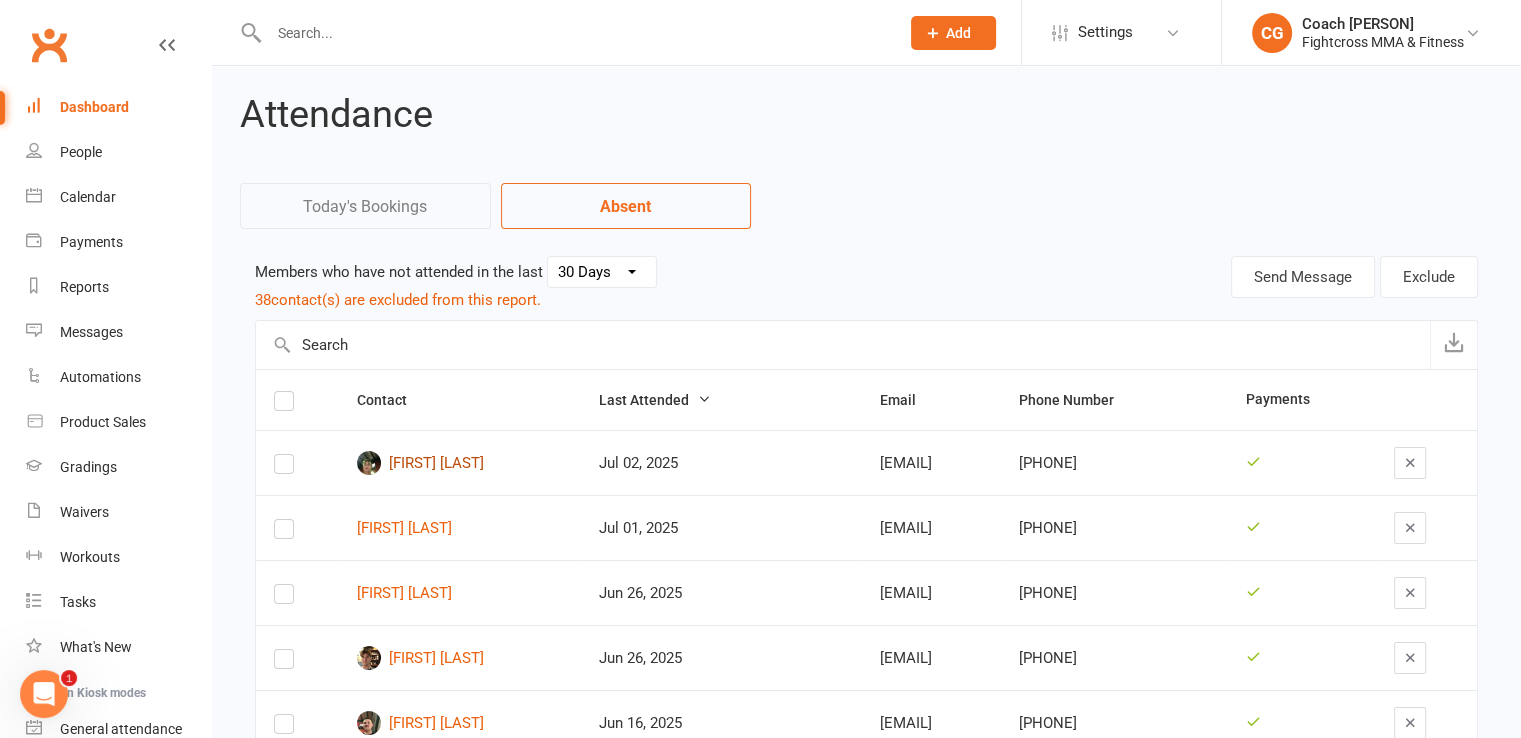 click on "[FIRST] [LAST]" at bounding box center [460, 463] 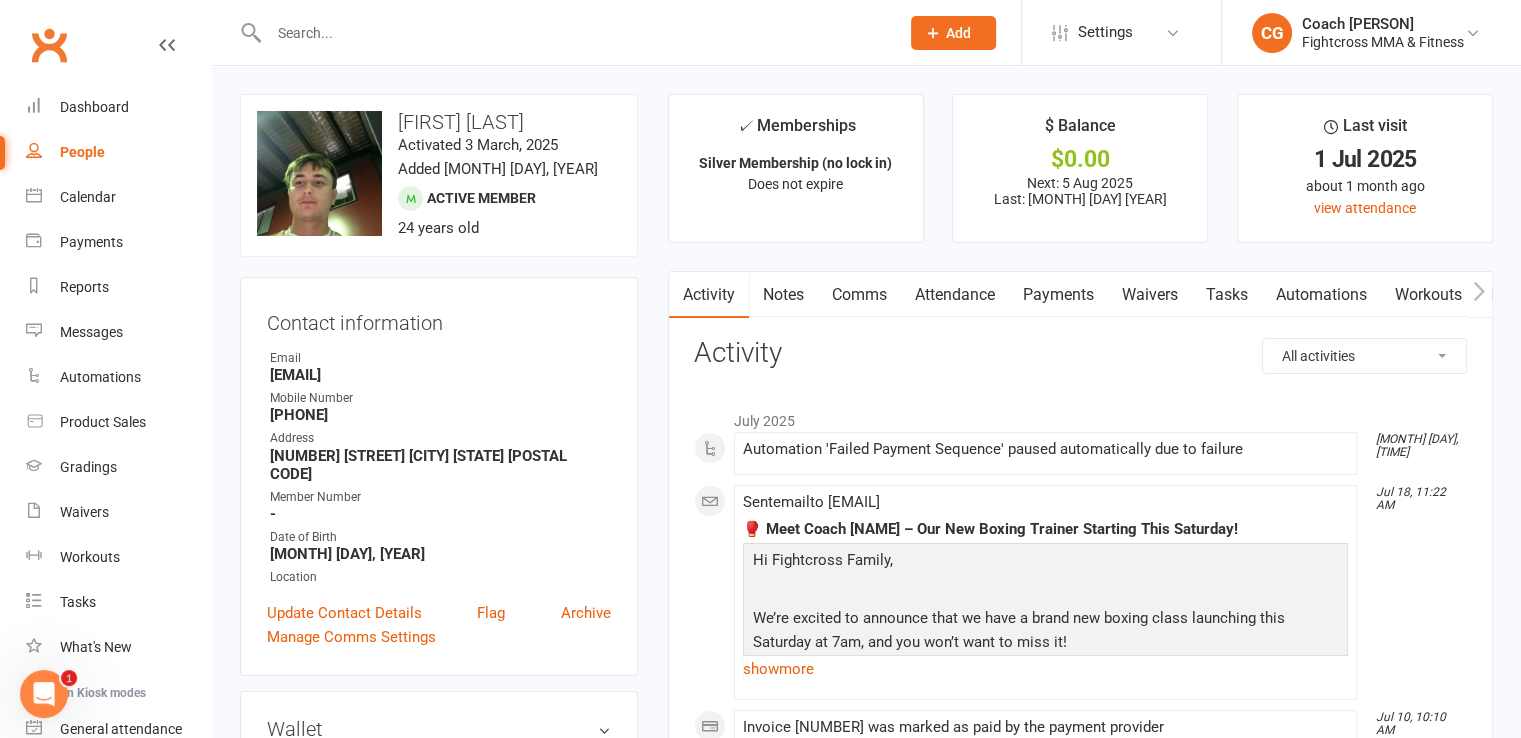 scroll, scrollTop: 500, scrollLeft: 0, axis: vertical 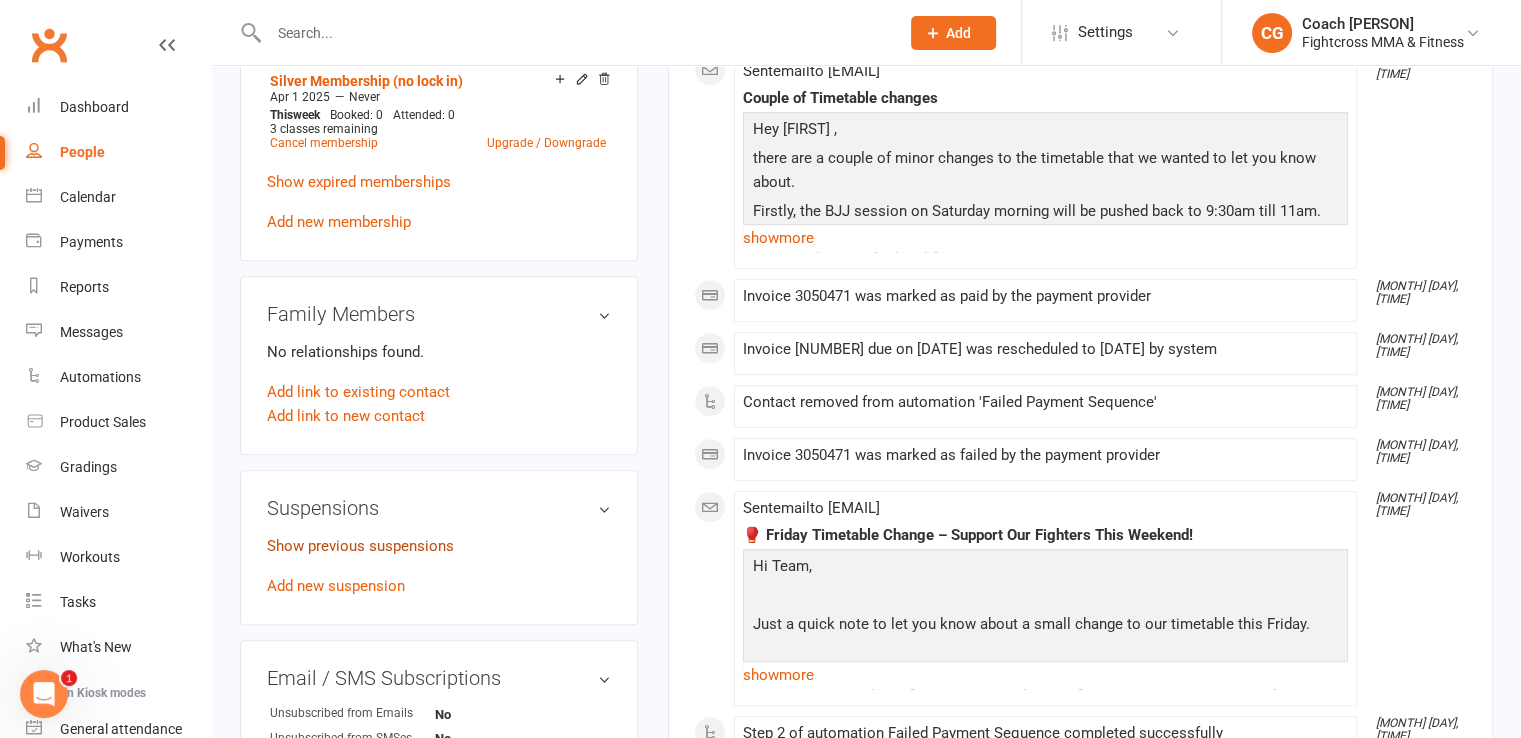 click on "Show previous suspensions" at bounding box center [360, 546] 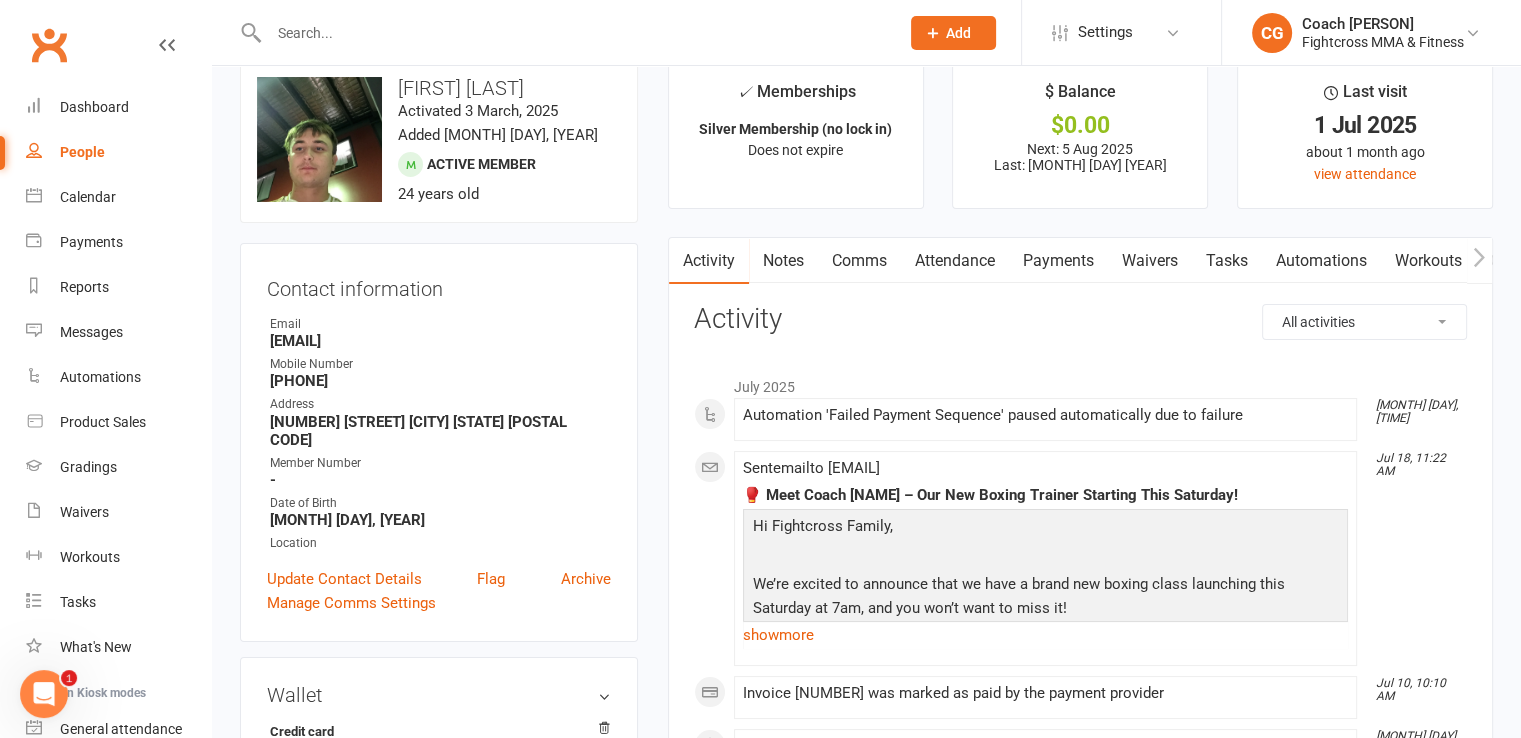 scroll, scrollTop: 0, scrollLeft: 0, axis: both 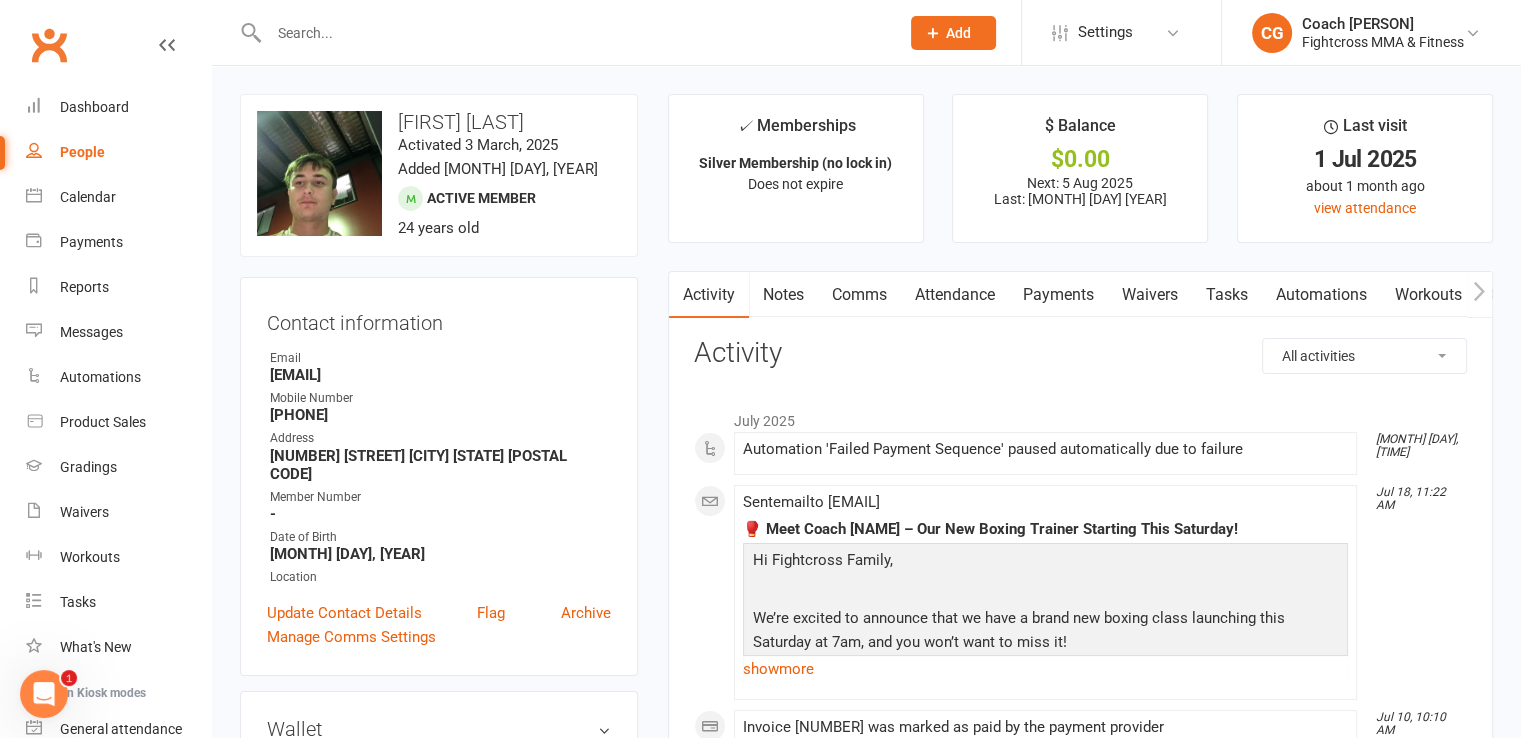 click on "Comms" at bounding box center (859, 295) 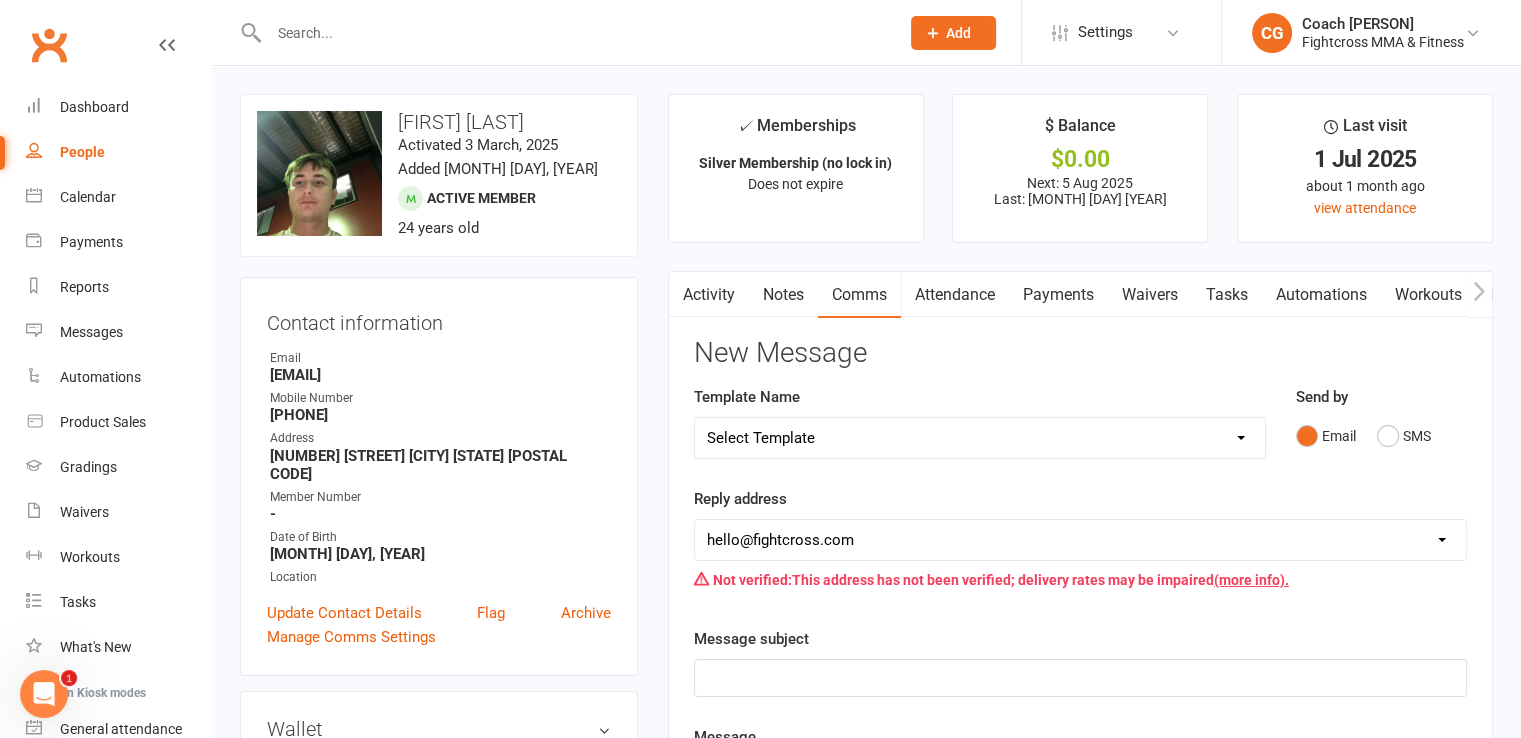 click on "Select Template [EMAIL] Birthday [EMAIL] no show purchased 14 day trial [EMAIL] 14 day trial initial prospect email [EMAIL] 14 Day Trial sequence (1) [EMAIL] 14 Day Trial Sequence (2) [EMAIL] 14 day trial sequence (5) [EMAIL] 1. Adult Prospect inquiry email with links (trial, timetable pic, membership) [EMAIL] 1. General prospect email (info about adults and kids) [EMAIL] 1. Kids Prospect 4 weeks trial info [EMAIL] 25% OFF Sale [EMAIL] 30 day trial initial prospect email [SMS] 30 day trial initial prospect text message [EMAIL] 30% OFF Sale (2) [SMS] 30% Off sale text [EMAIL] 3 class pass [SMS] 3 class pass text [EMAIL] 3 Day Trial Welcome and links [EMAIL] 4 week kids trial sequence (1) [EMAIL] 4 week kids trial sequence (2) [EMAIL] Absent members [EMAIL] Adults BJJ Grading Invite 2023 [SMS] Adults prospects- Check in [EMAIL] Afterpay Sale [EMAIL] Afterpay Sale 2 [EMAIL] Are you still interested [EMAIL] Assessment feedback" at bounding box center (980, 438) 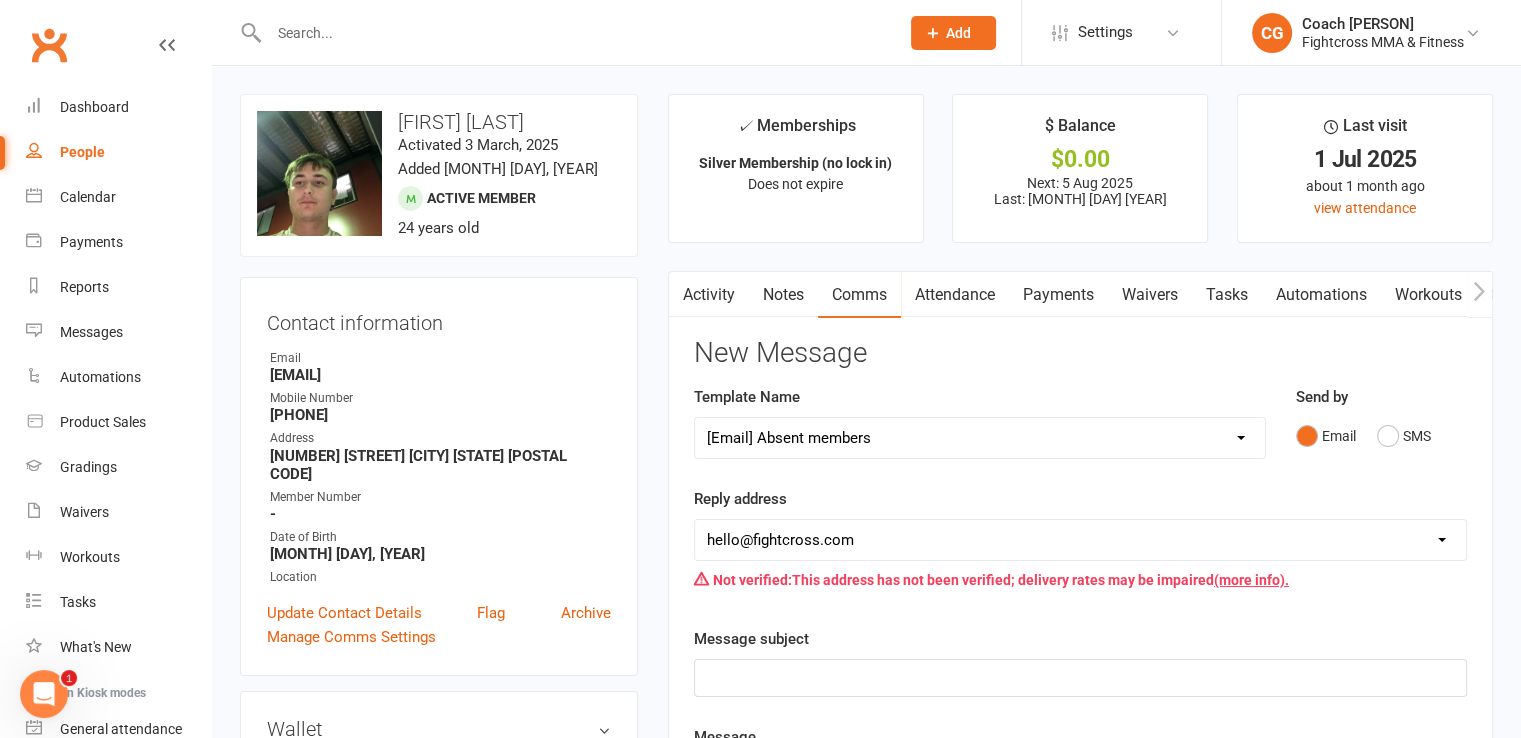 click on "Select Template [EMAIL] Birthday [EMAIL] no show purchased 14 day trial [EMAIL] 14 day trial initial prospect email [EMAIL] 14 Day Trial sequence (1) [EMAIL] 14 Day Trial Sequence (2) [EMAIL] 14 day trial sequence (5) [EMAIL] 1. Adult Prospect inquiry email with links (trial, timetable pic, membership) [EMAIL] 1. General prospect email (info about adults and kids) [EMAIL] 1. Kids Prospect 4 weeks trial info [EMAIL] 25% OFF Sale [EMAIL] 30 day trial initial prospect email [SMS] 30 day trial initial prospect text message [EMAIL] 30% OFF Sale (2) [SMS] 30% Off sale text [EMAIL] 3 class pass [SMS] 3 class pass text [EMAIL] 3 Day Trial Welcome and links [EMAIL] 4 week kids trial sequence (1) [EMAIL] 4 week kids trial sequence (2) [EMAIL] Absent members [EMAIL] Adults BJJ Grading Invite 2023 [SMS] Adults prospects- Check in [EMAIL] Afterpay Sale [EMAIL] Afterpay Sale 2 [EMAIL] Are you still interested [EMAIL] Assessment feedback" at bounding box center (980, 438) 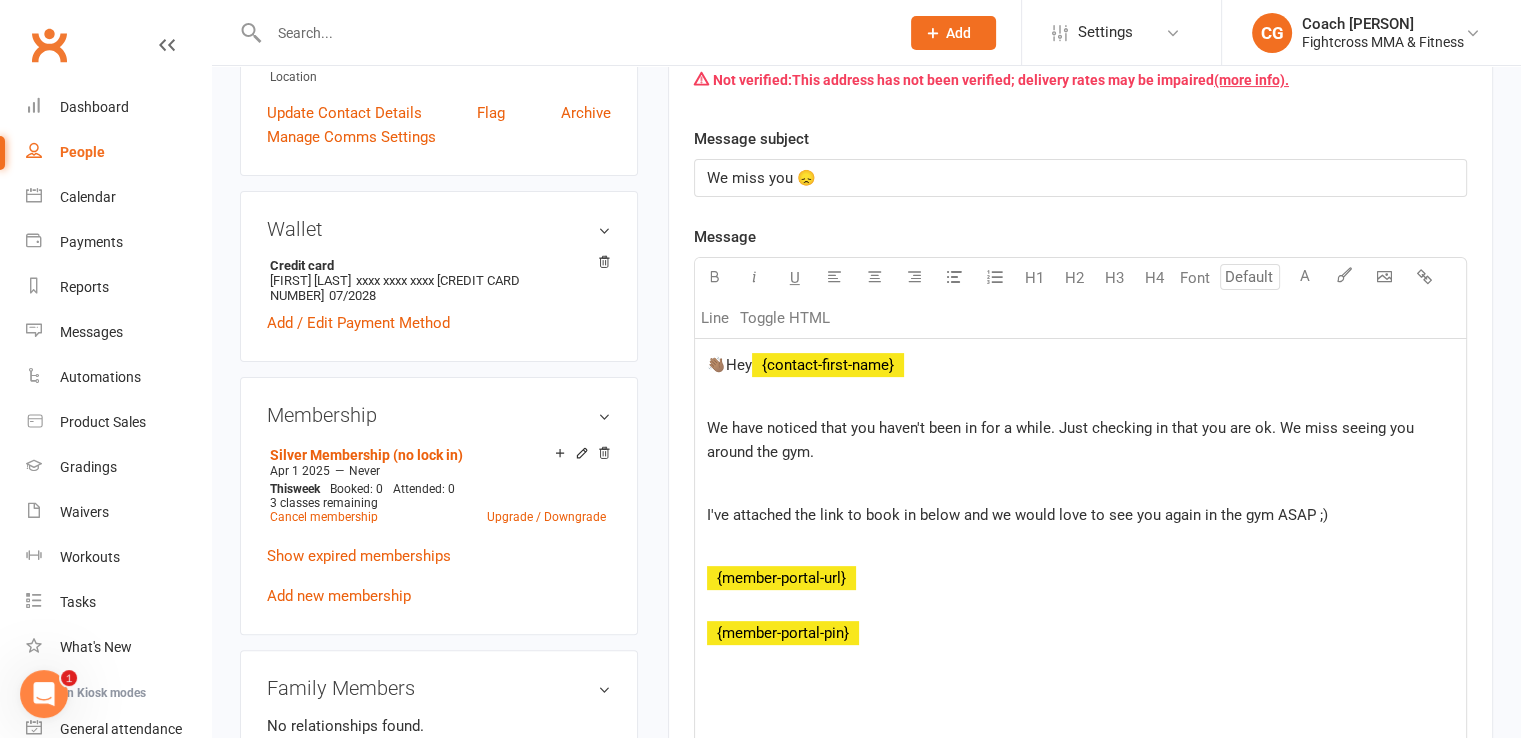 scroll, scrollTop: 1000, scrollLeft: 0, axis: vertical 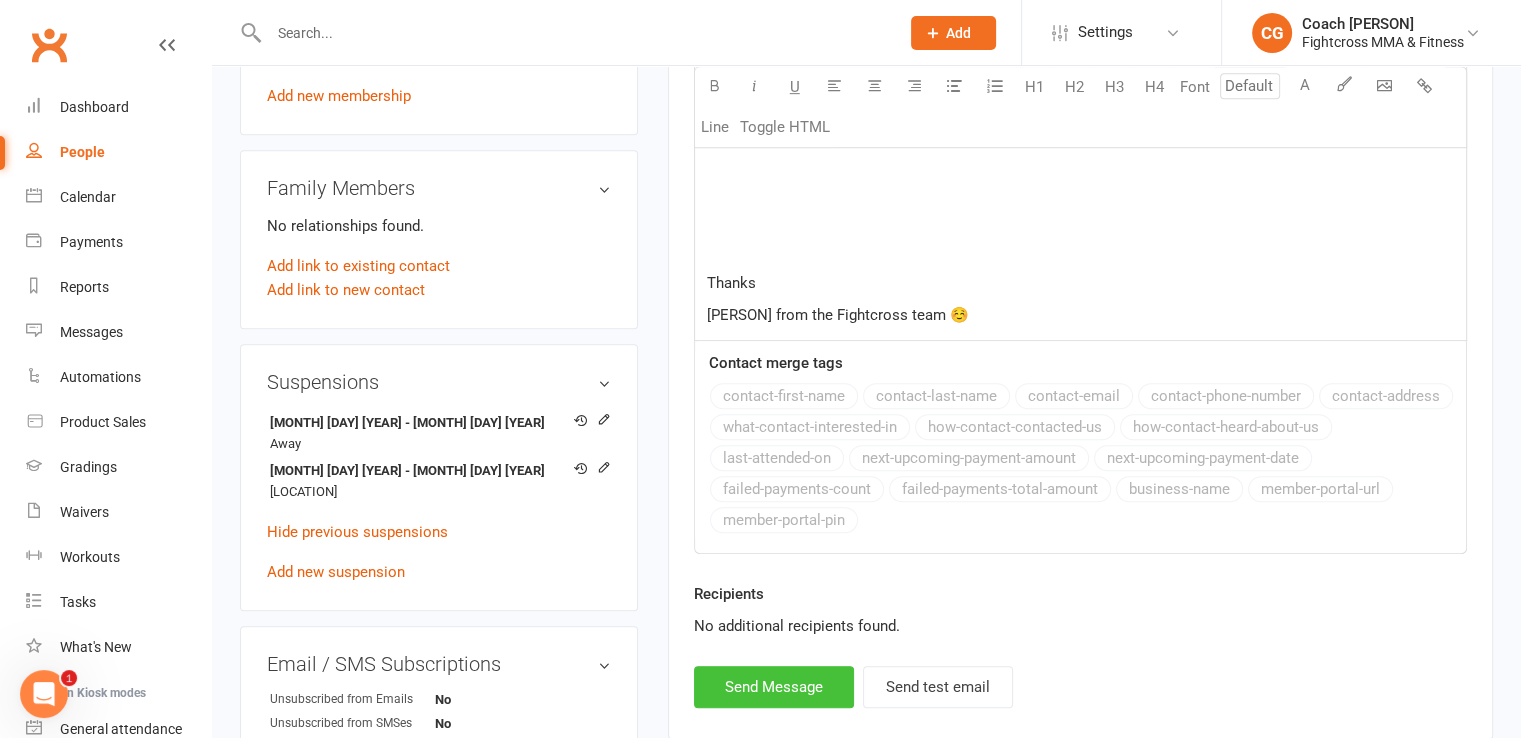 click on "Send Message" at bounding box center (774, 687) 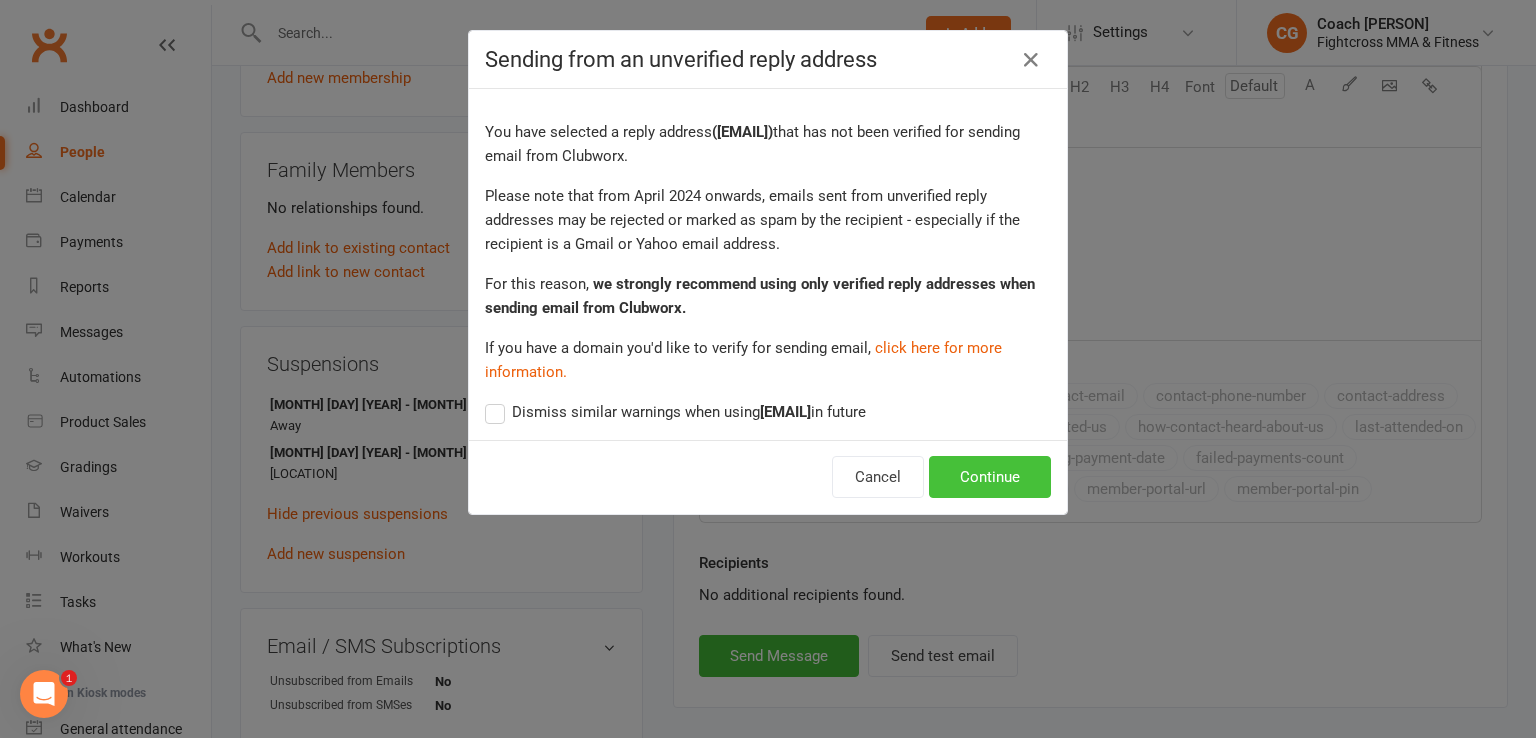 drag, startPoint x: 953, startPoint y: 461, endPoint x: 891, endPoint y: 377, distance: 104.40307 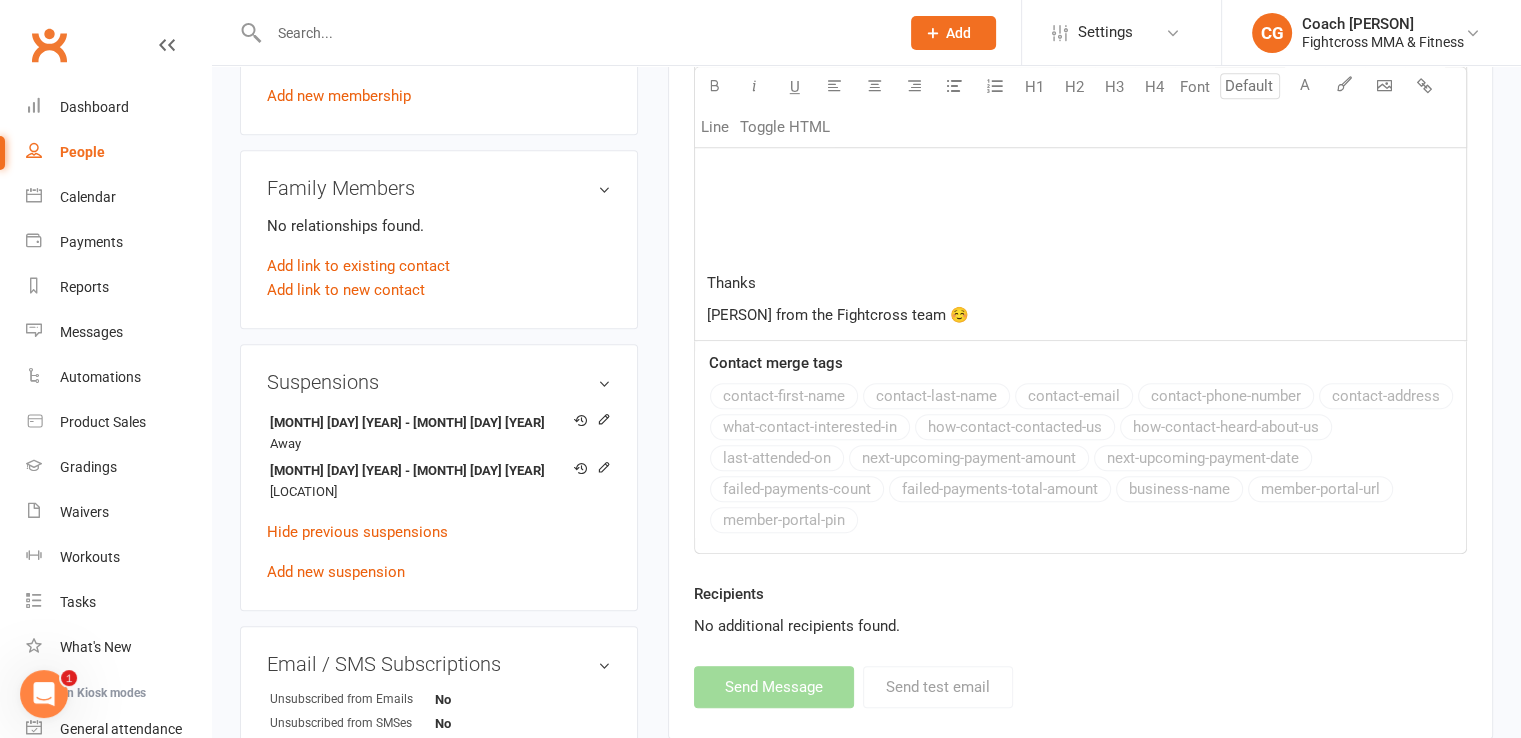 select 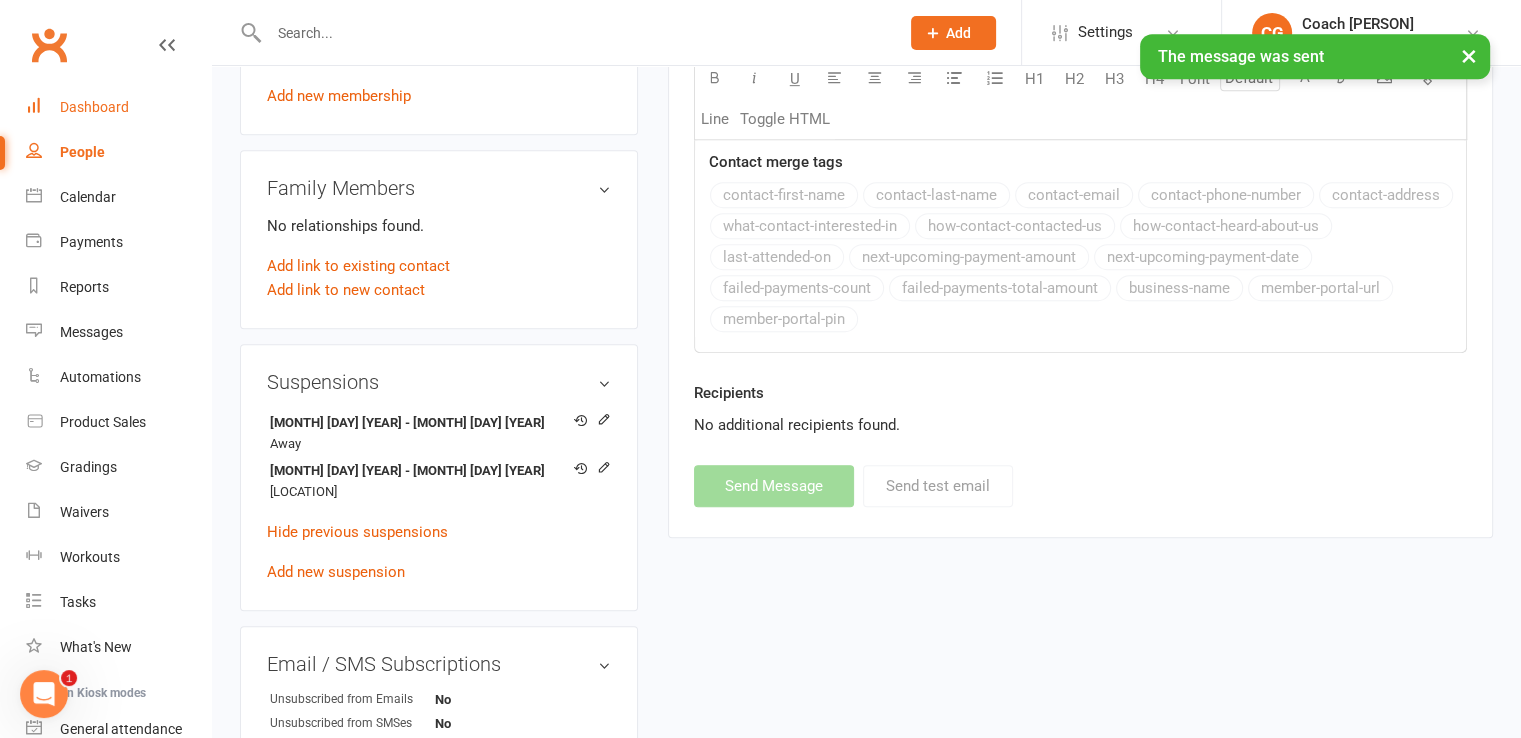 click on "Dashboard" at bounding box center [94, 107] 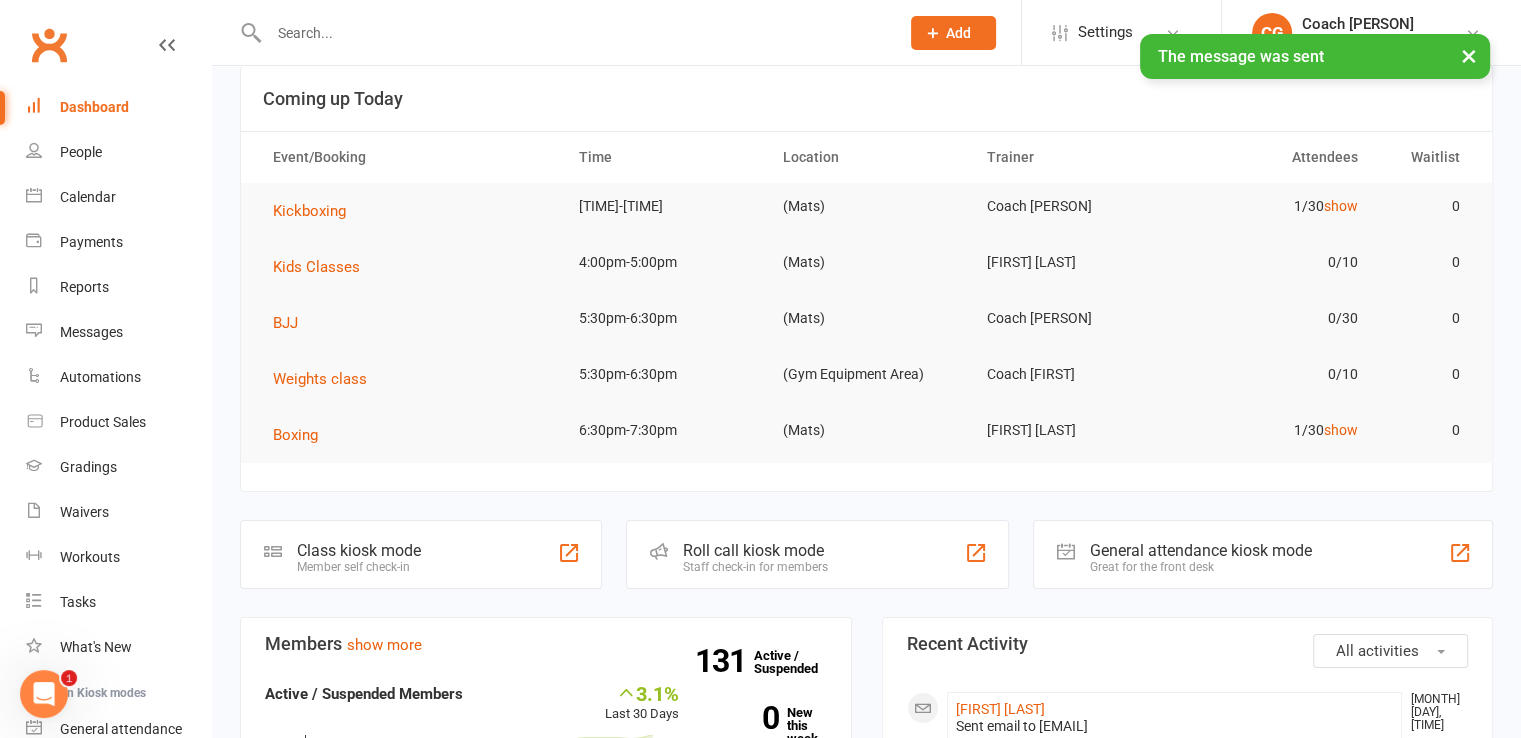 scroll, scrollTop: 500, scrollLeft: 0, axis: vertical 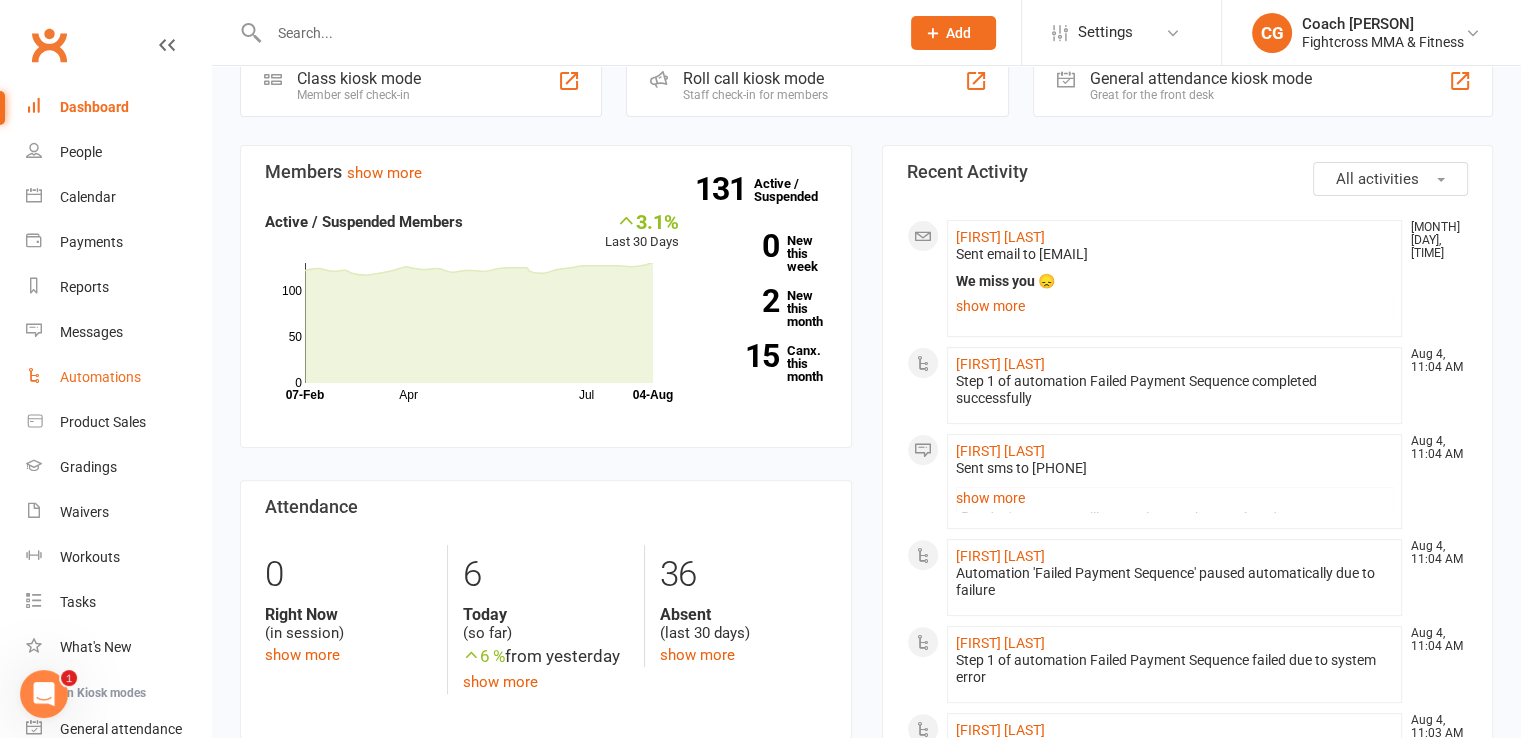 click on "Automations" at bounding box center [100, 377] 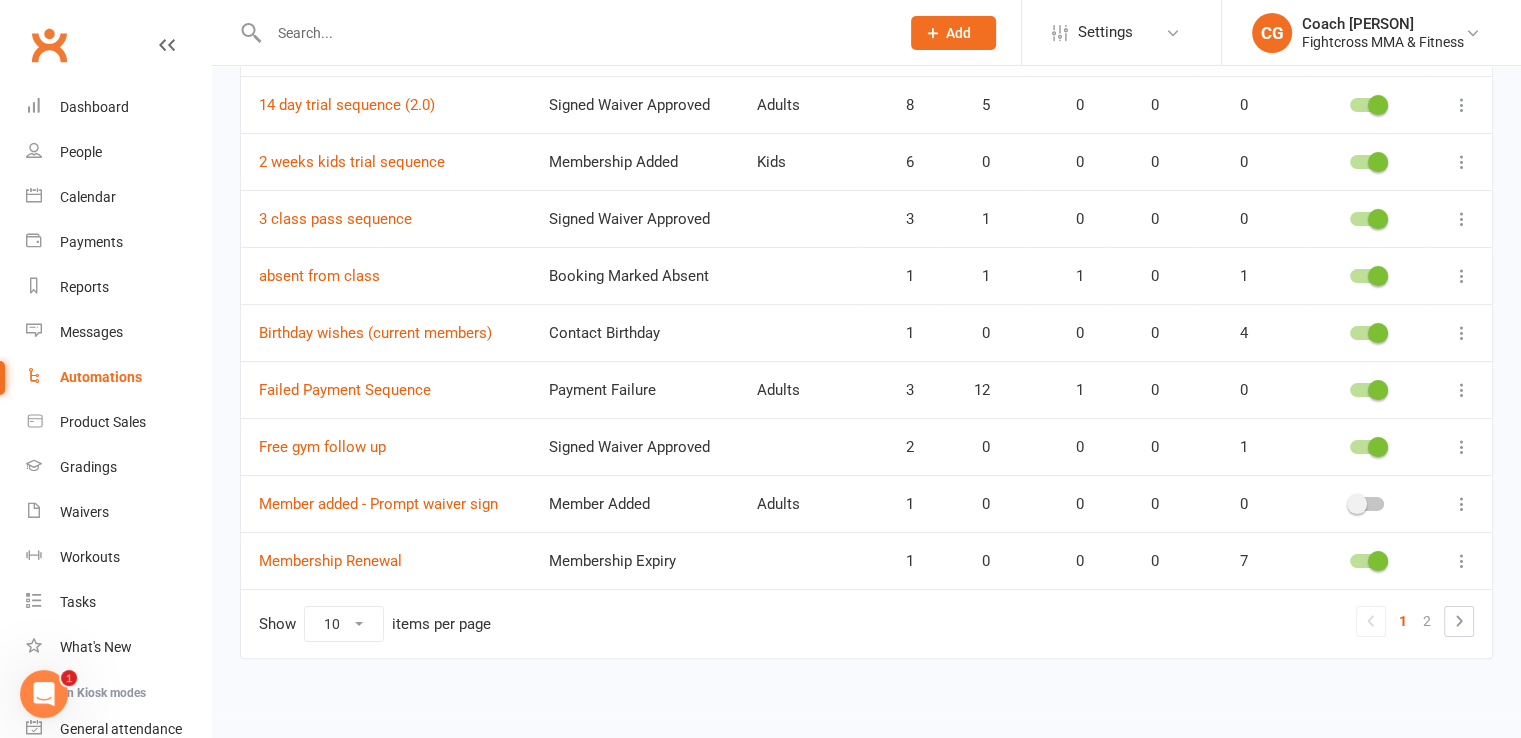 scroll, scrollTop: 310, scrollLeft: 0, axis: vertical 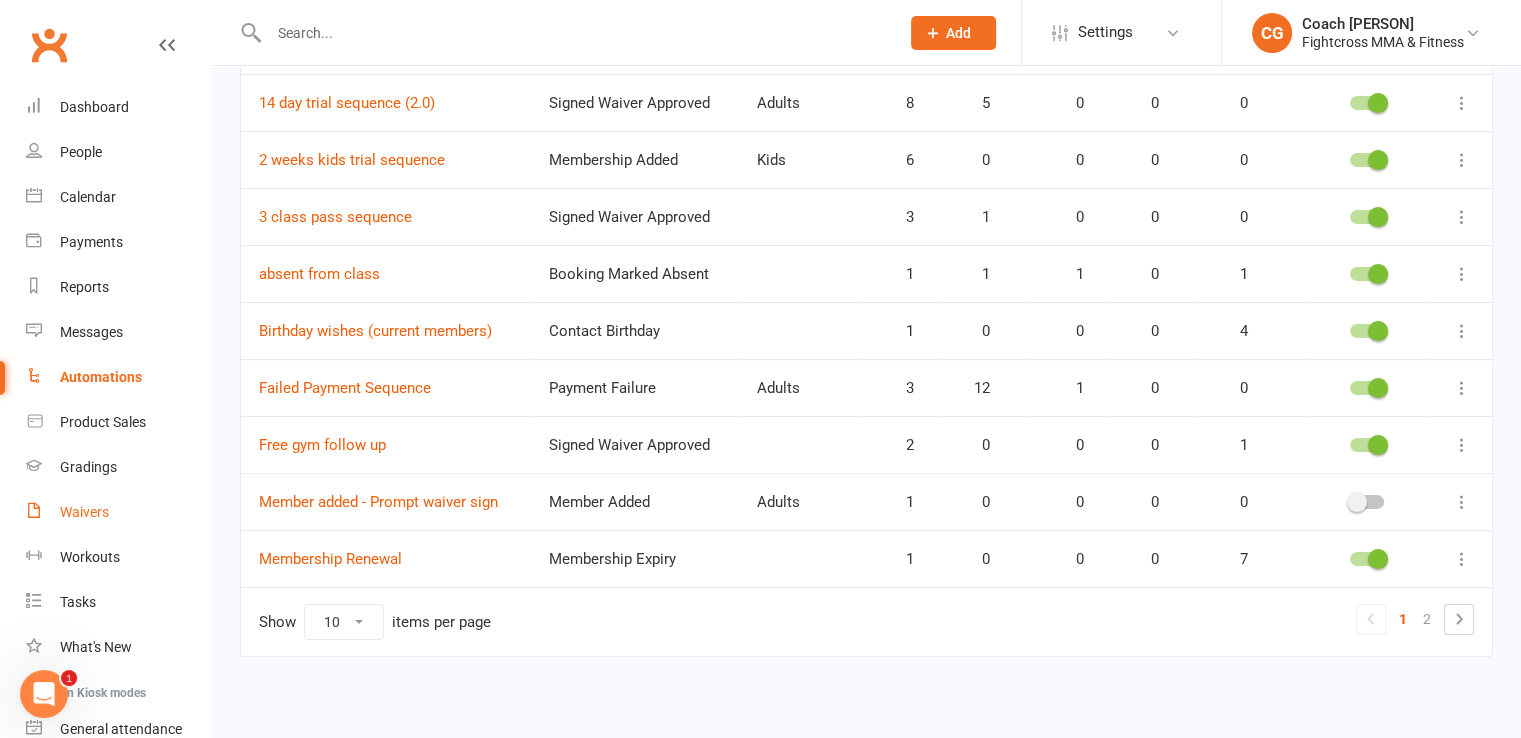 click on "Waivers" at bounding box center [84, 512] 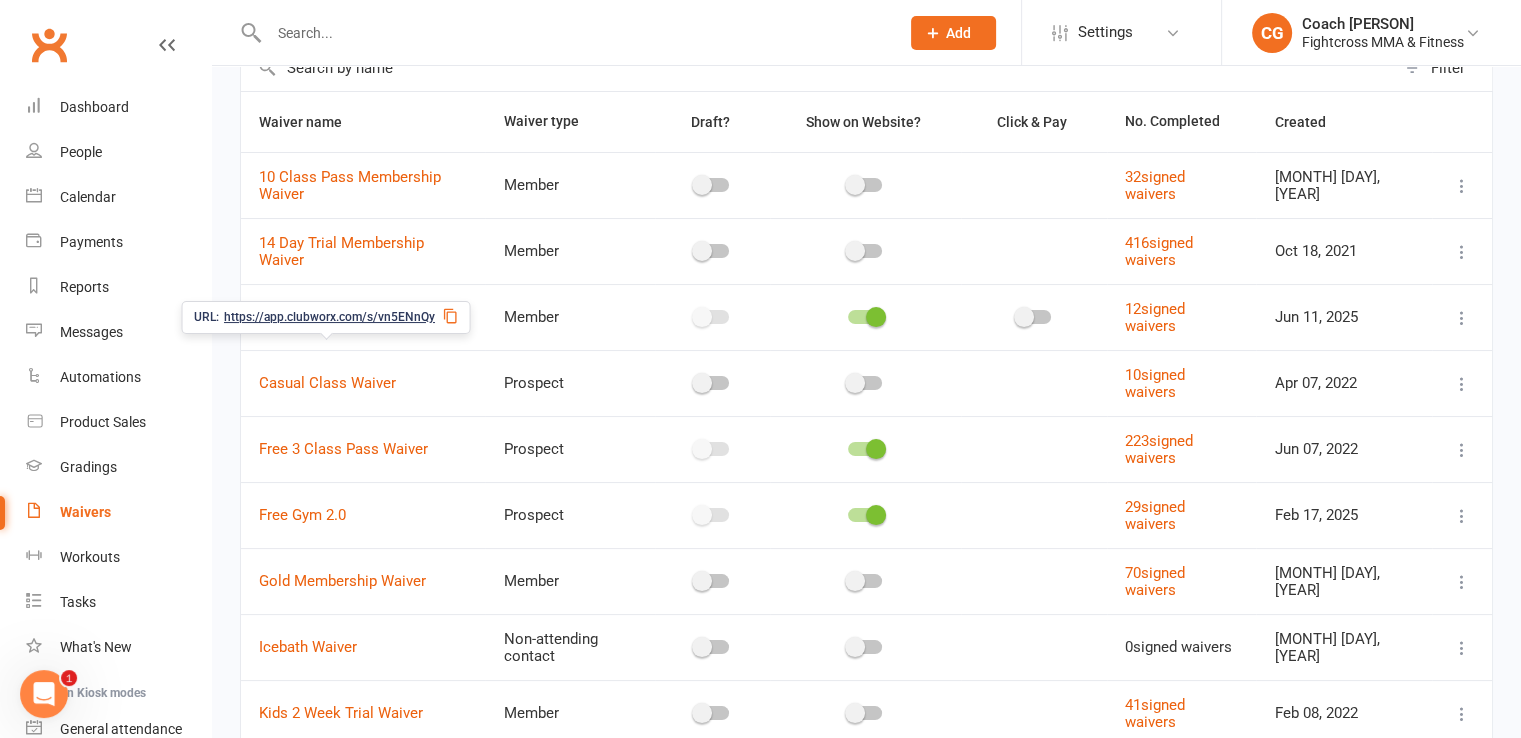 scroll, scrollTop: 256, scrollLeft: 0, axis: vertical 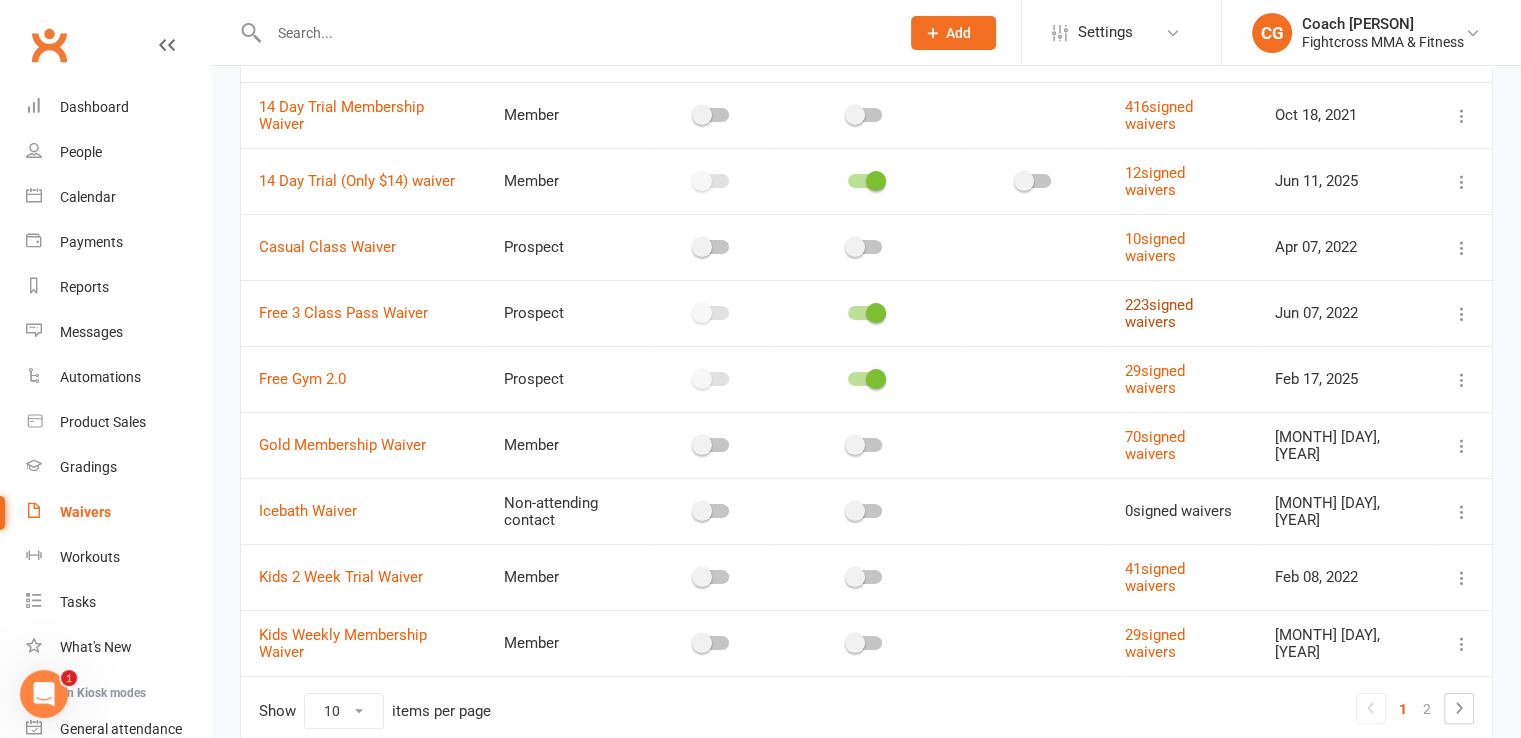 click on "223  signed   waivers" at bounding box center (1159, 313) 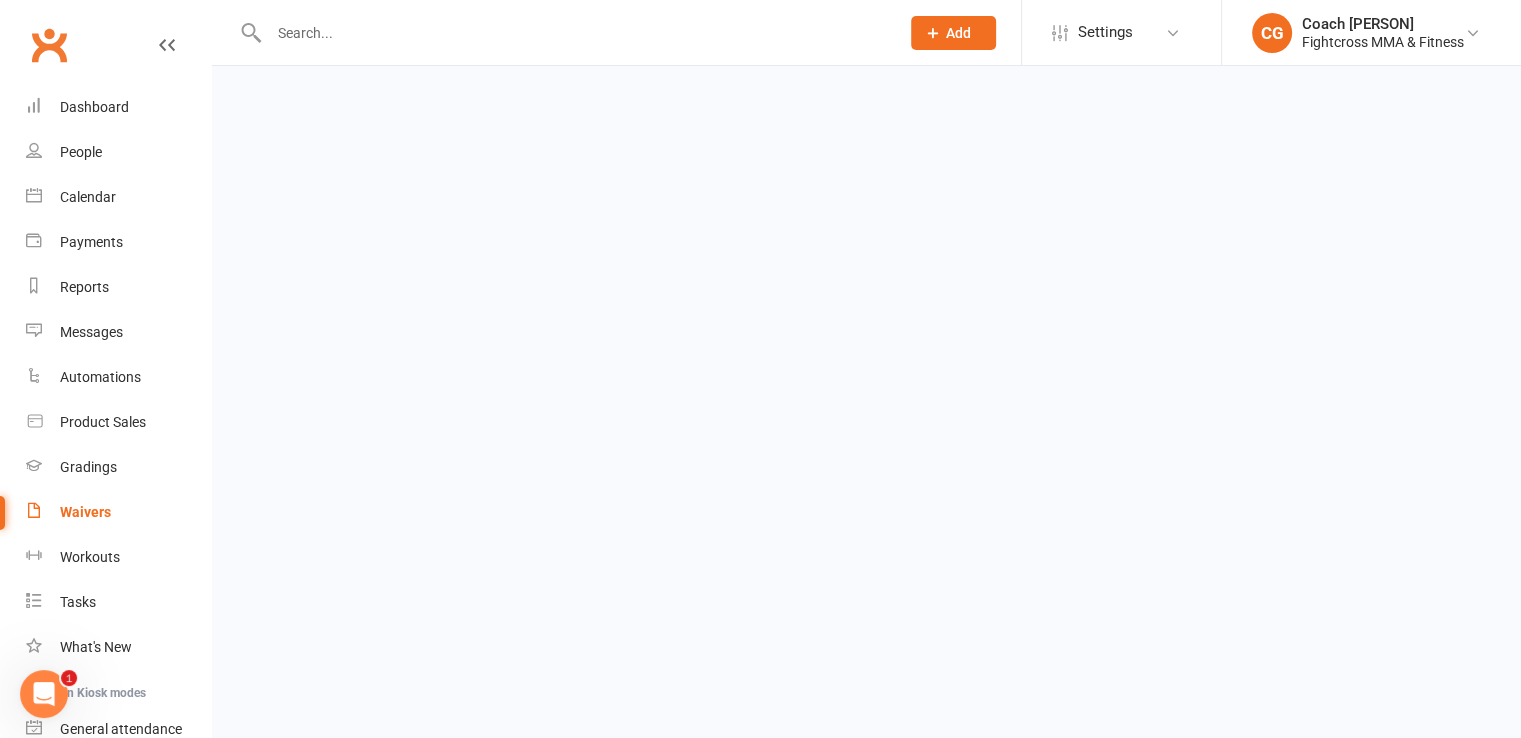scroll, scrollTop: 0, scrollLeft: 0, axis: both 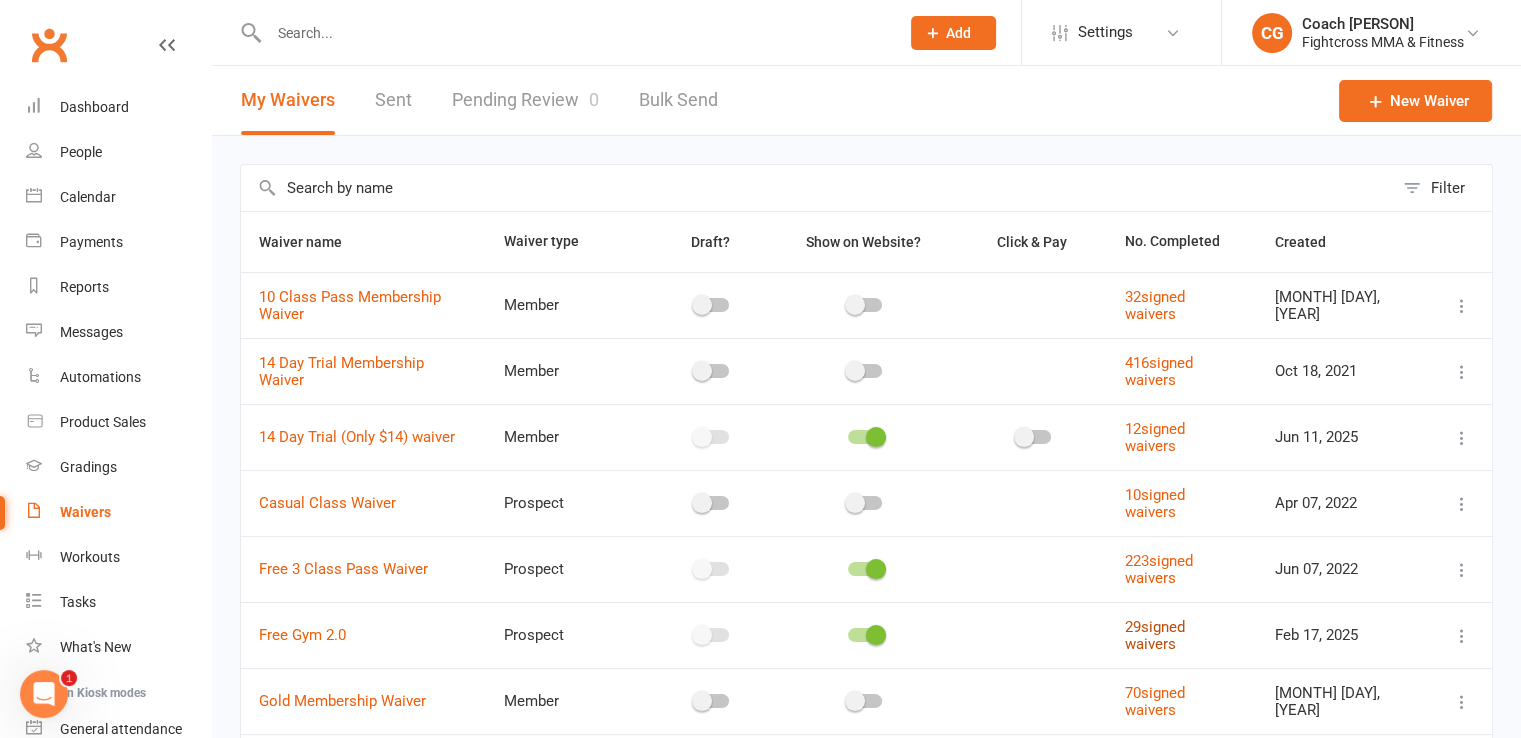 click on "29  signed   waivers" at bounding box center [1155, 635] 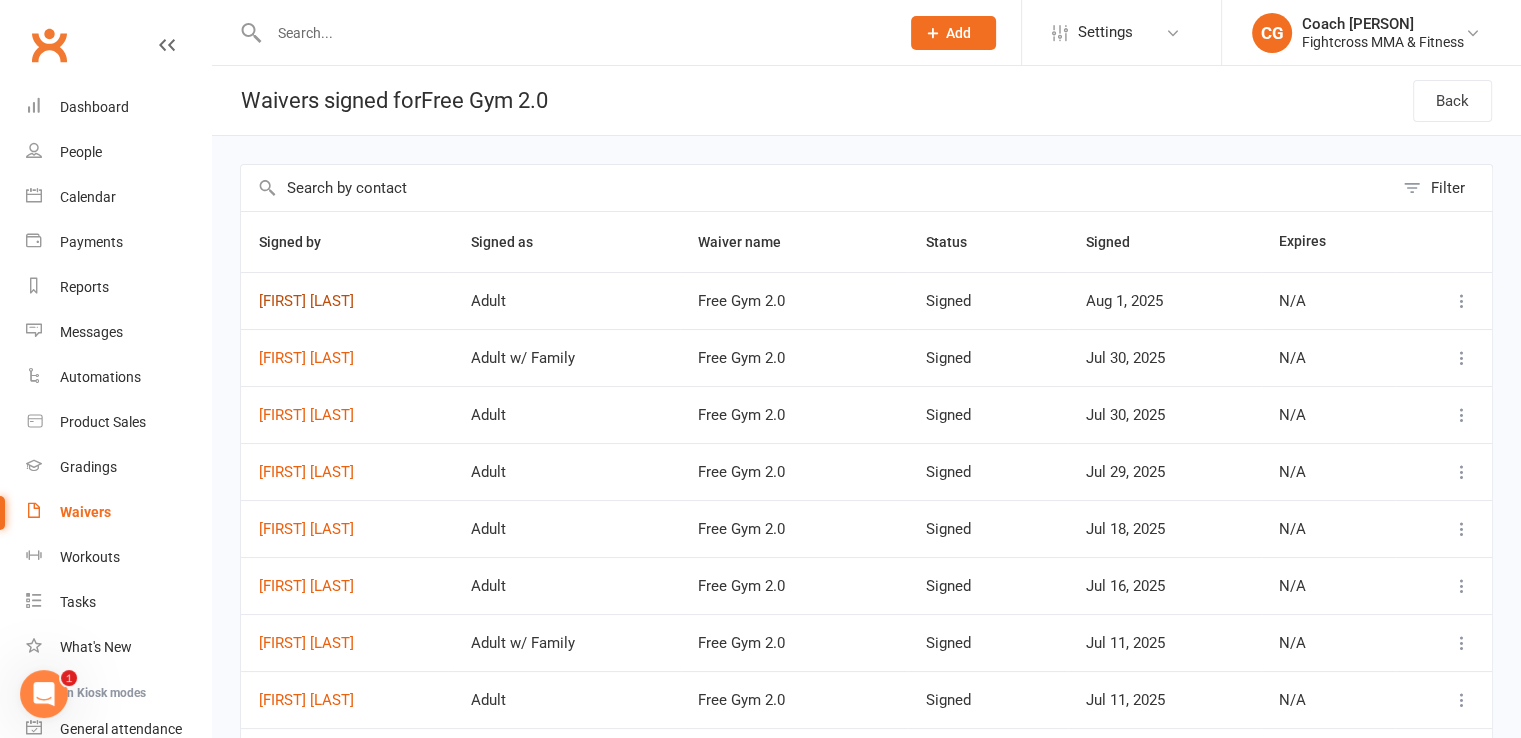 click on "[FIRST] [LAST]" at bounding box center (347, 301) 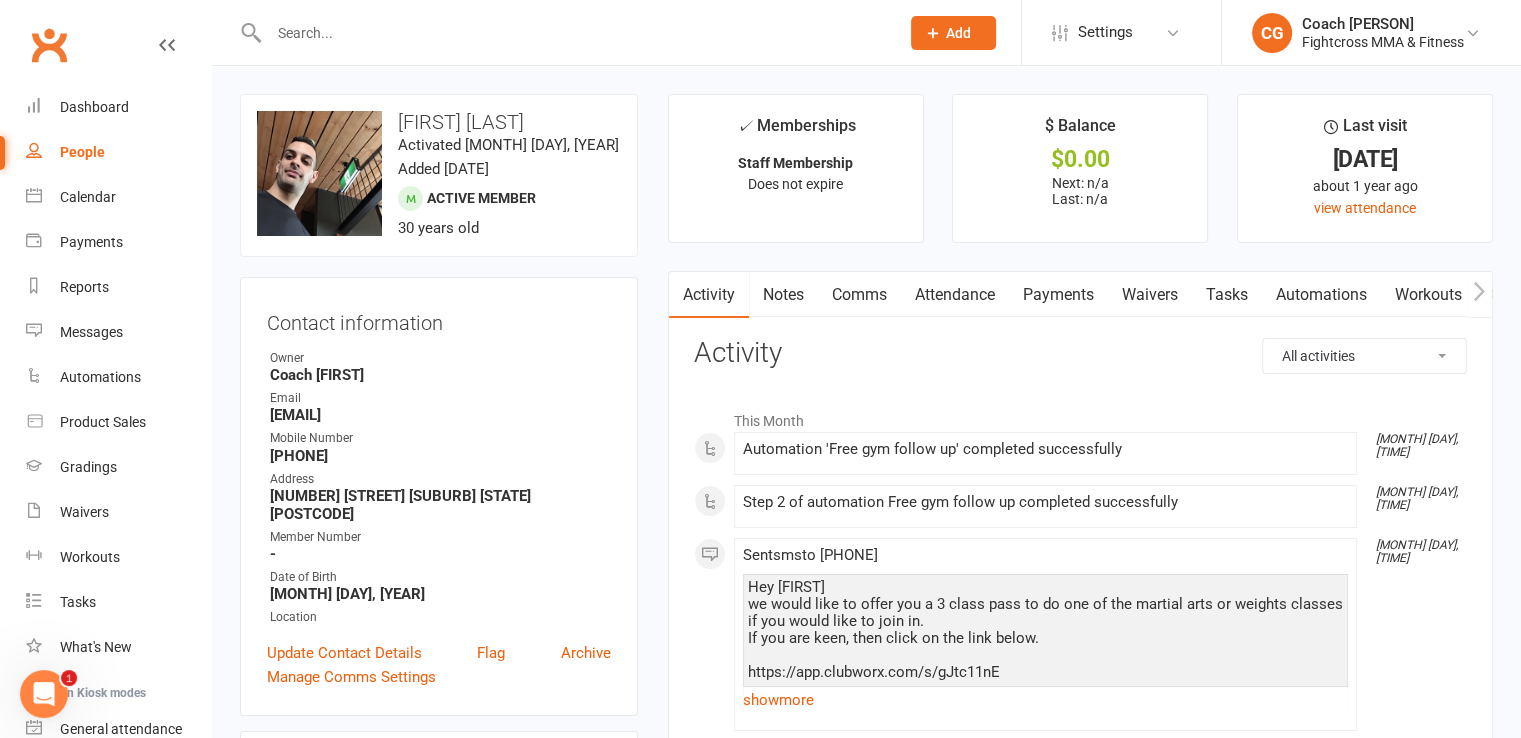 click on "Waivers" at bounding box center (1150, 295) 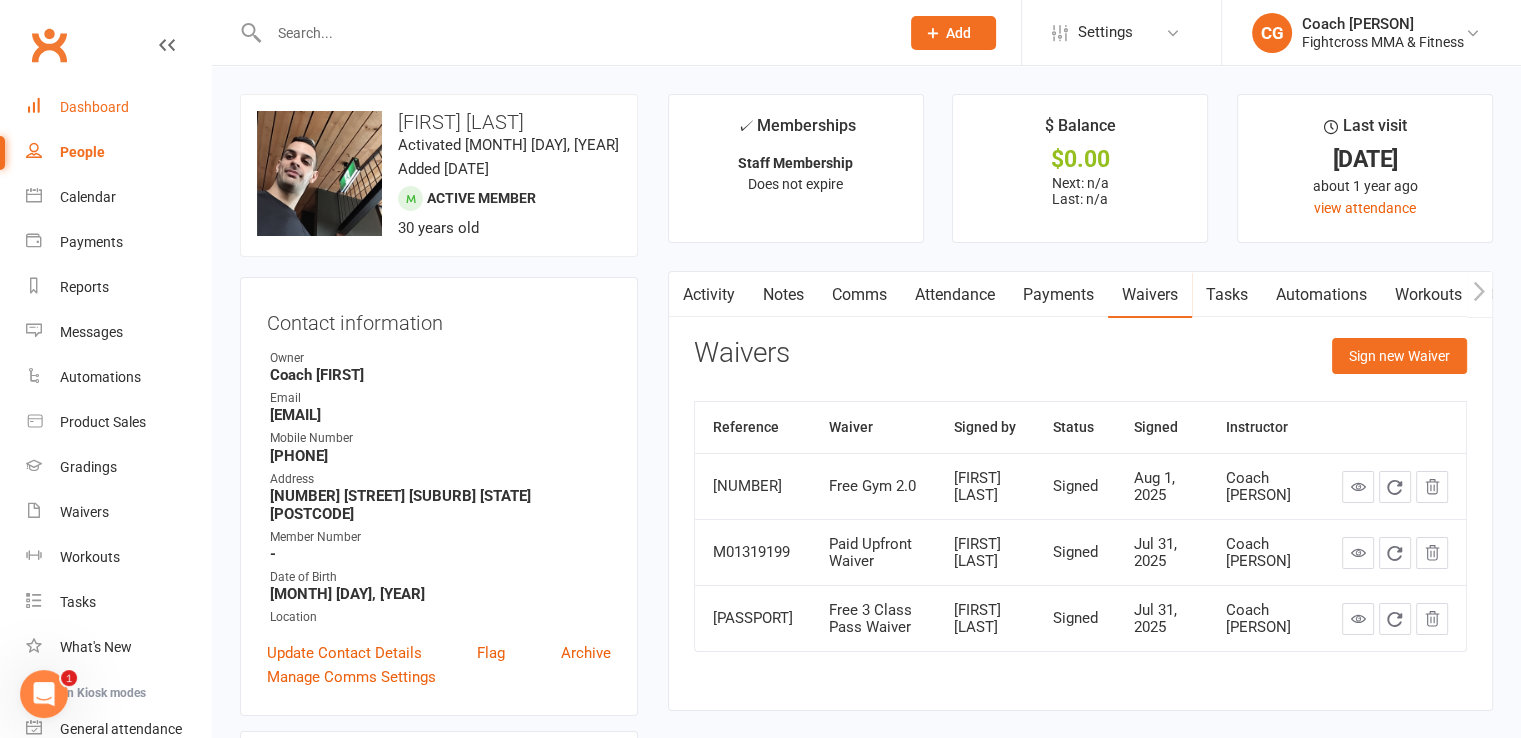 click on "Dashboard" at bounding box center (94, 107) 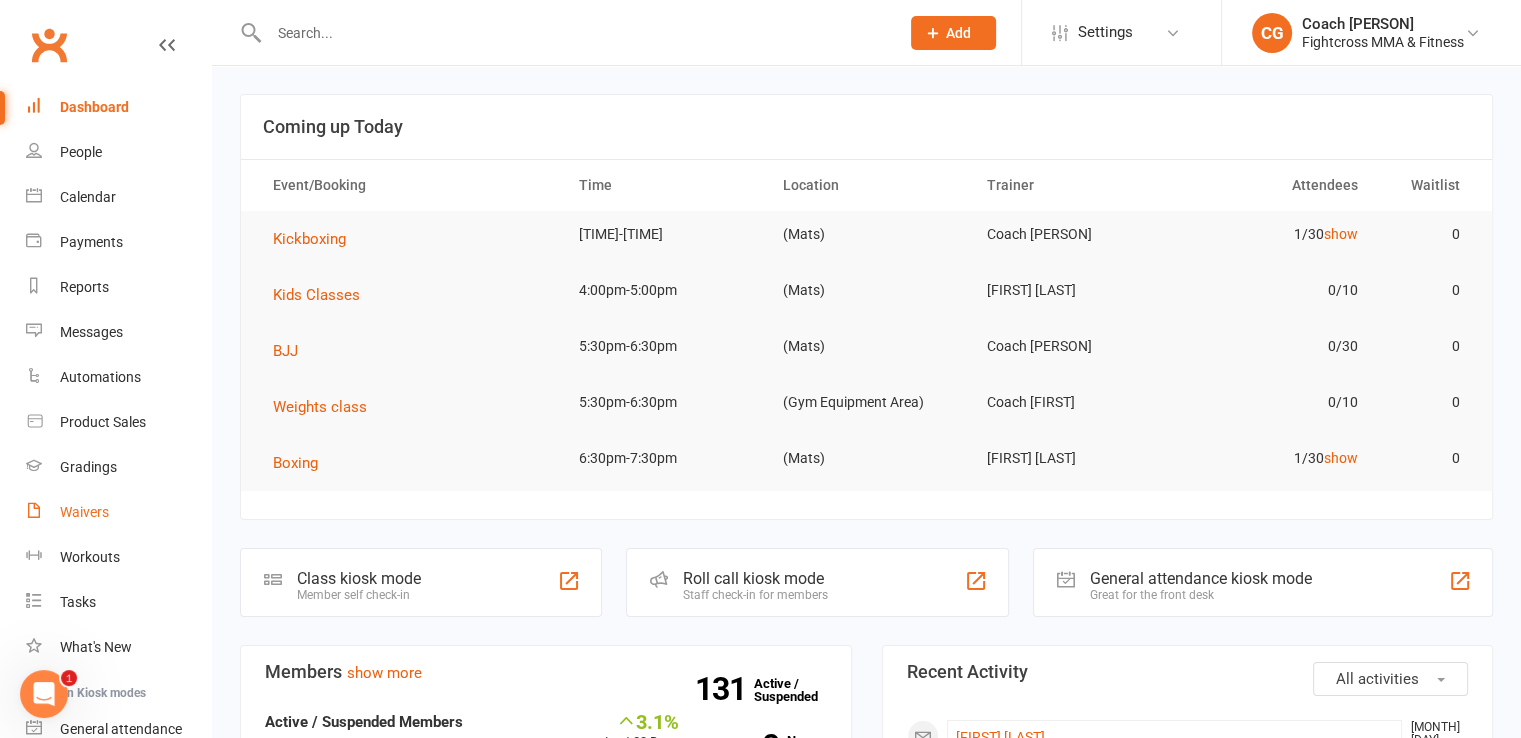 click on "Waivers" at bounding box center (84, 512) 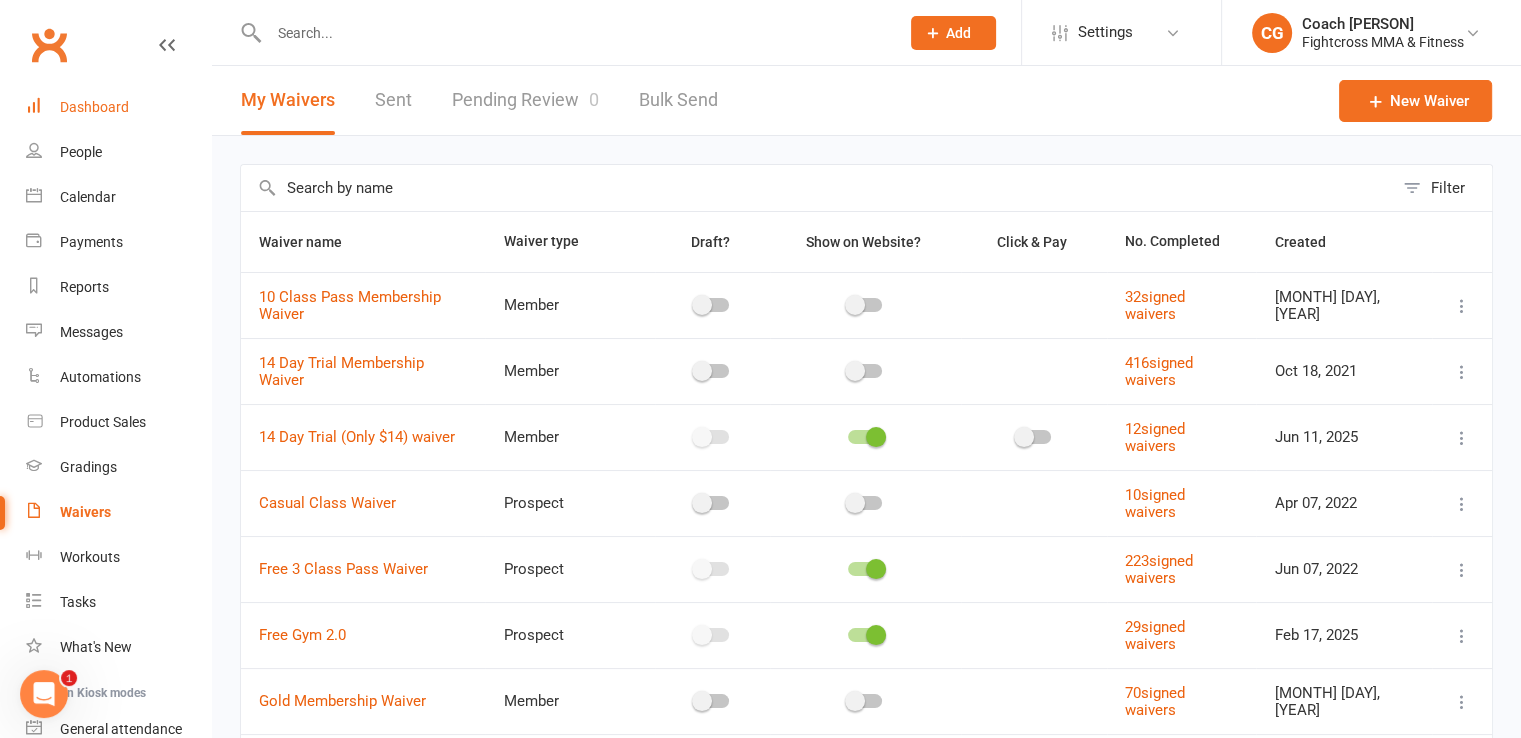click on "Dashboard" at bounding box center [94, 107] 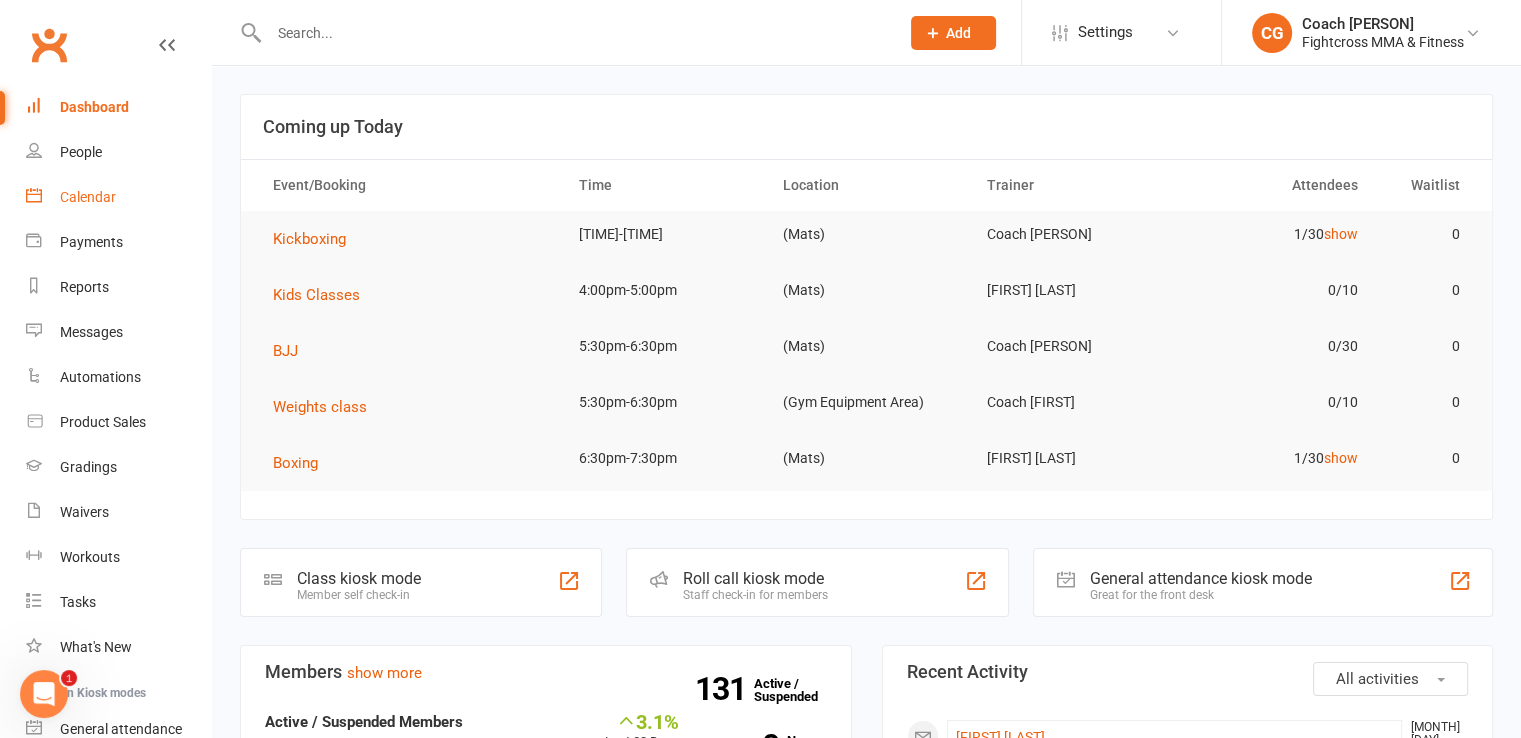 click on "Calendar" at bounding box center [118, 197] 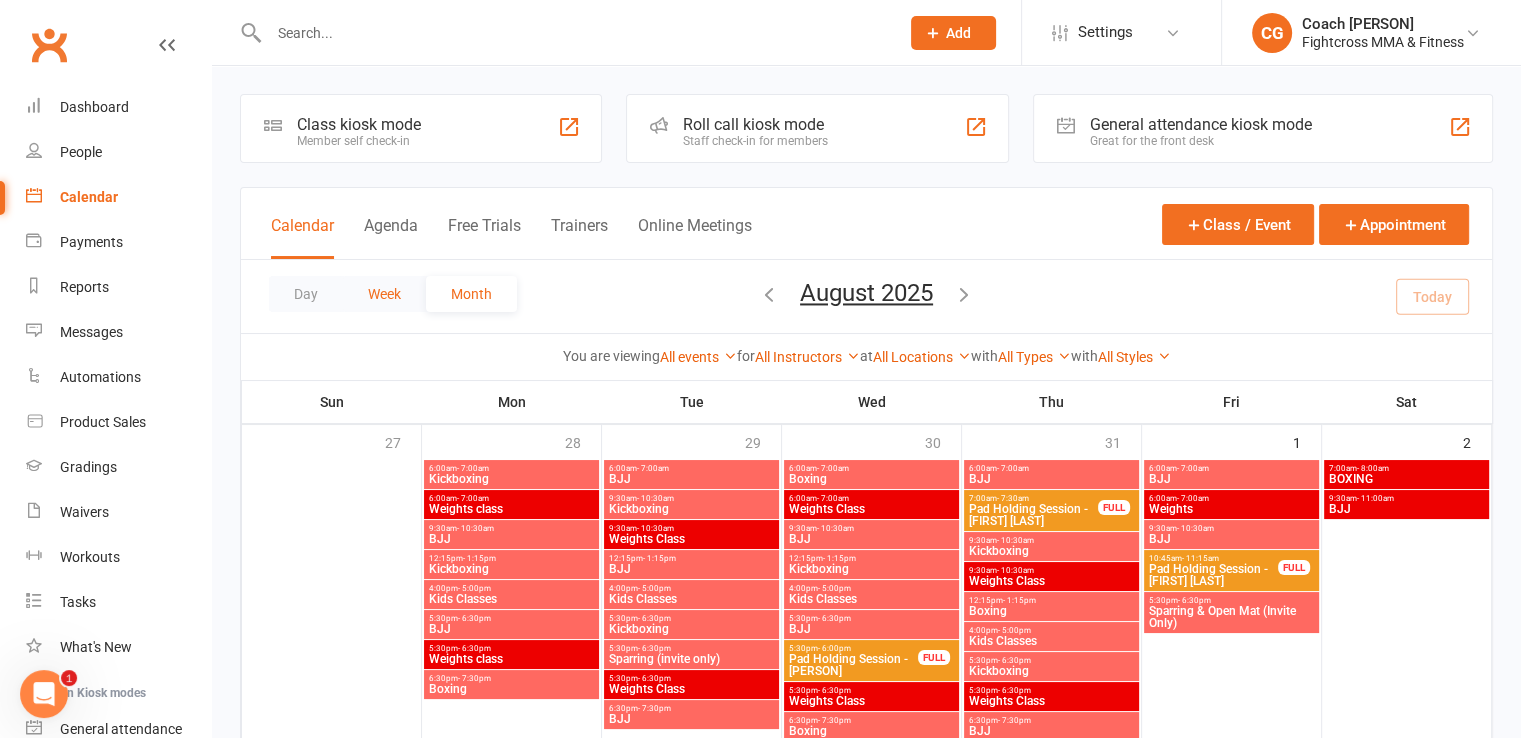 click on "Week" at bounding box center [384, 294] 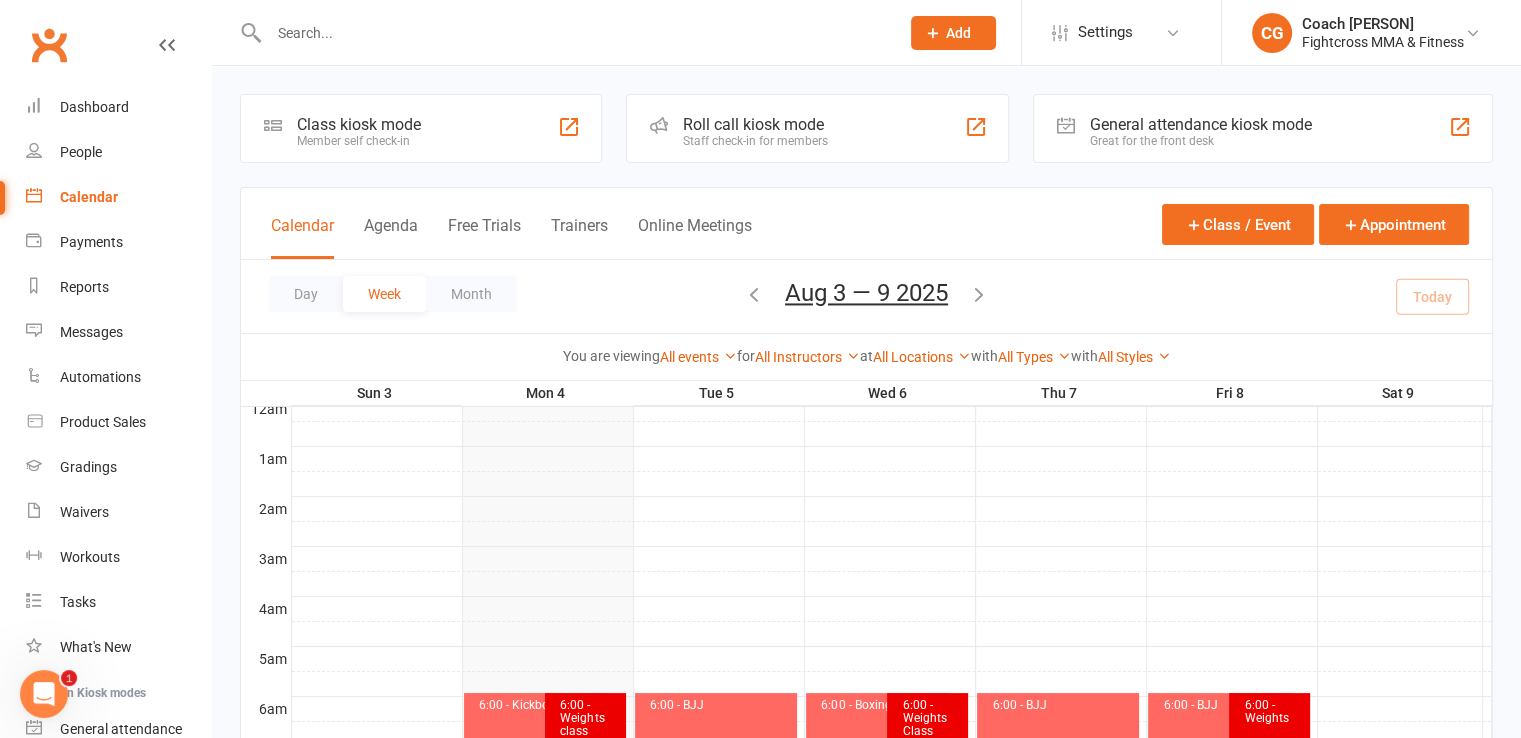 scroll, scrollTop: 0, scrollLeft: 0, axis: both 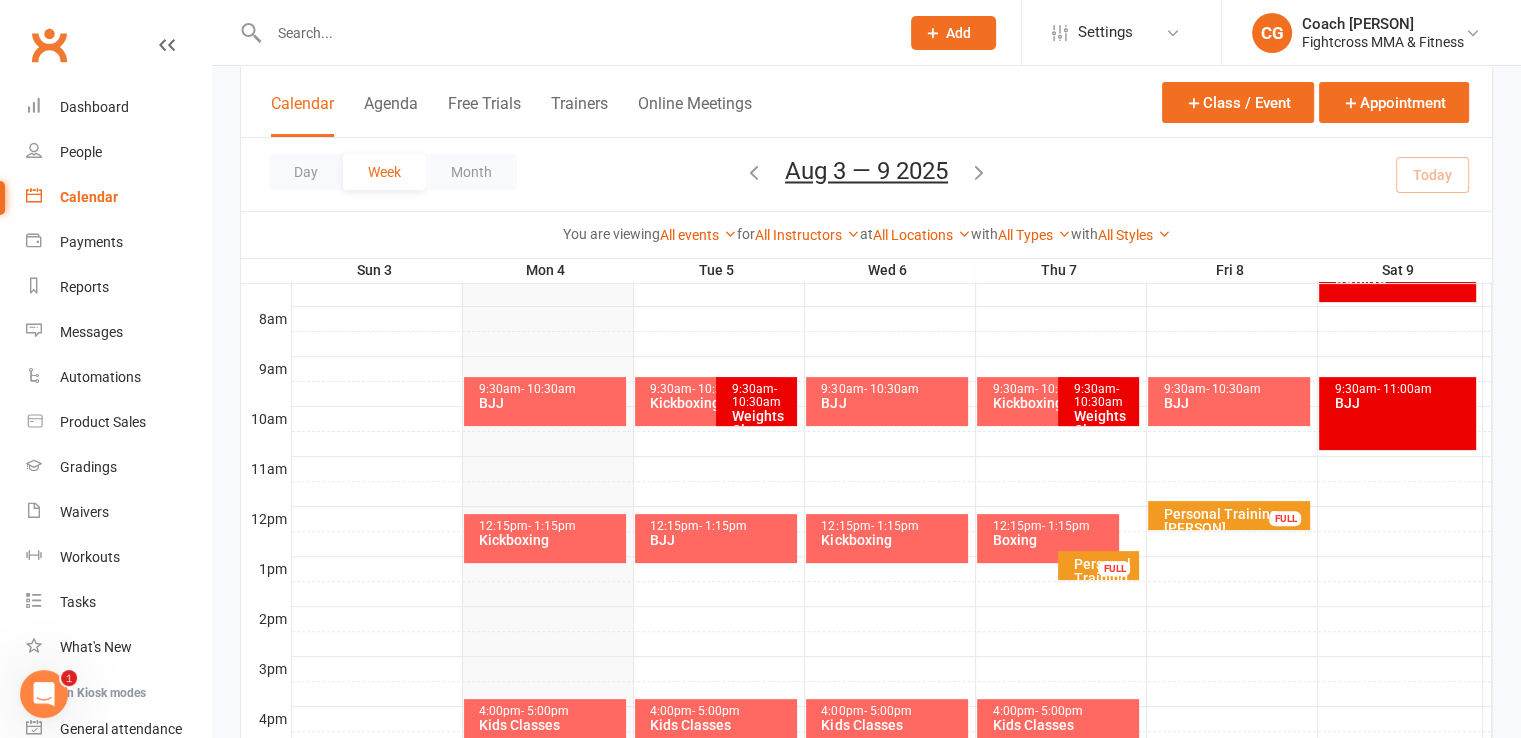 click on "9:30am  - 10:30am BJJ" at bounding box center [545, 401] 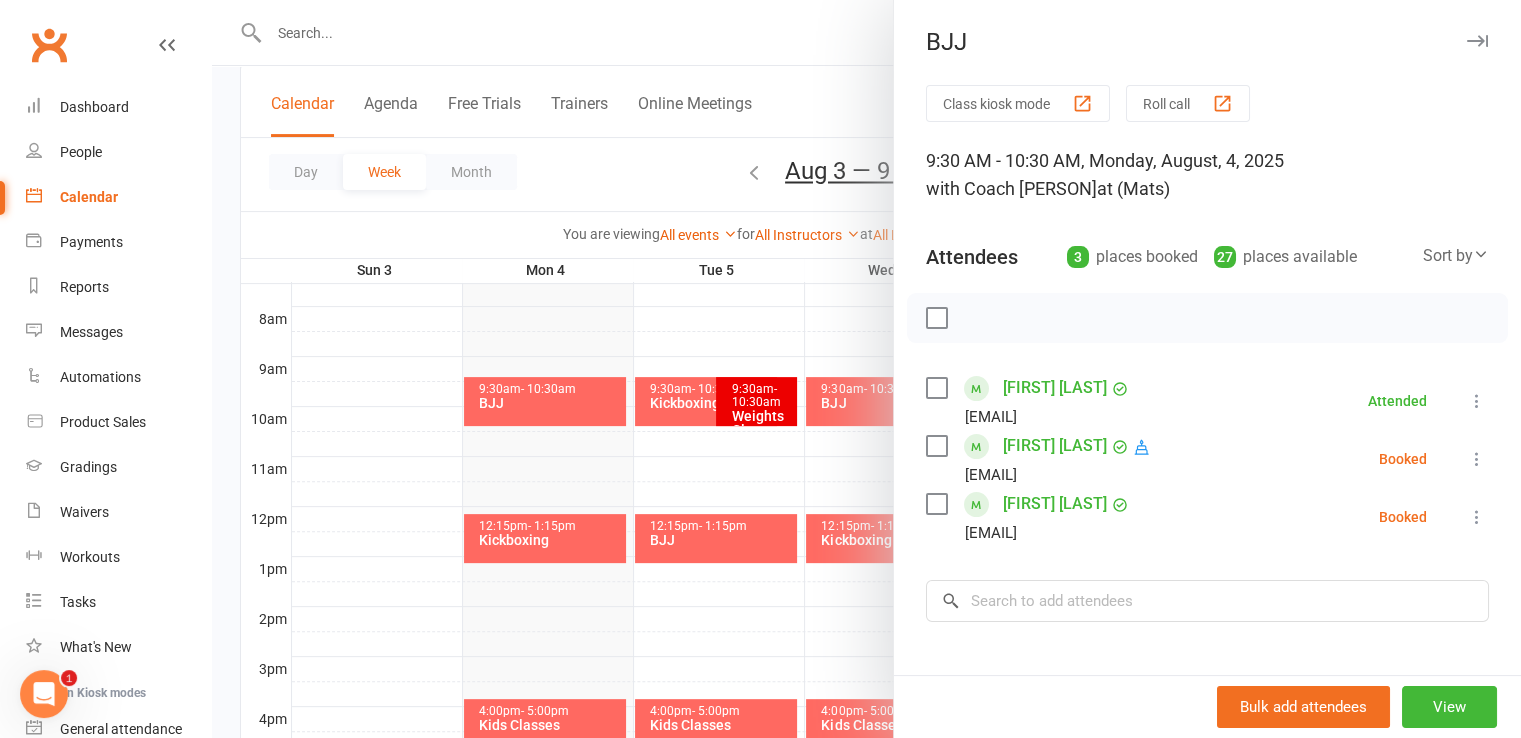 click at bounding box center [1477, 459] 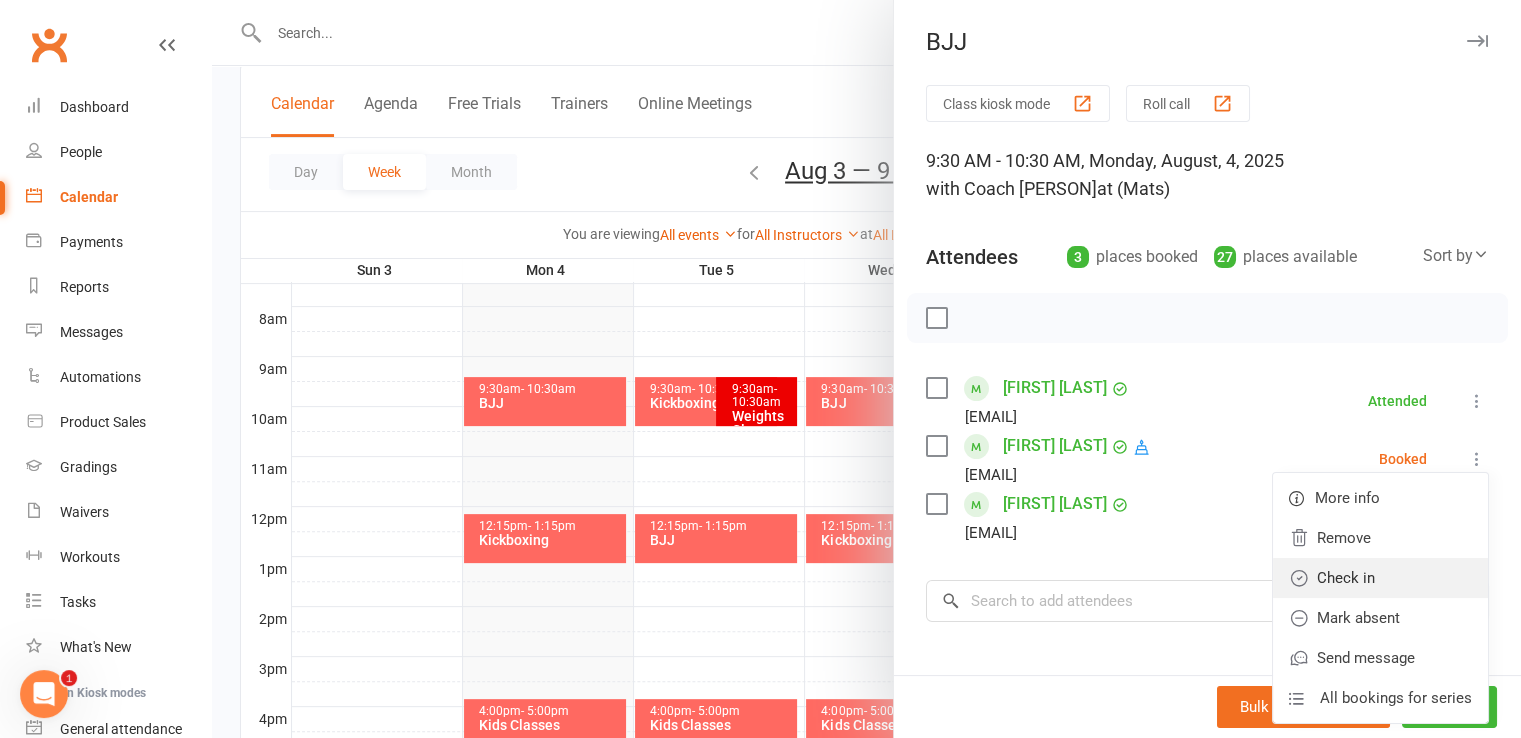 click on "Check in" at bounding box center (1380, 578) 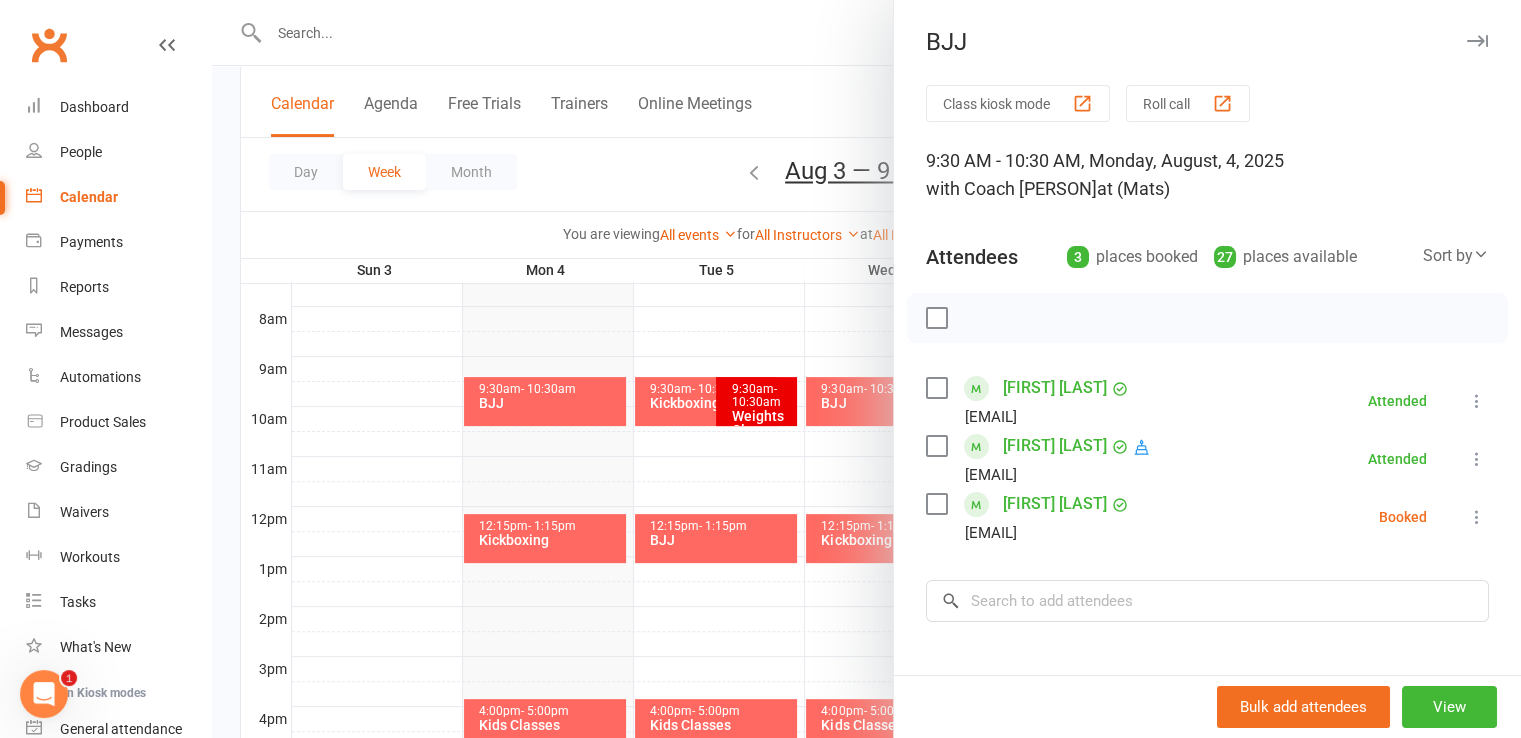 click at bounding box center [1477, 517] 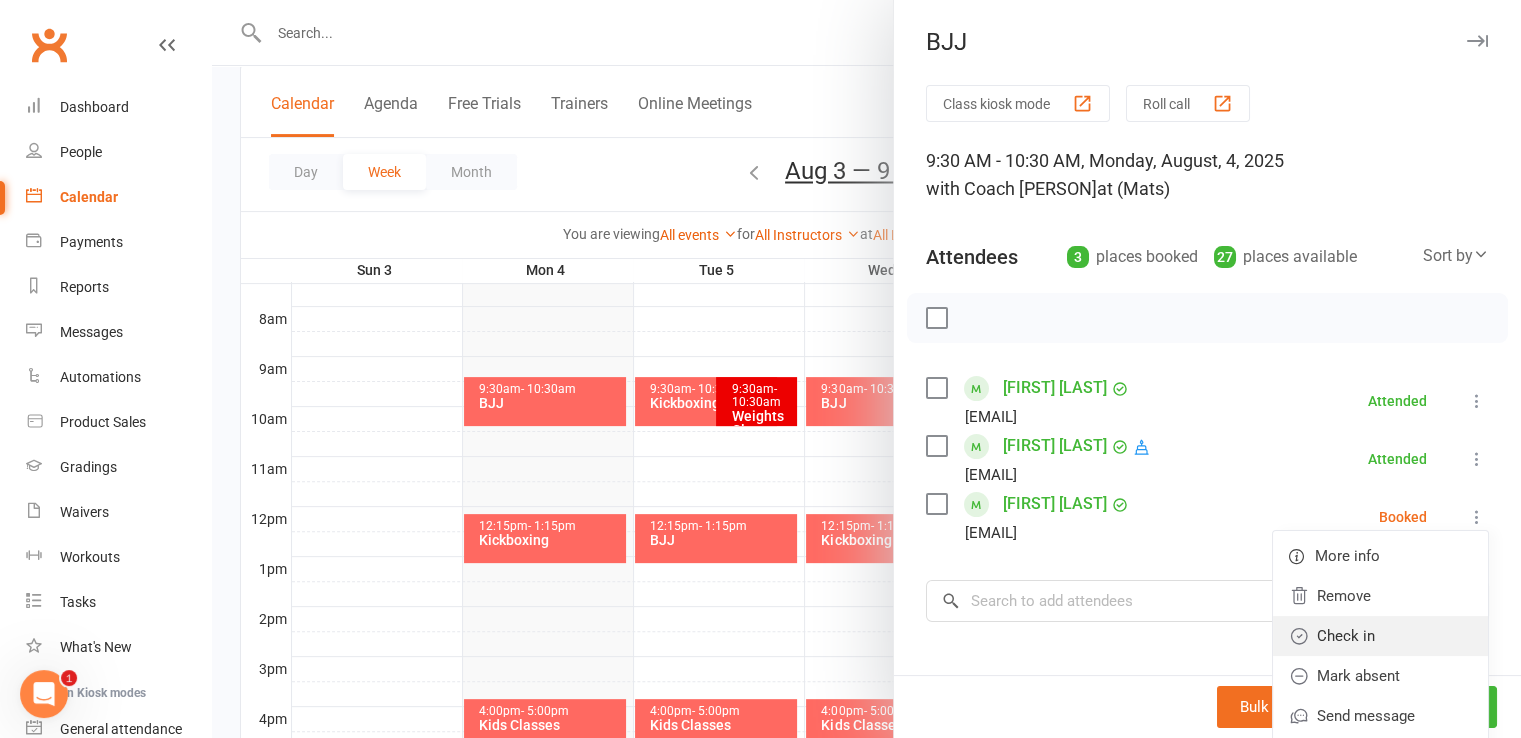 click on "Check in" at bounding box center [1380, 636] 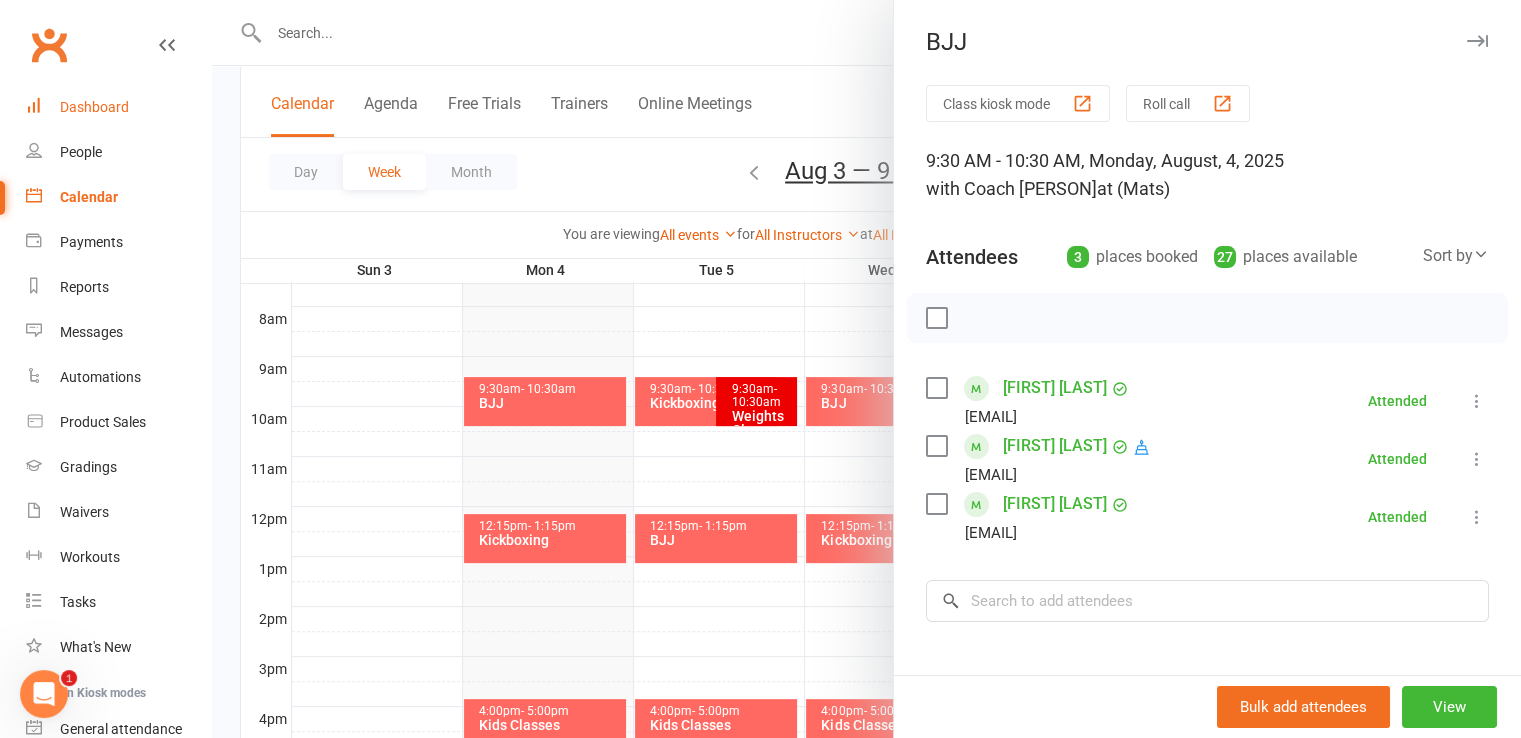 click on "Dashboard" at bounding box center [118, 107] 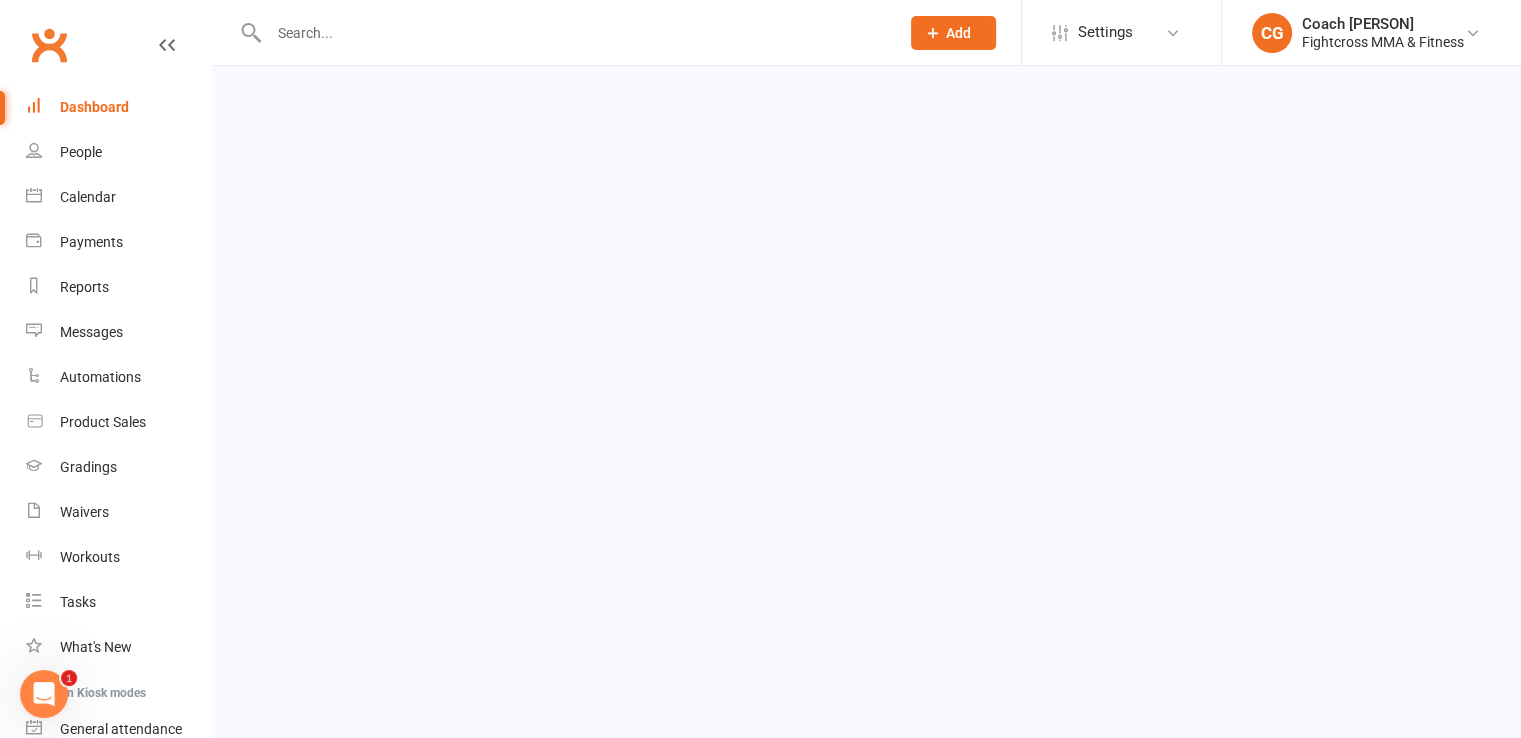 scroll, scrollTop: 0, scrollLeft: 0, axis: both 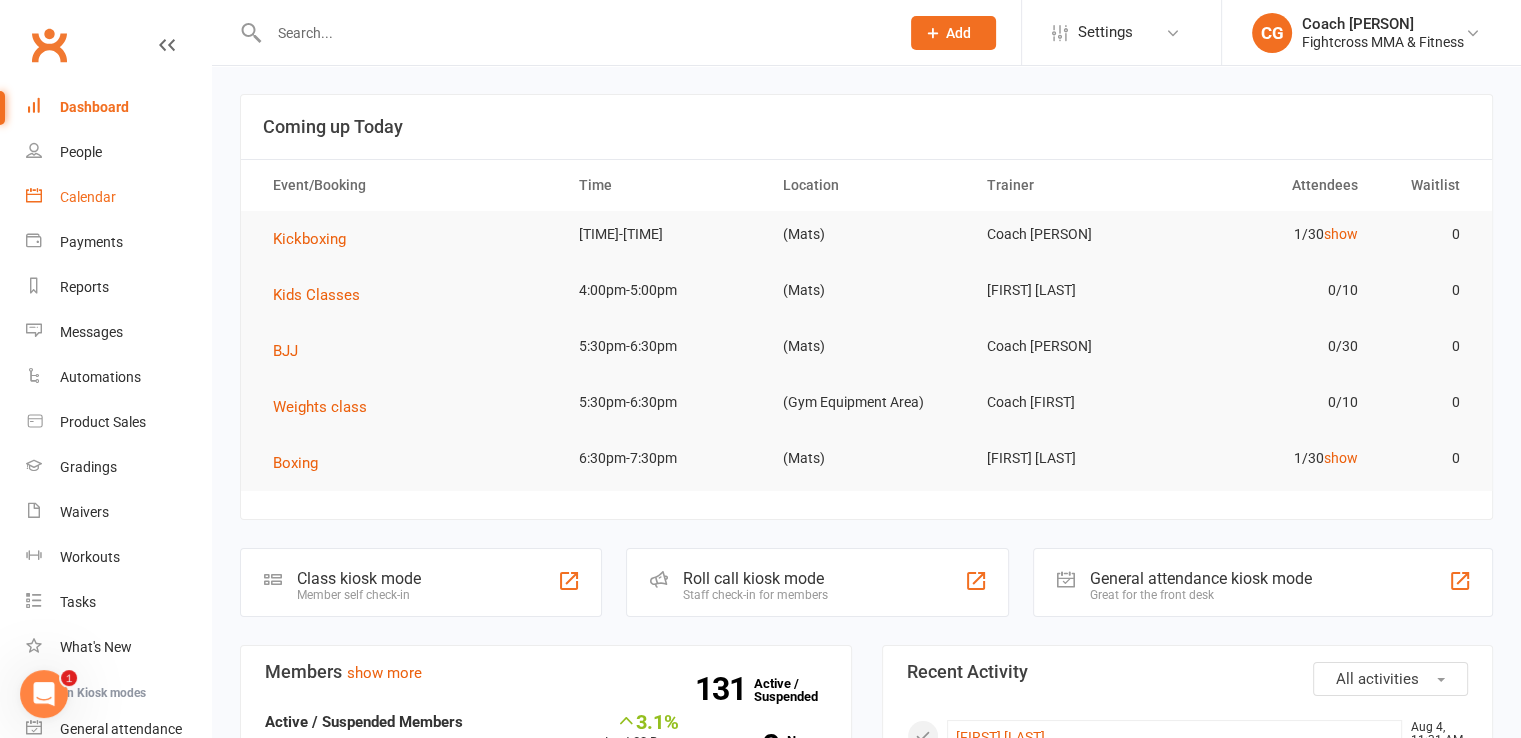 click on "Calendar" at bounding box center [118, 197] 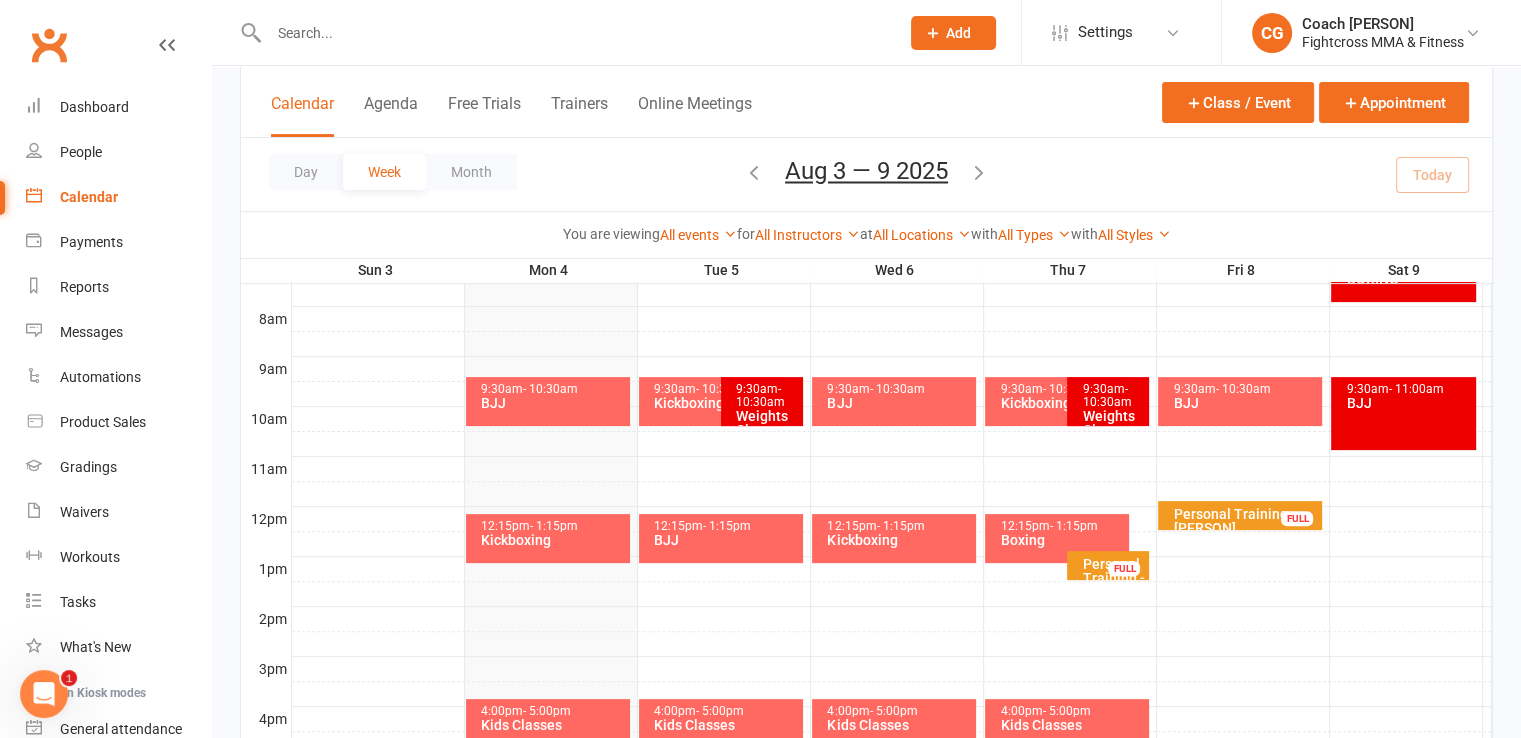 scroll, scrollTop: 0, scrollLeft: 0, axis: both 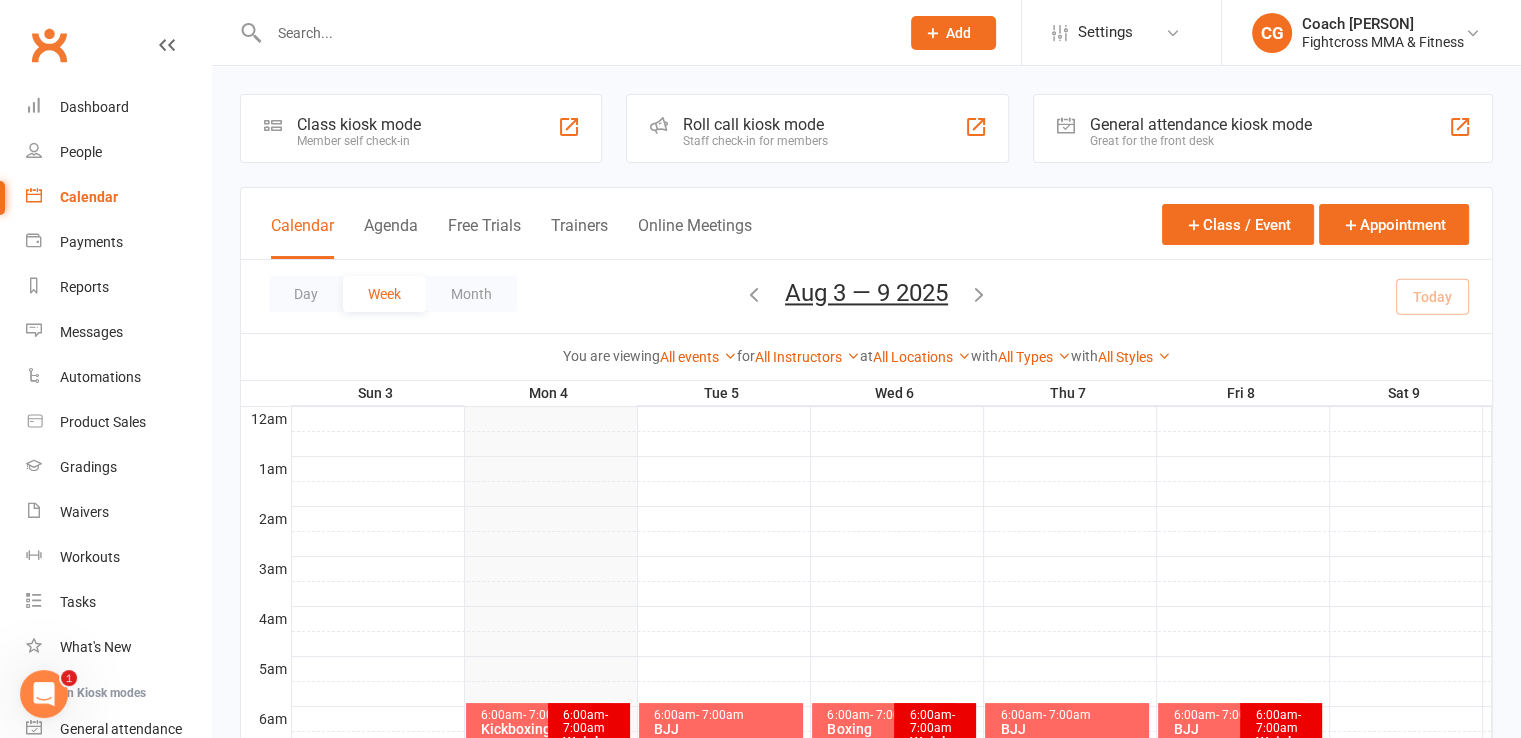 click on "Kickboxing" at bounding box center (543, 729) 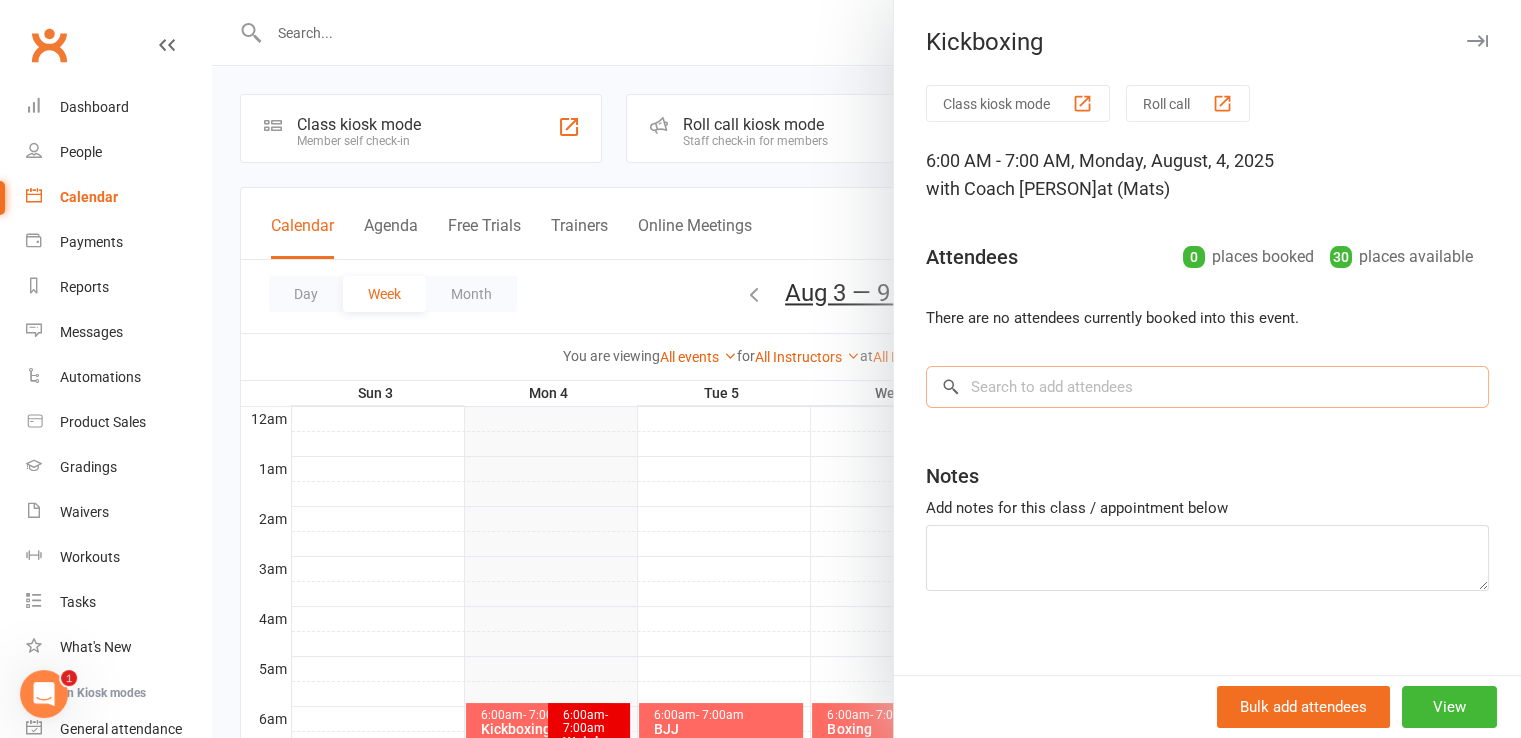 click at bounding box center [1207, 387] 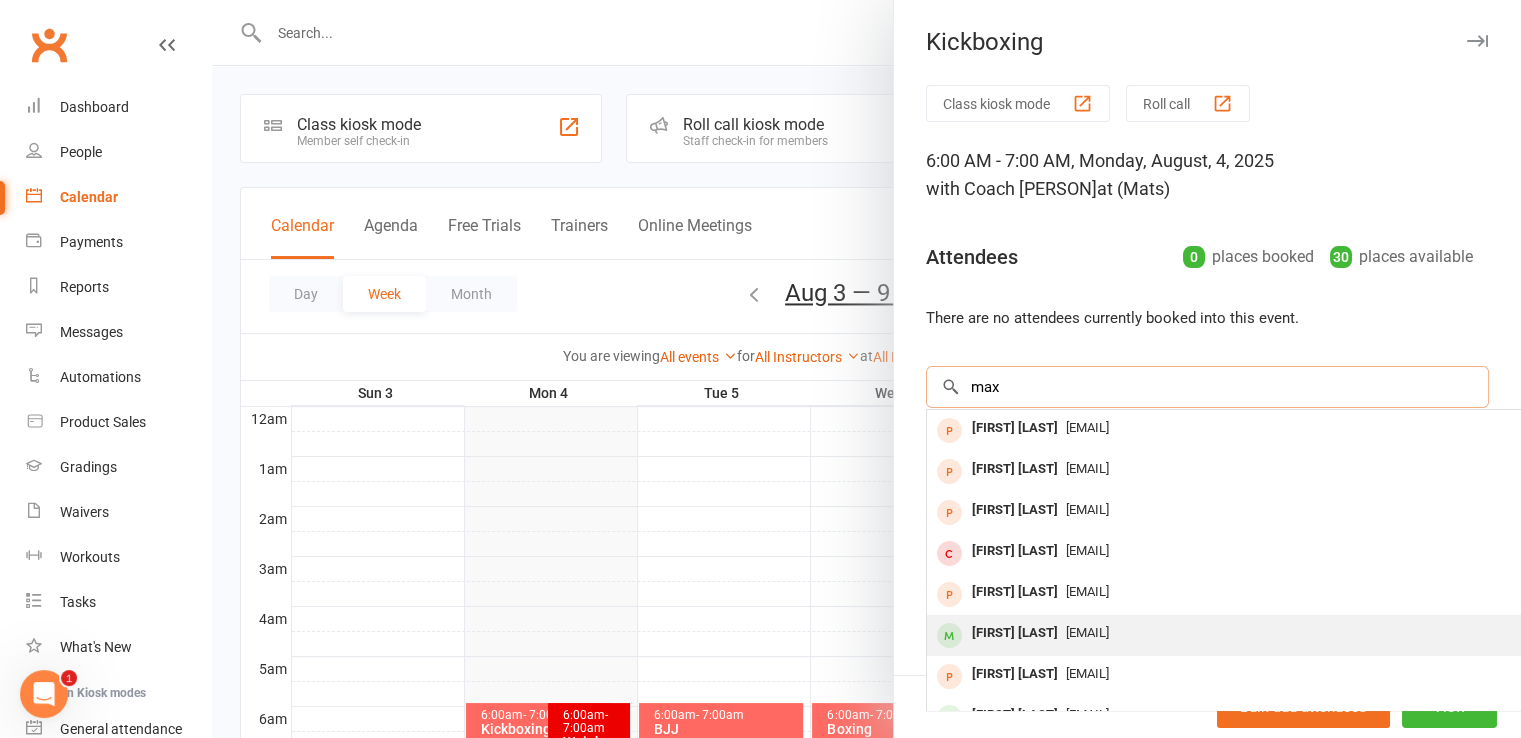 type on "max" 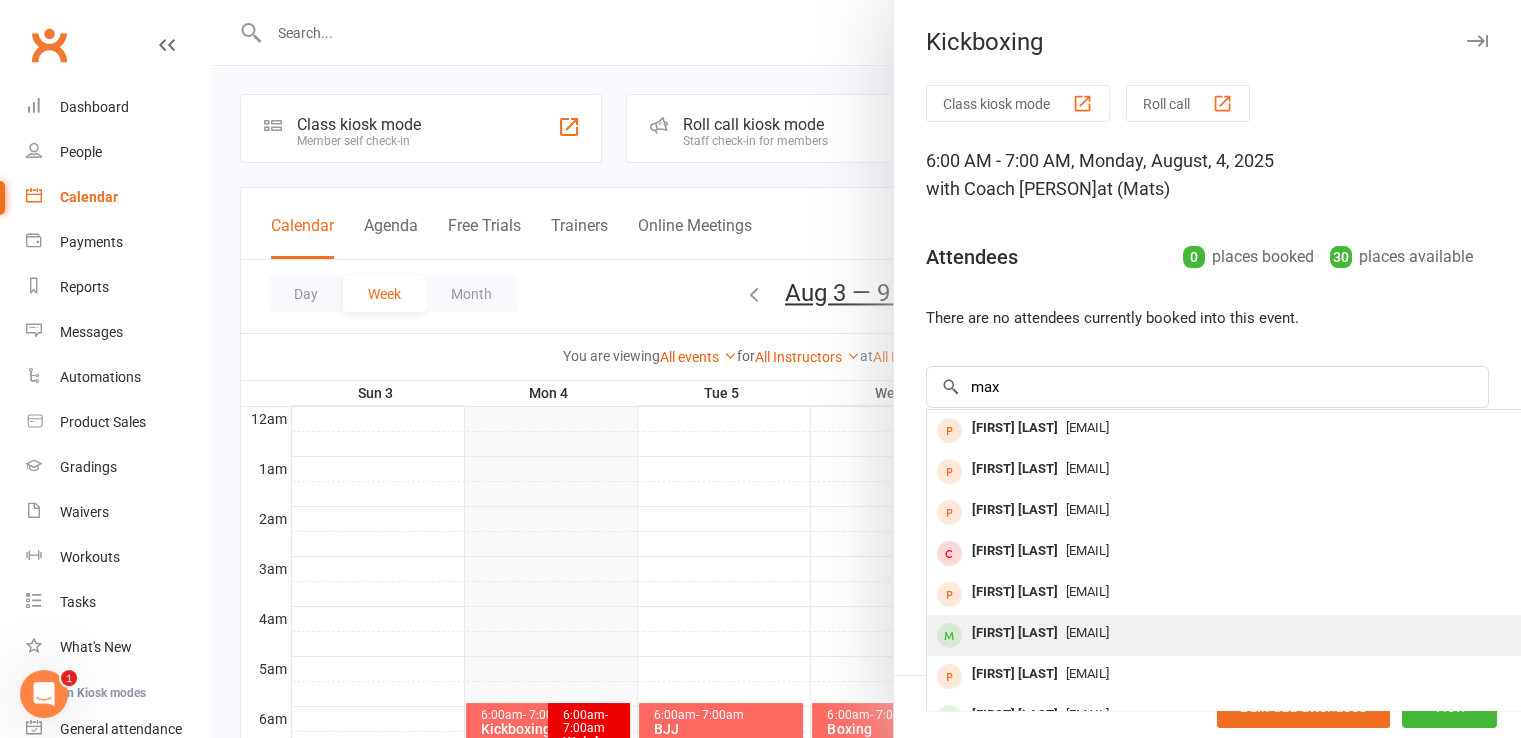 click on "[FIRST] [LAST]" at bounding box center [1015, 633] 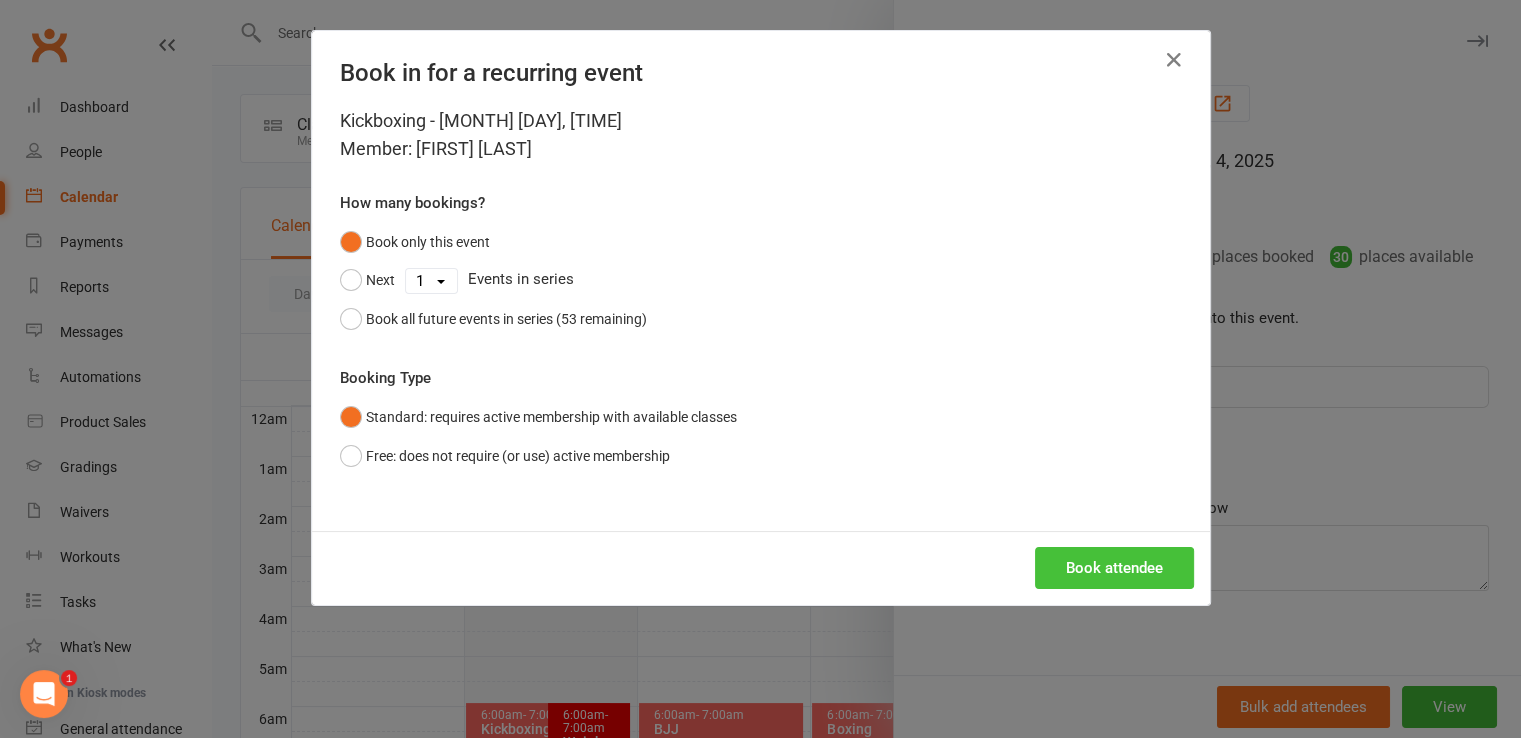 click on "Book attendee" at bounding box center [1114, 568] 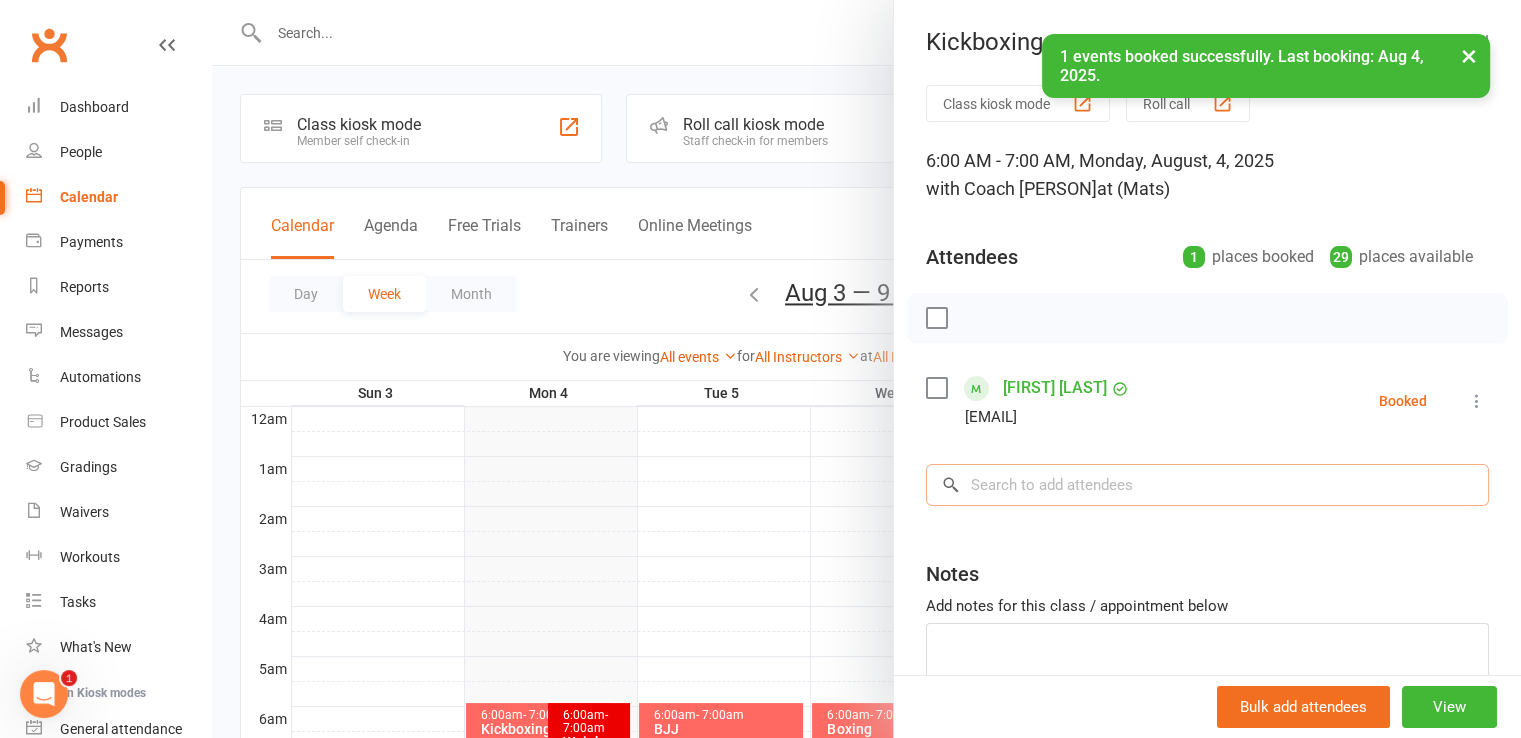 click at bounding box center [1207, 485] 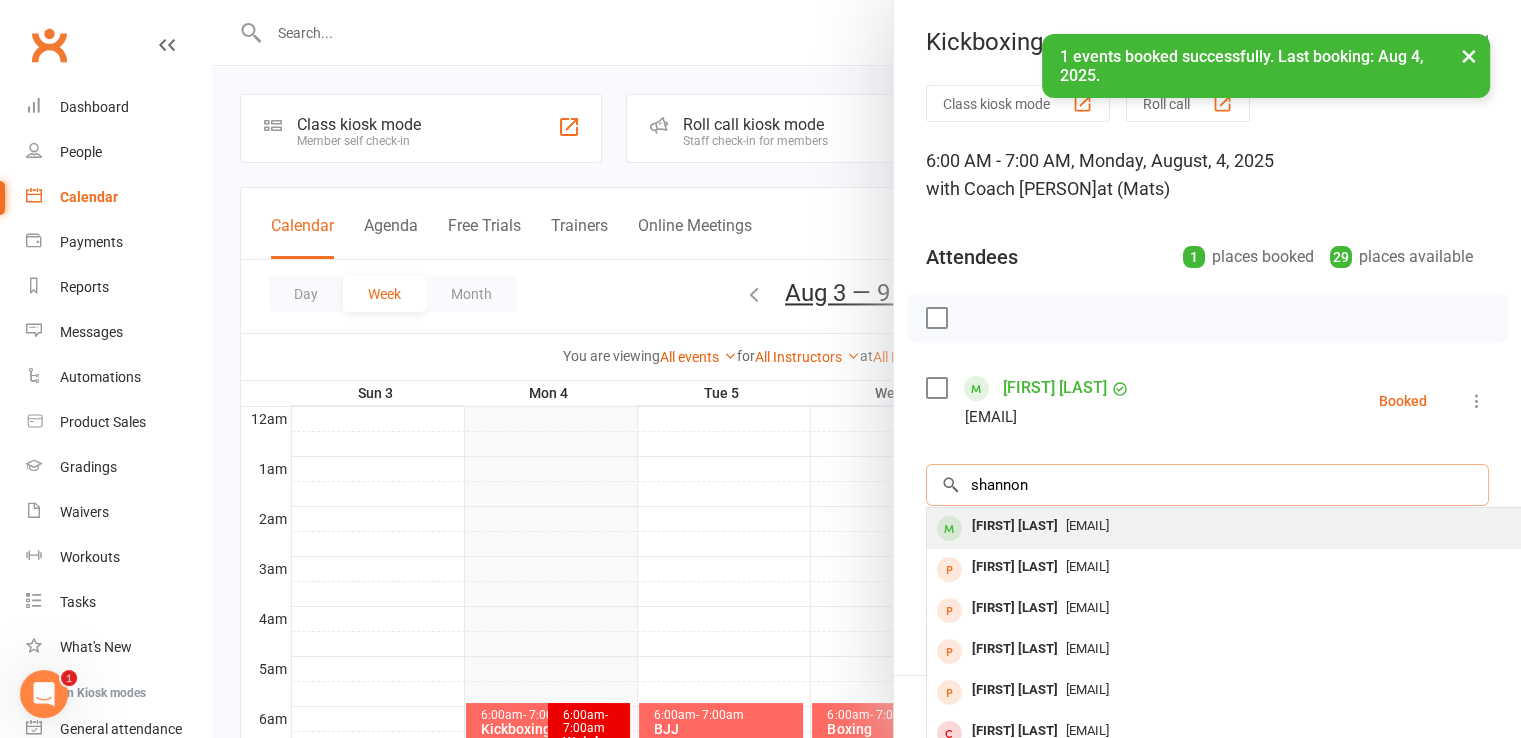 type on "shannon" 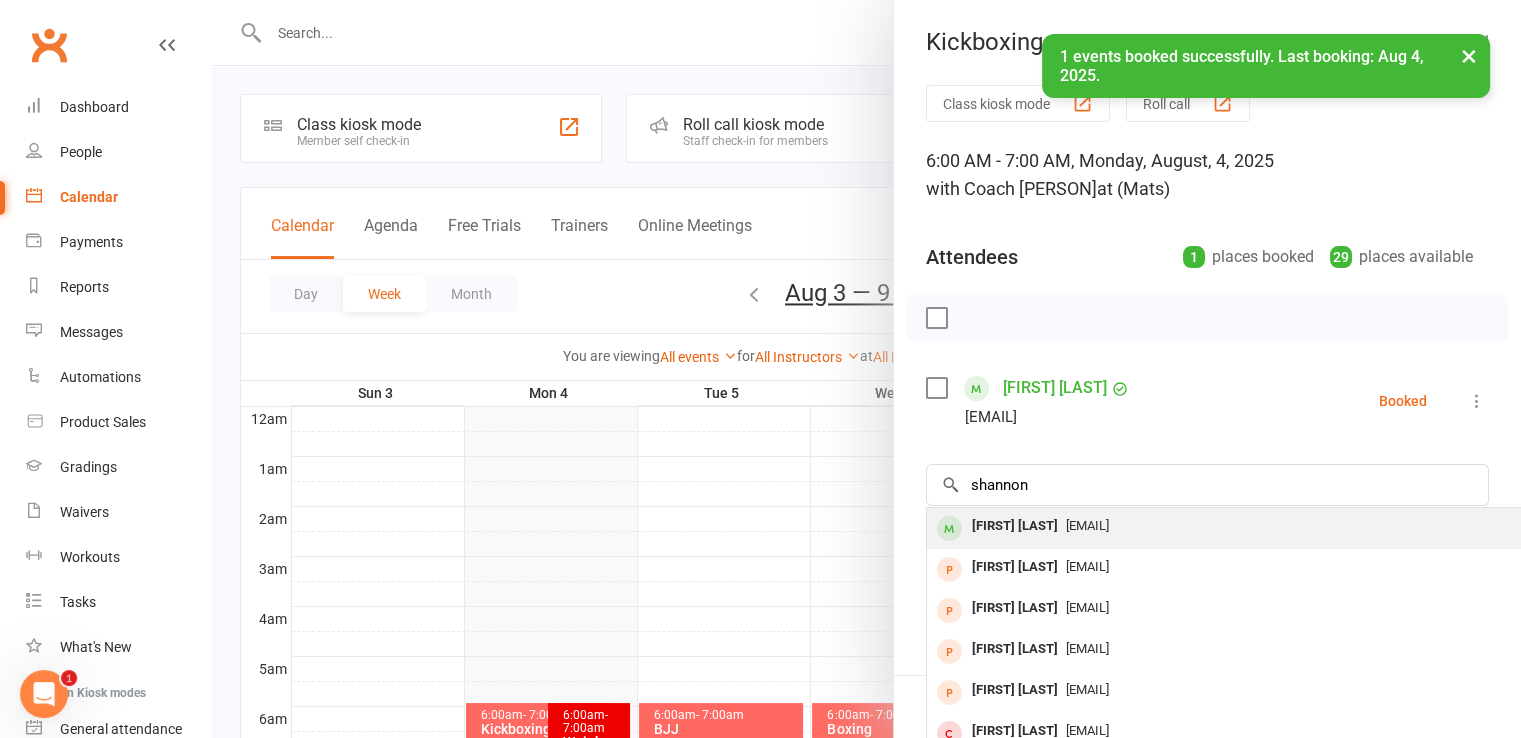 click on "[FIRST] [LAST]" at bounding box center (1015, 526) 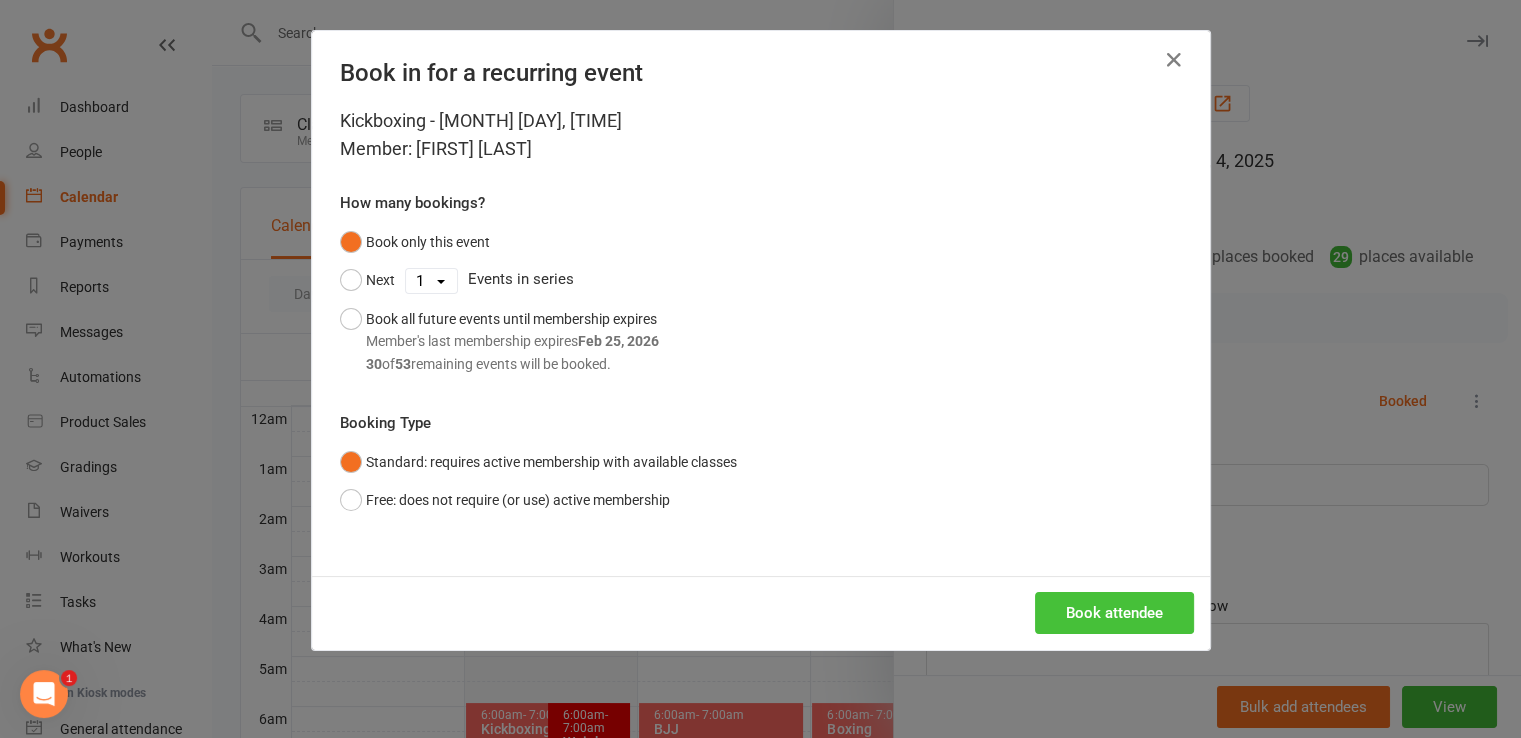 click on "Book attendee" at bounding box center [1114, 613] 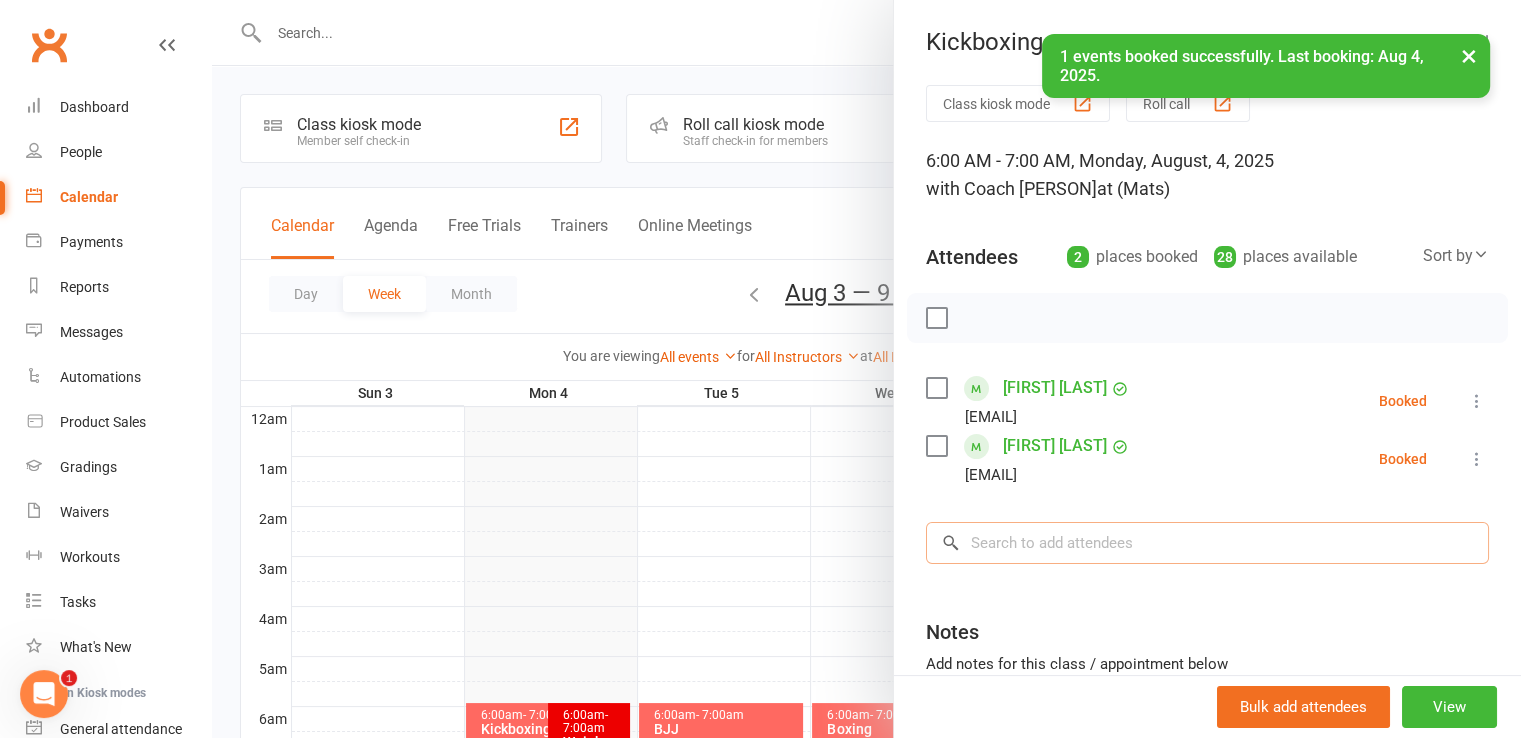 click at bounding box center (1207, 543) 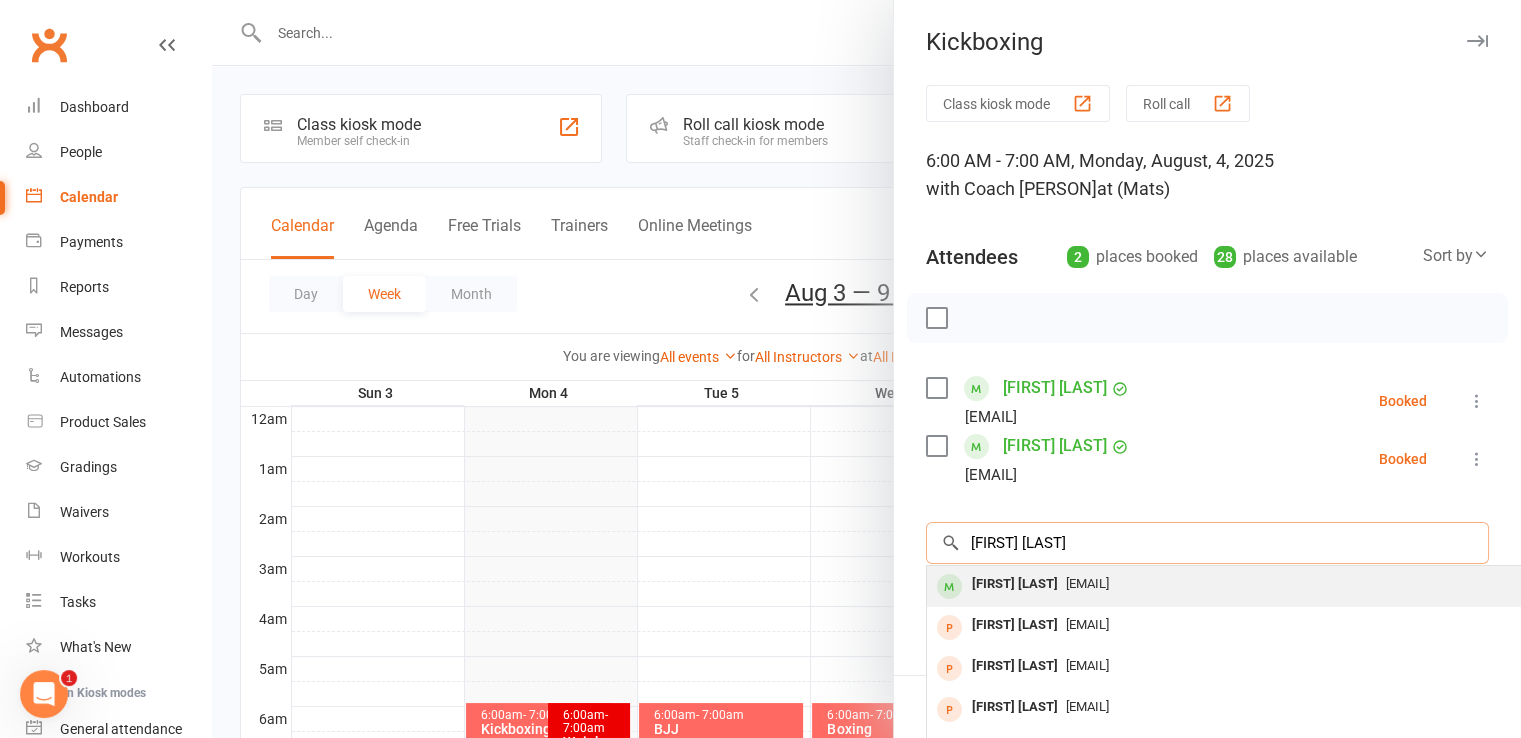 type on "[FIRST] [LAST]" 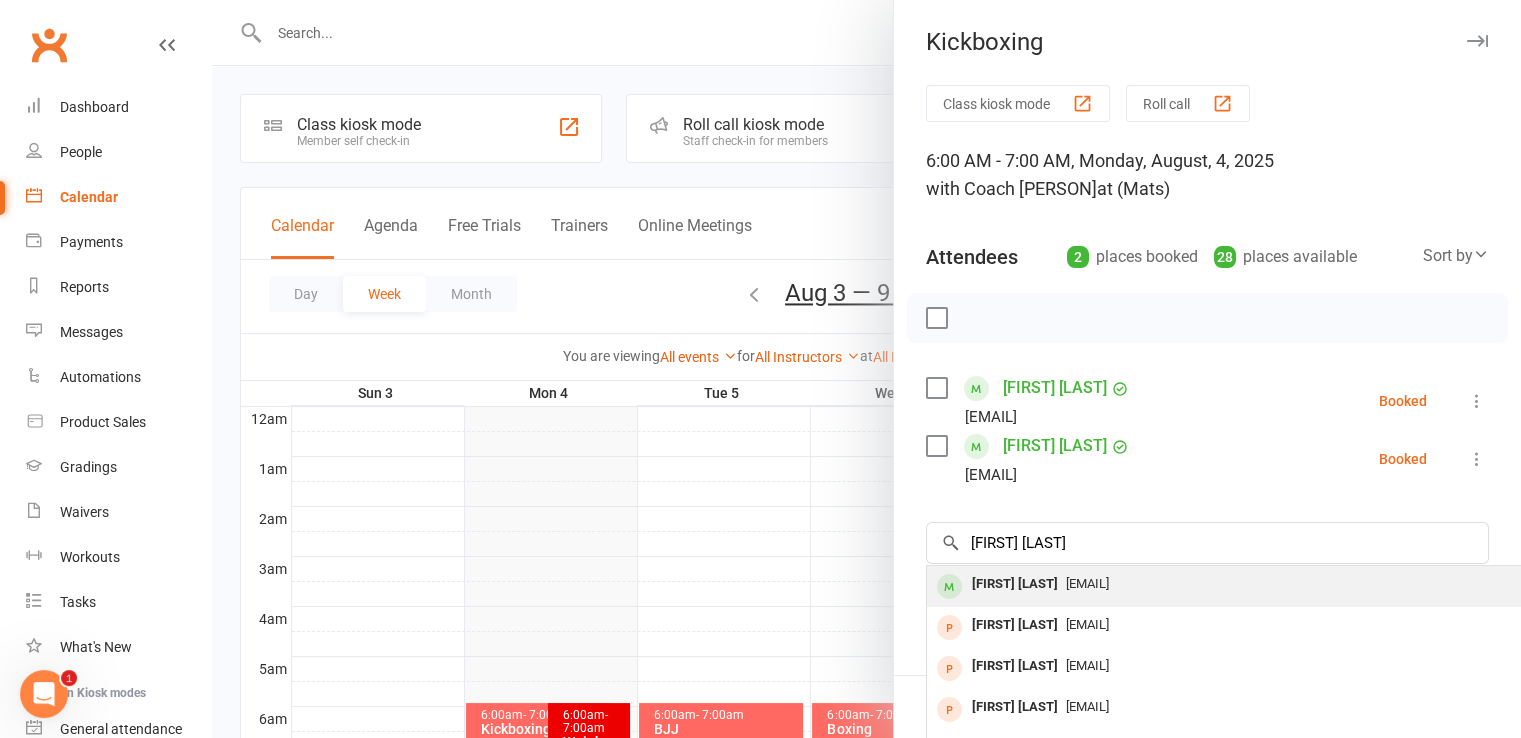 click on "[EMAIL]" at bounding box center [1226, 584] 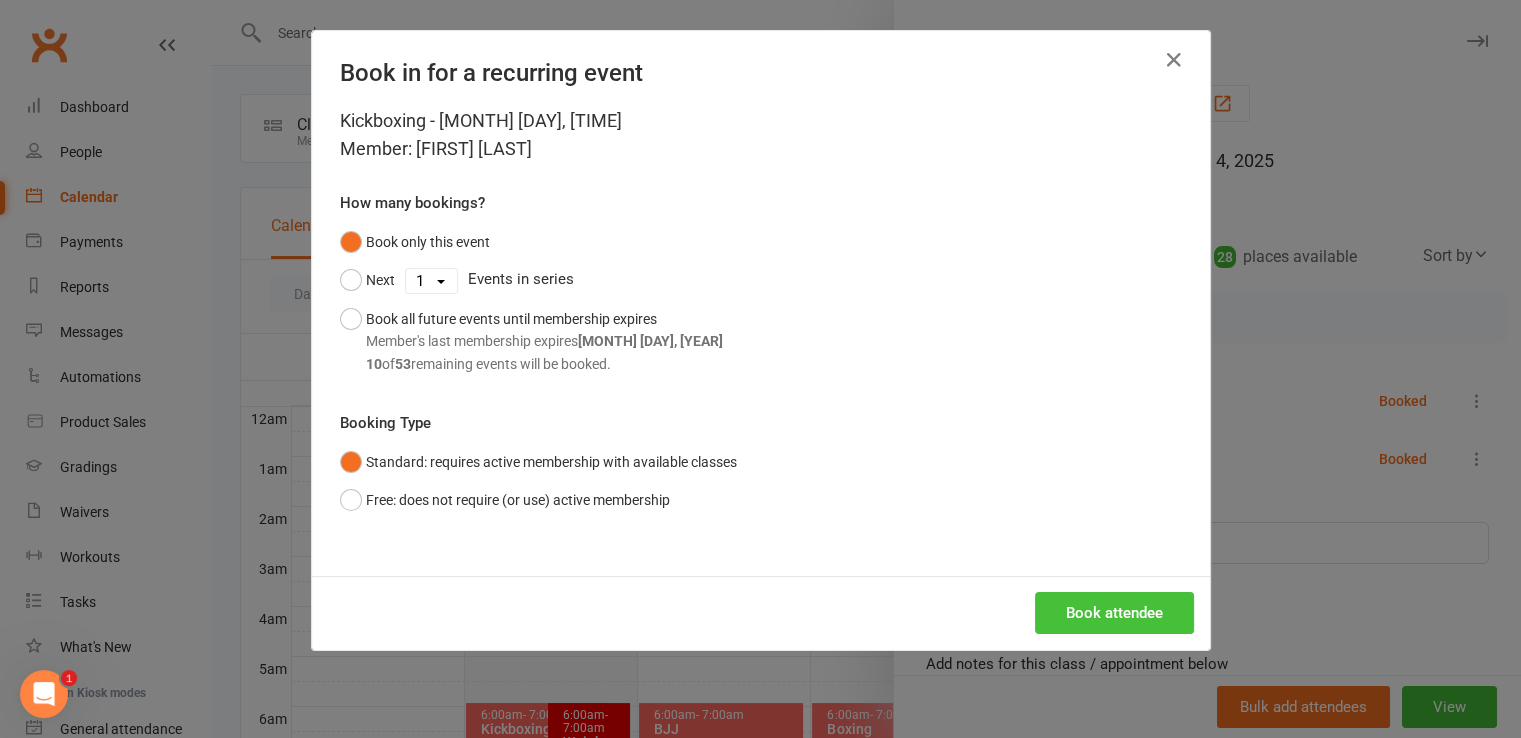 click on "Book attendee" at bounding box center [1114, 613] 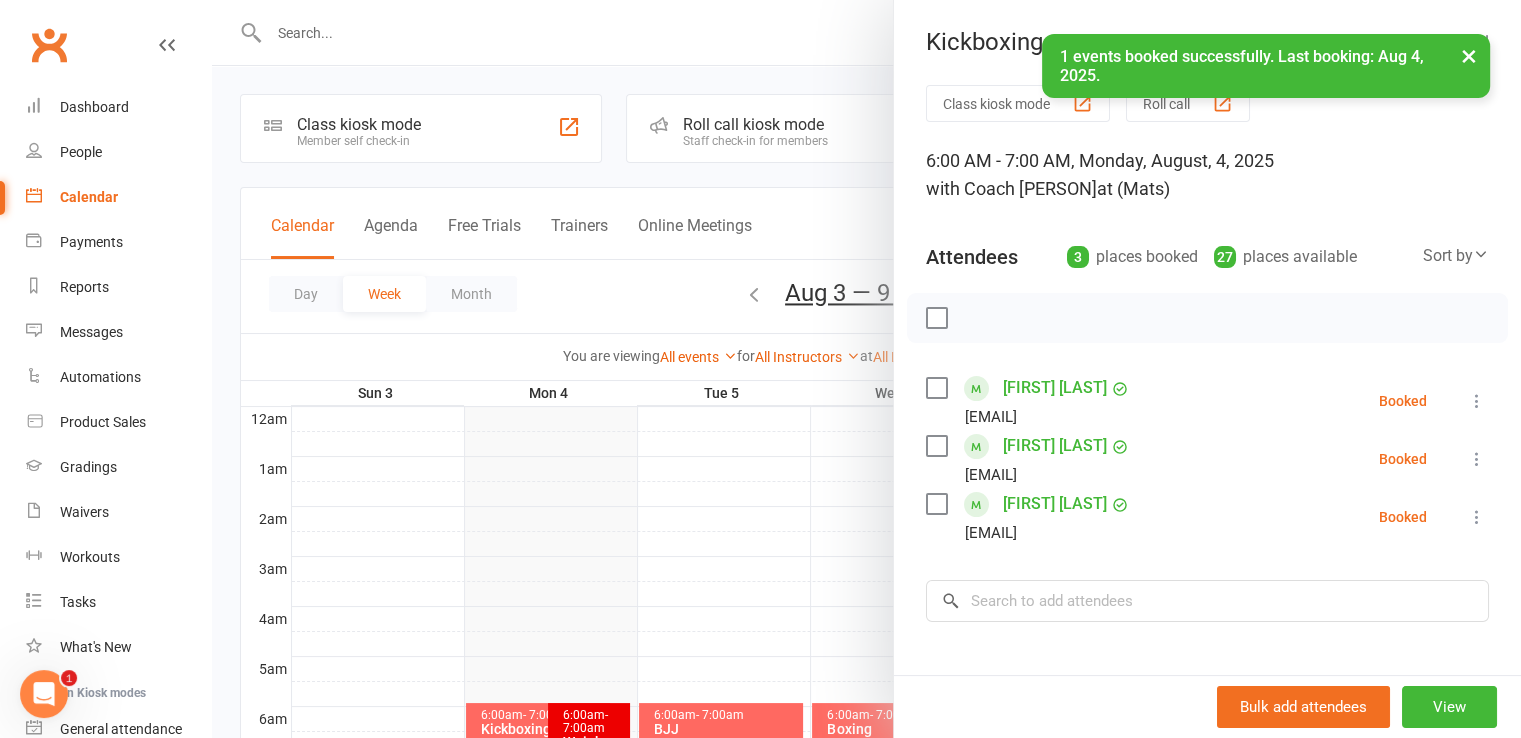 click at bounding box center [936, 318] 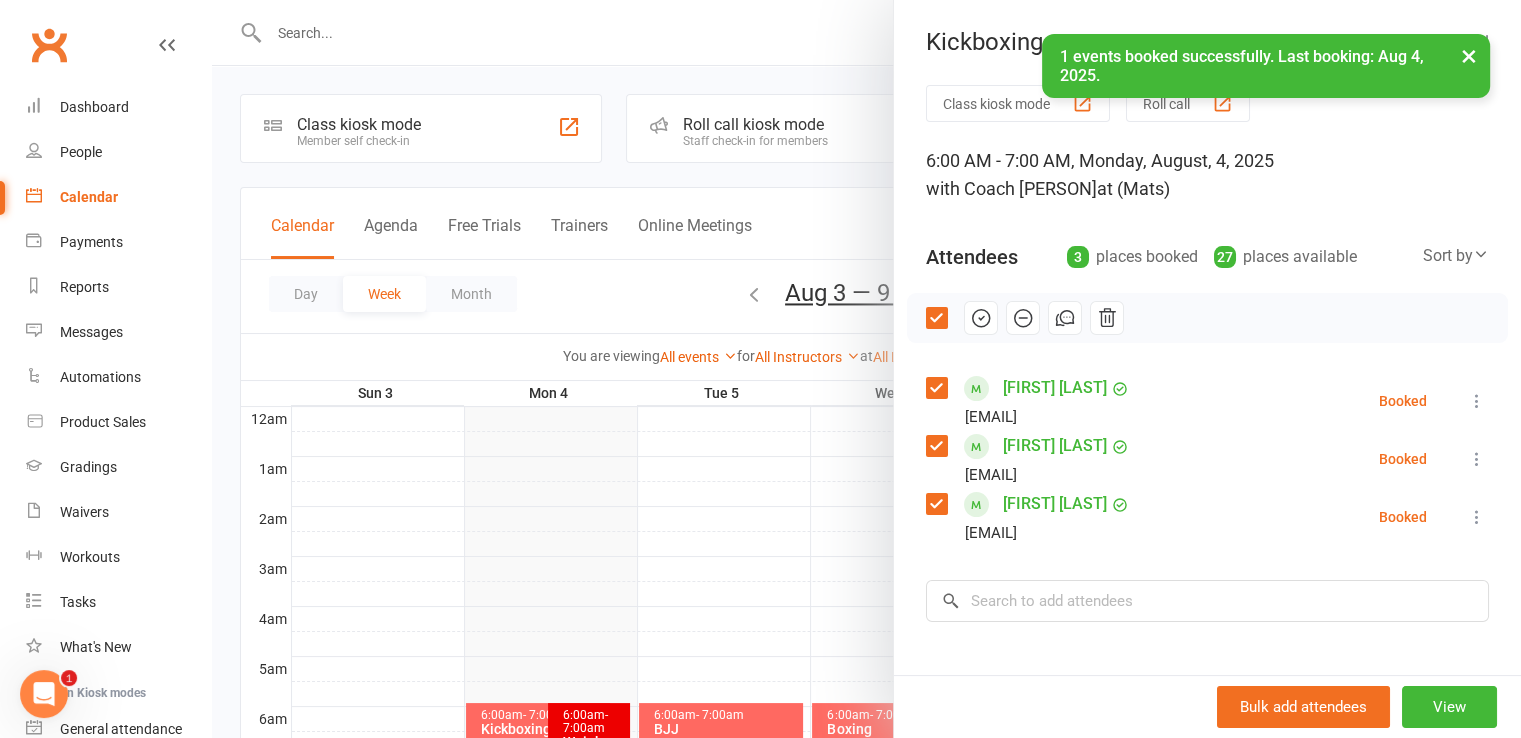 click 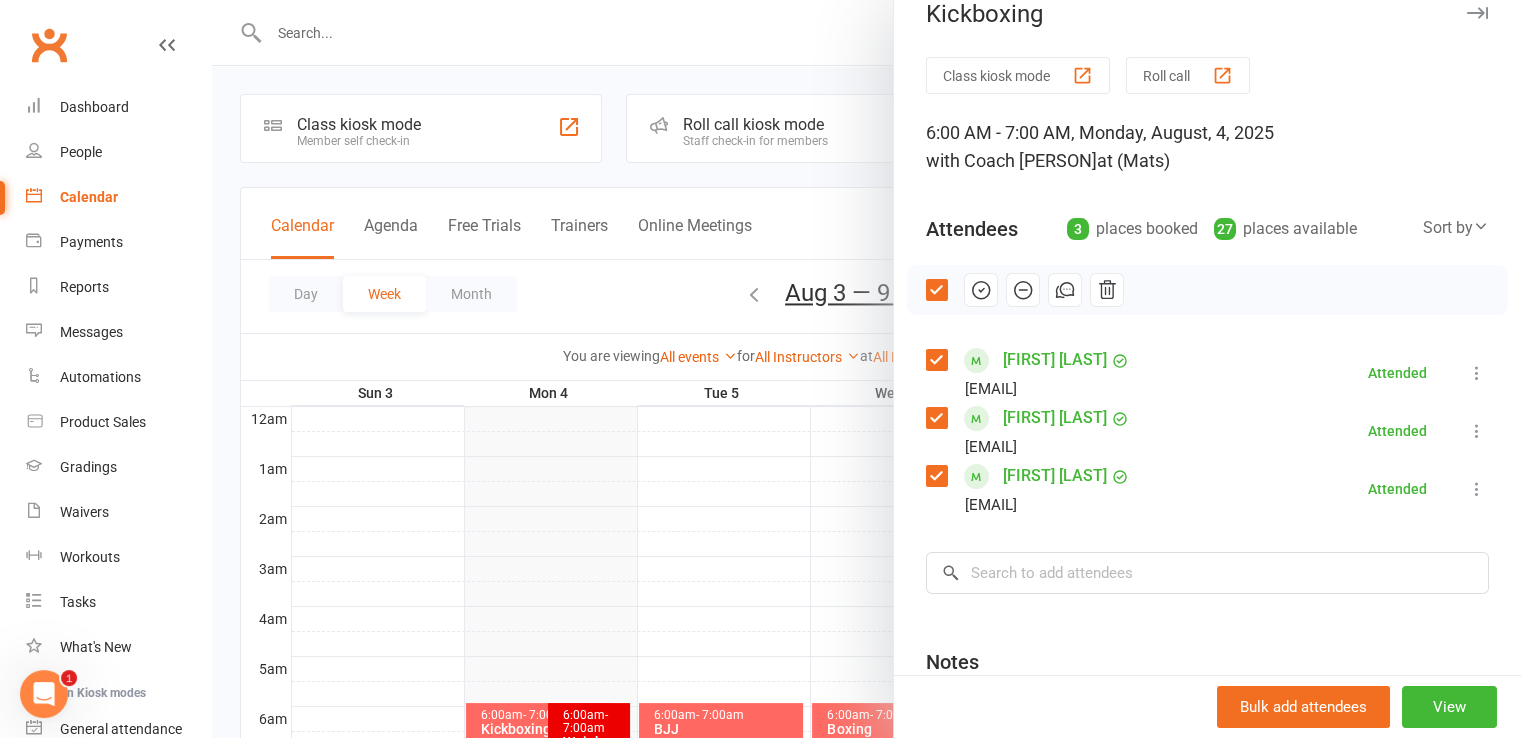 scroll, scrollTop: 0, scrollLeft: 0, axis: both 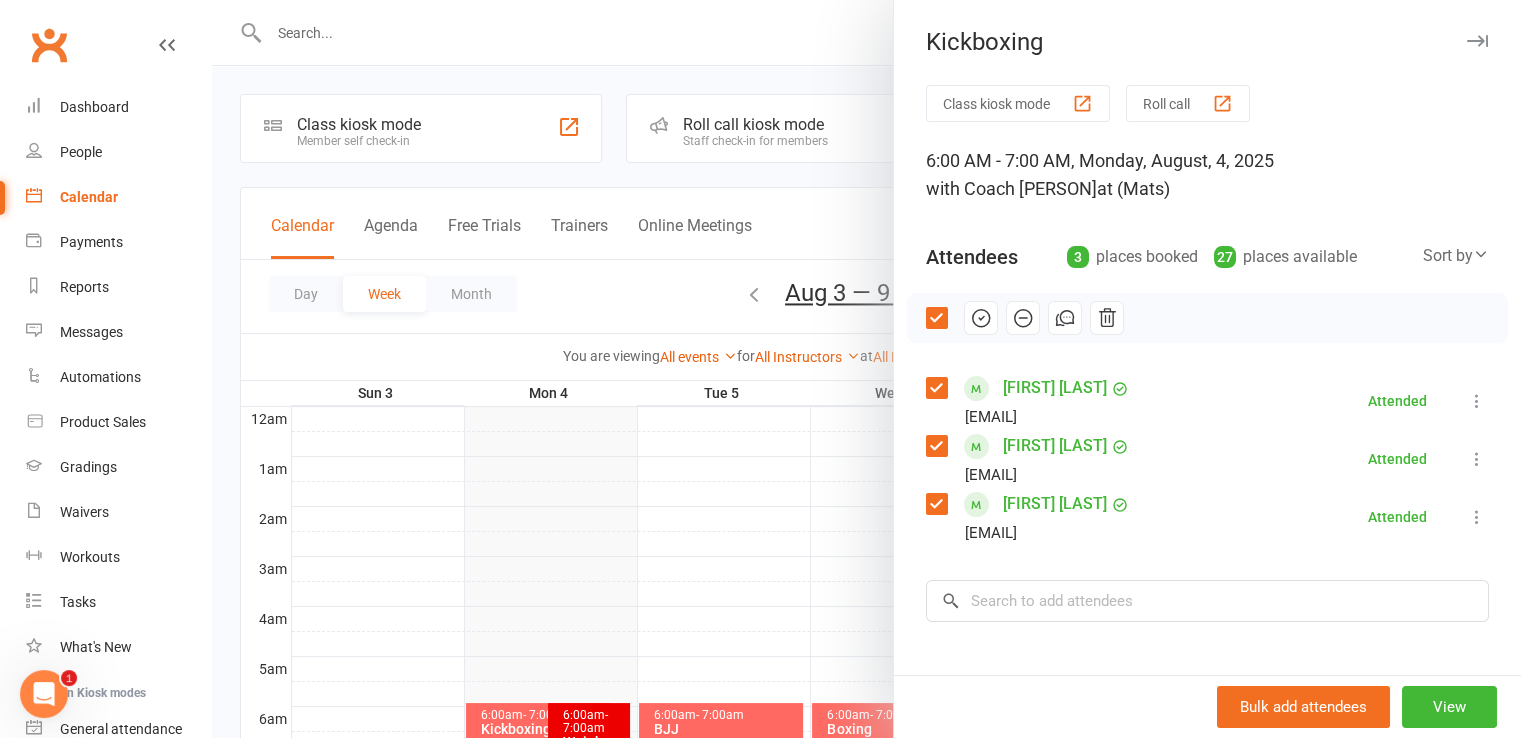 click at bounding box center [866, 369] 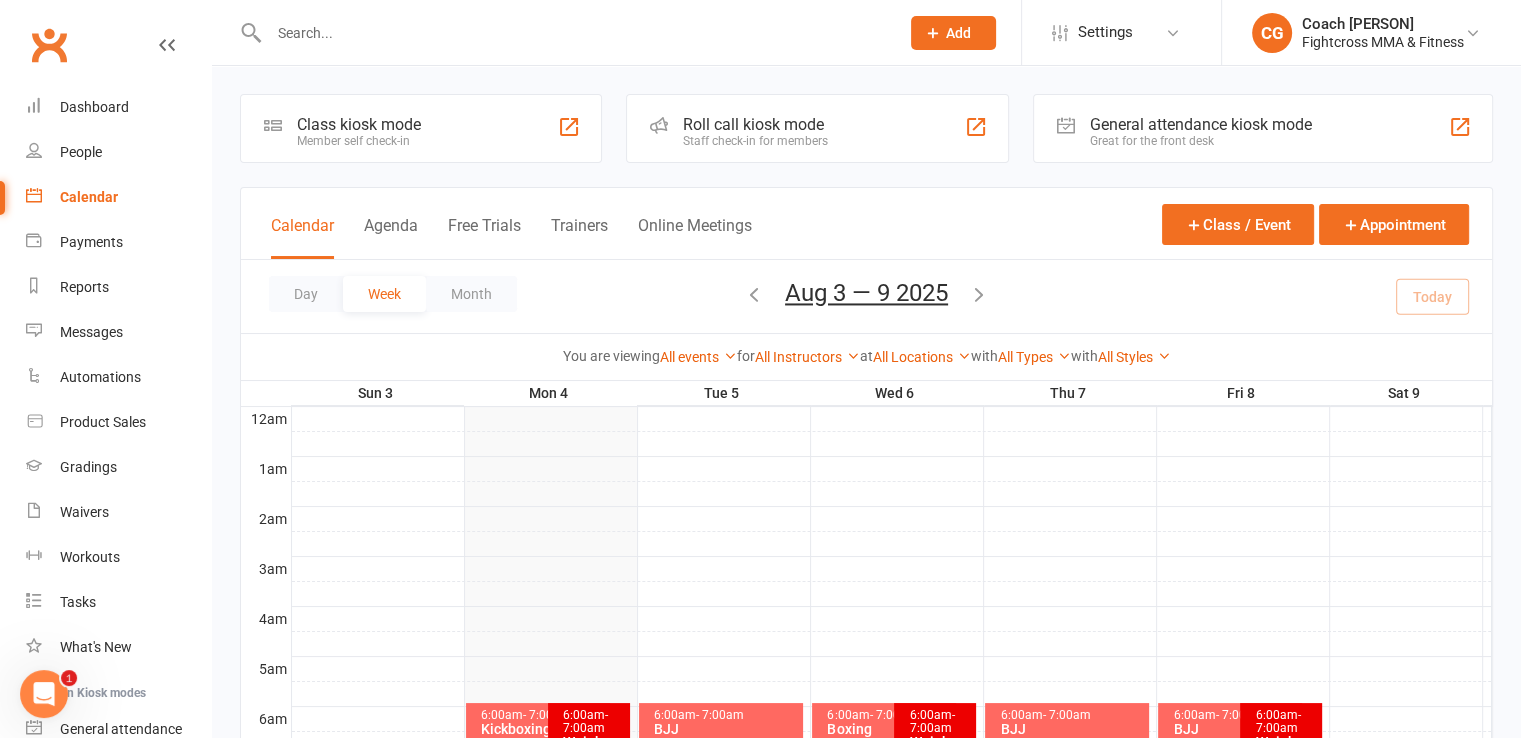click at bounding box center [562, 32] 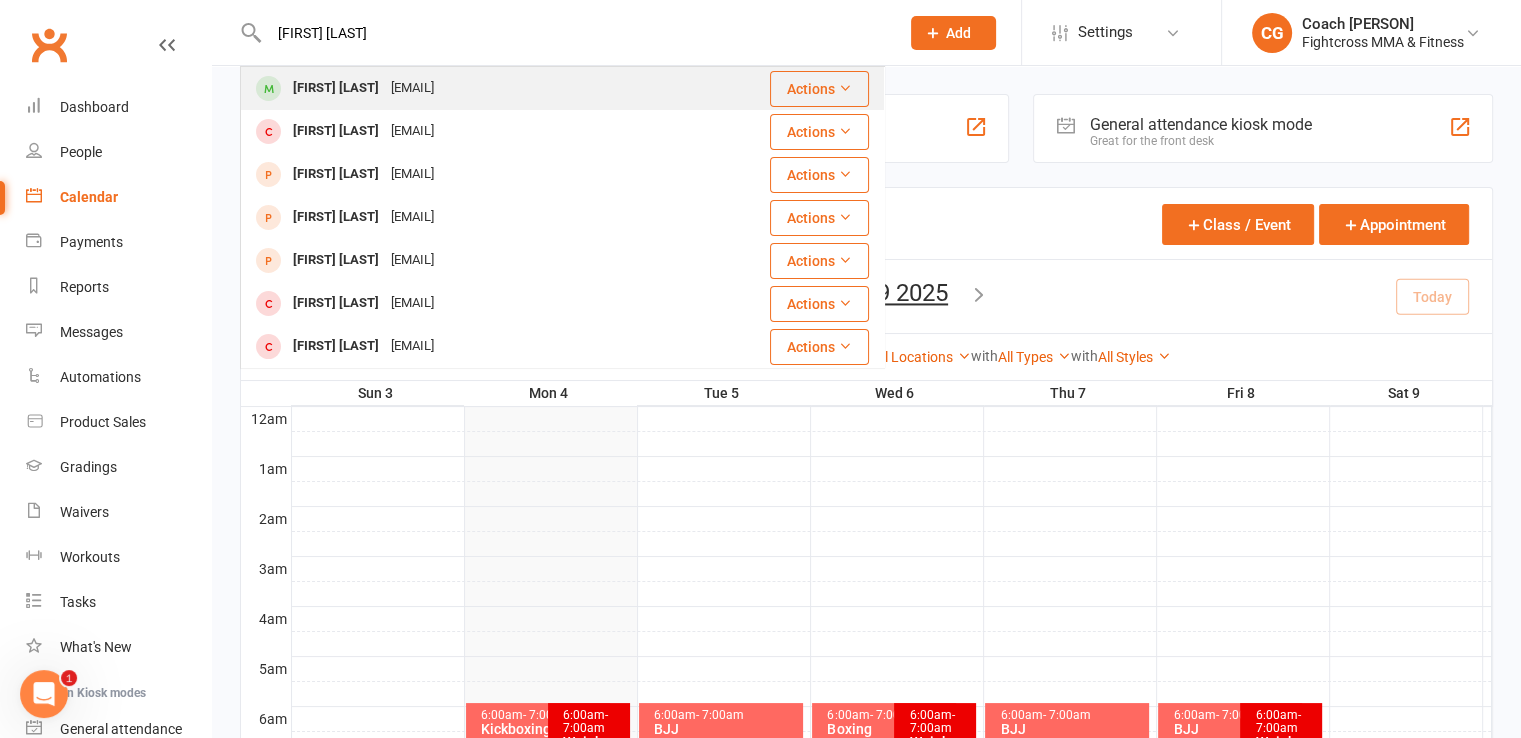 type on "[FIRST] [LAST]" 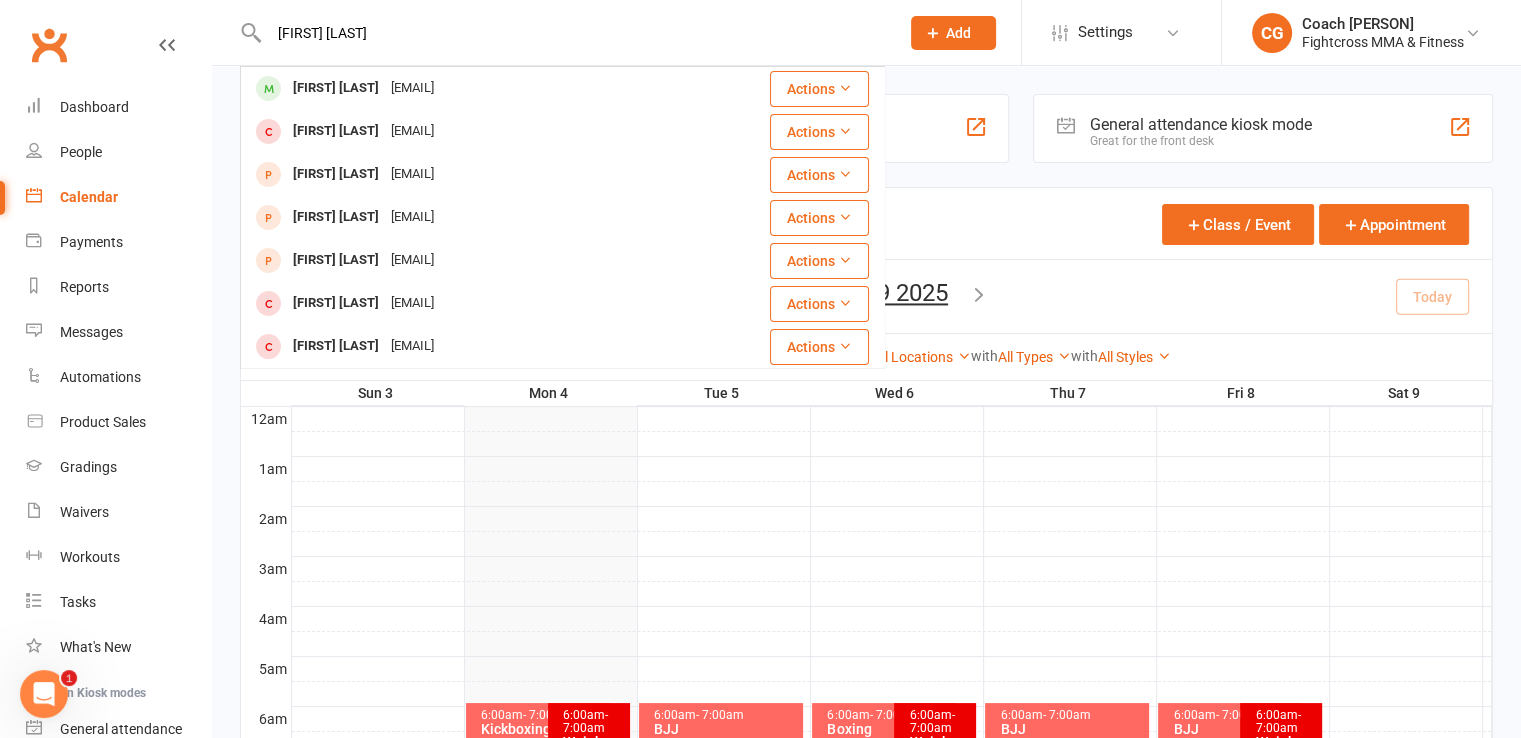 type 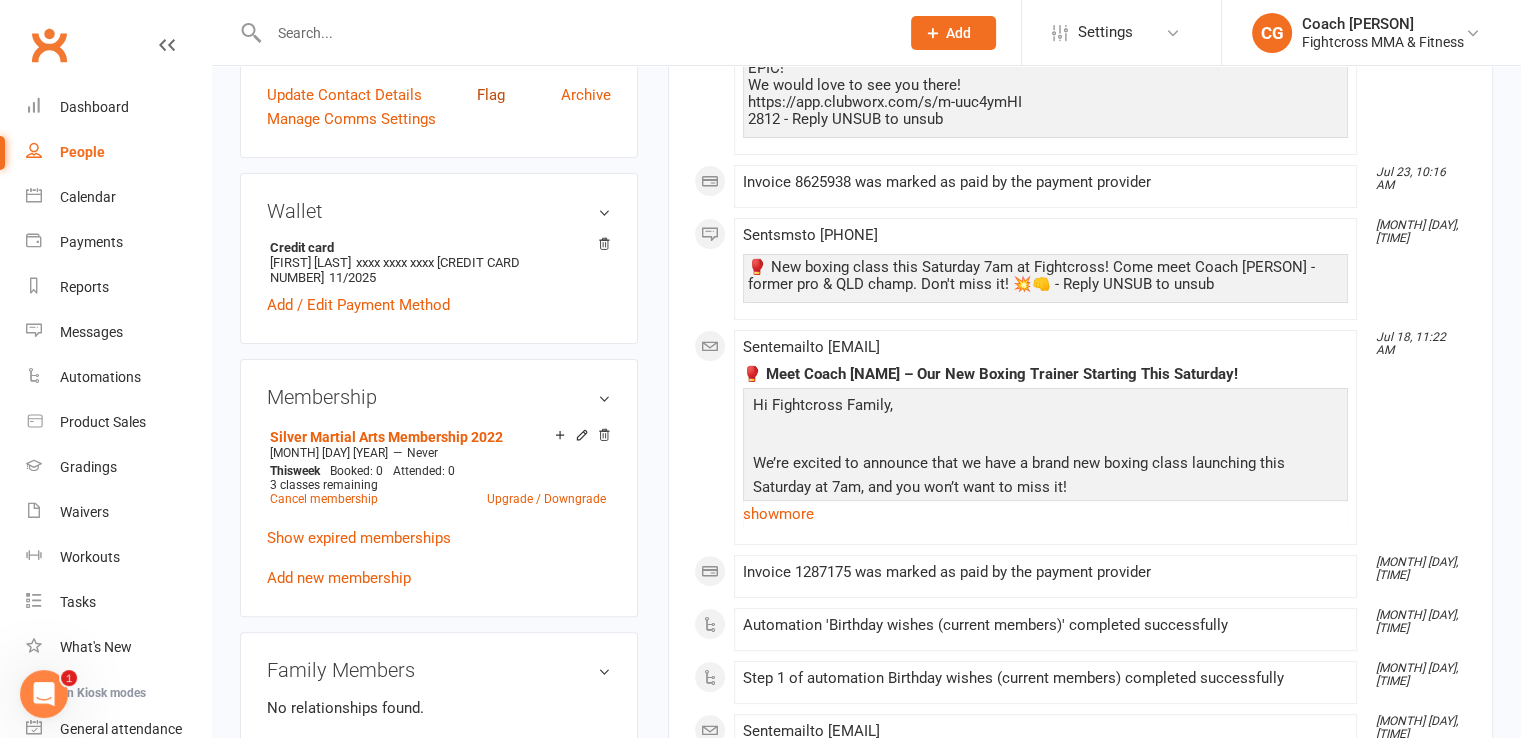 scroll, scrollTop: 1000, scrollLeft: 0, axis: vertical 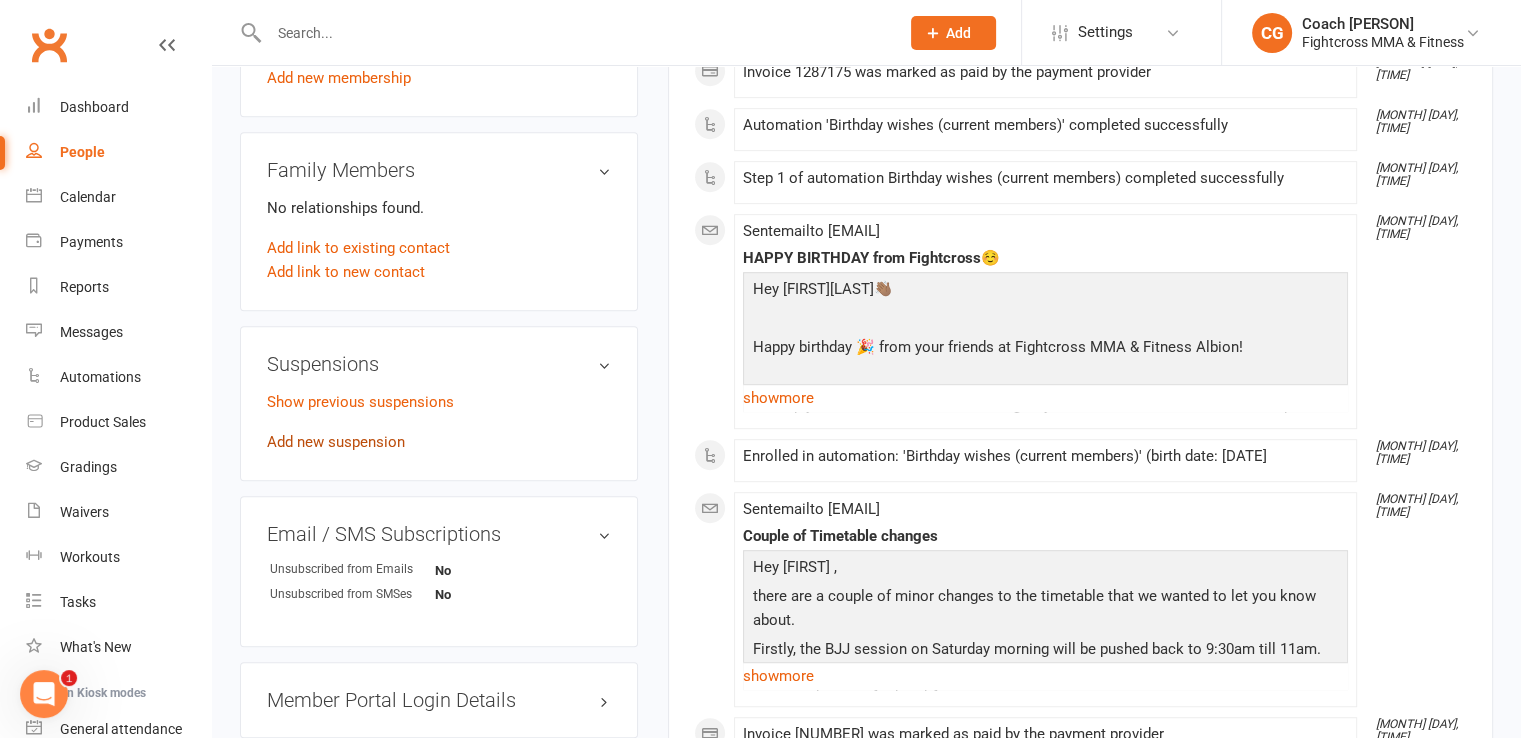click on "Add new suspension" at bounding box center [336, 442] 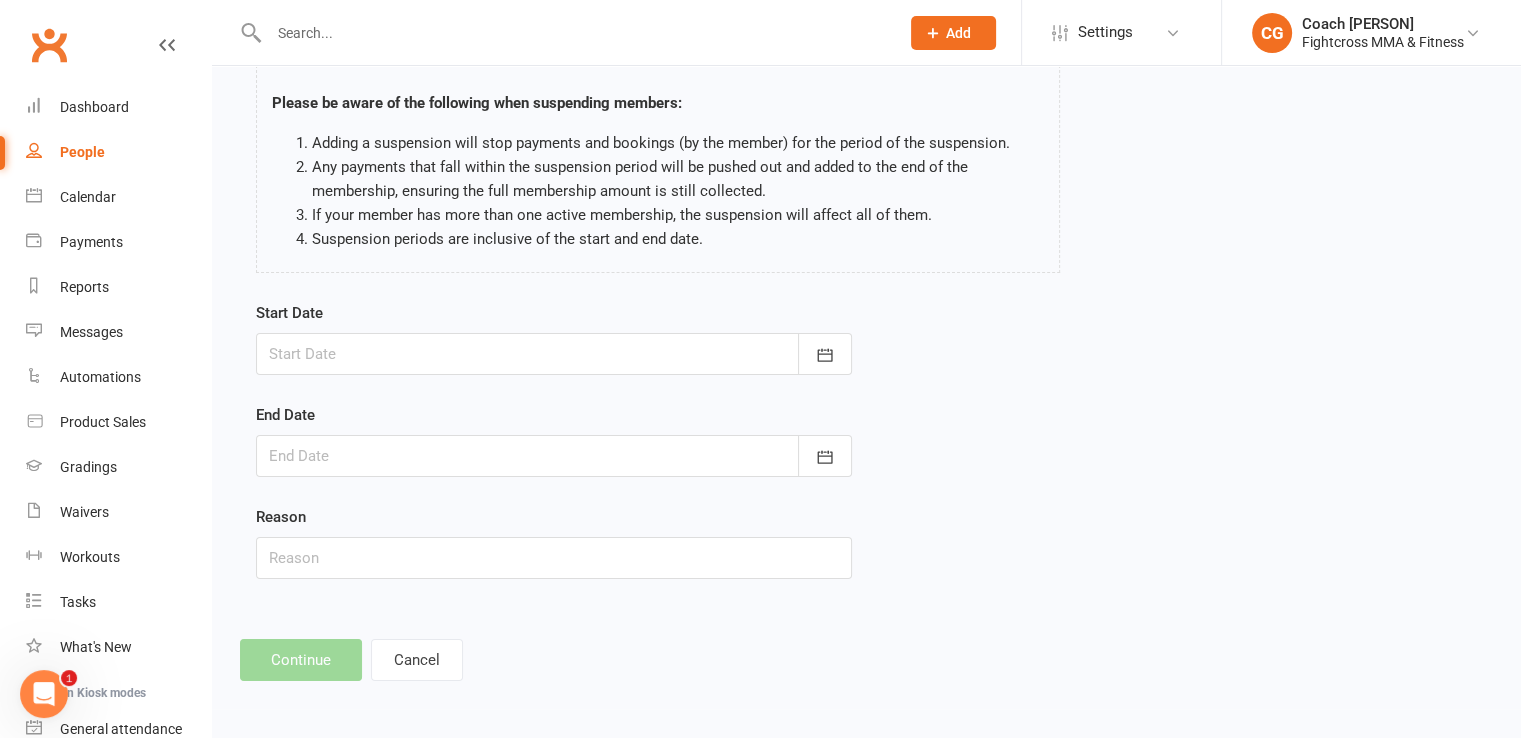 scroll, scrollTop: 0, scrollLeft: 0, axis: both 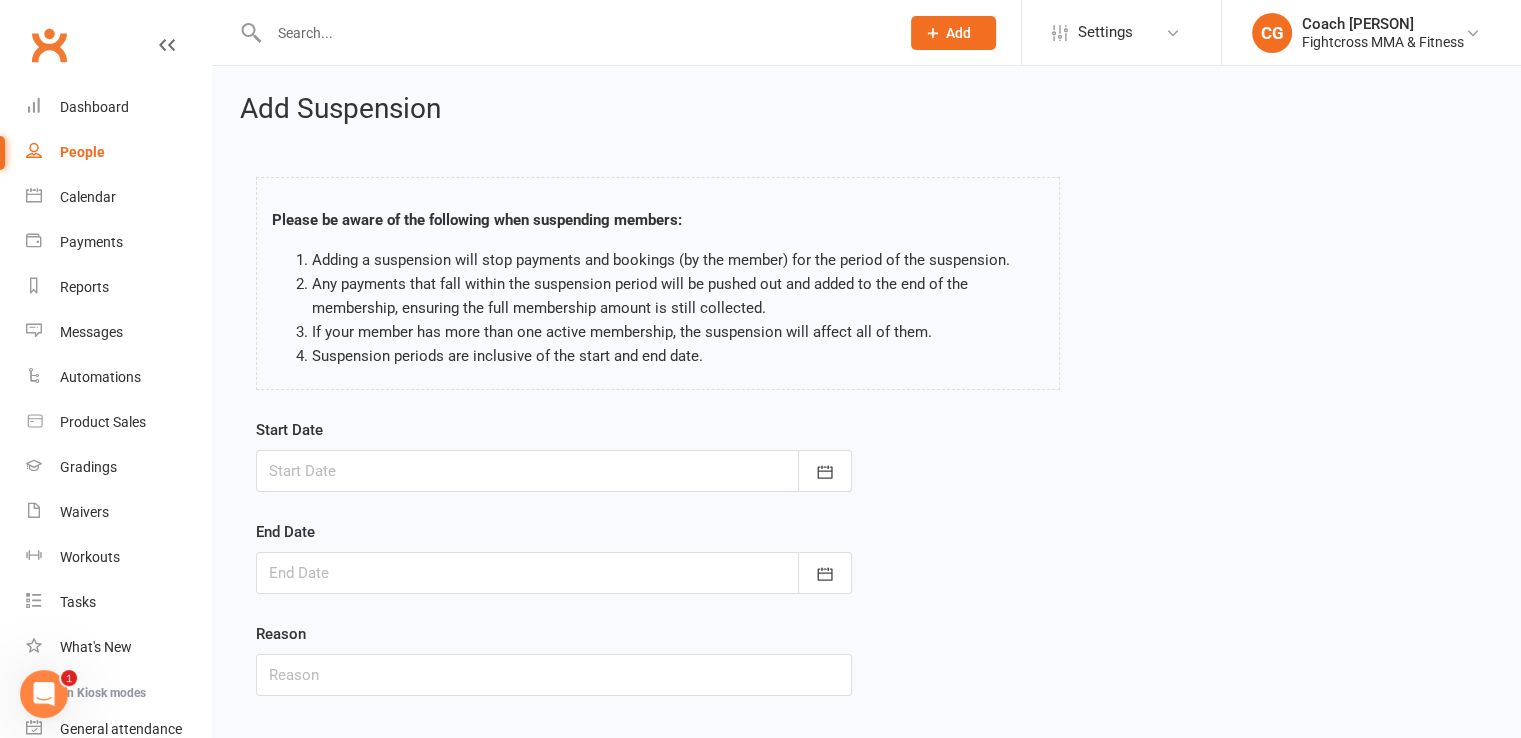 click at bounding box center [554, 471] 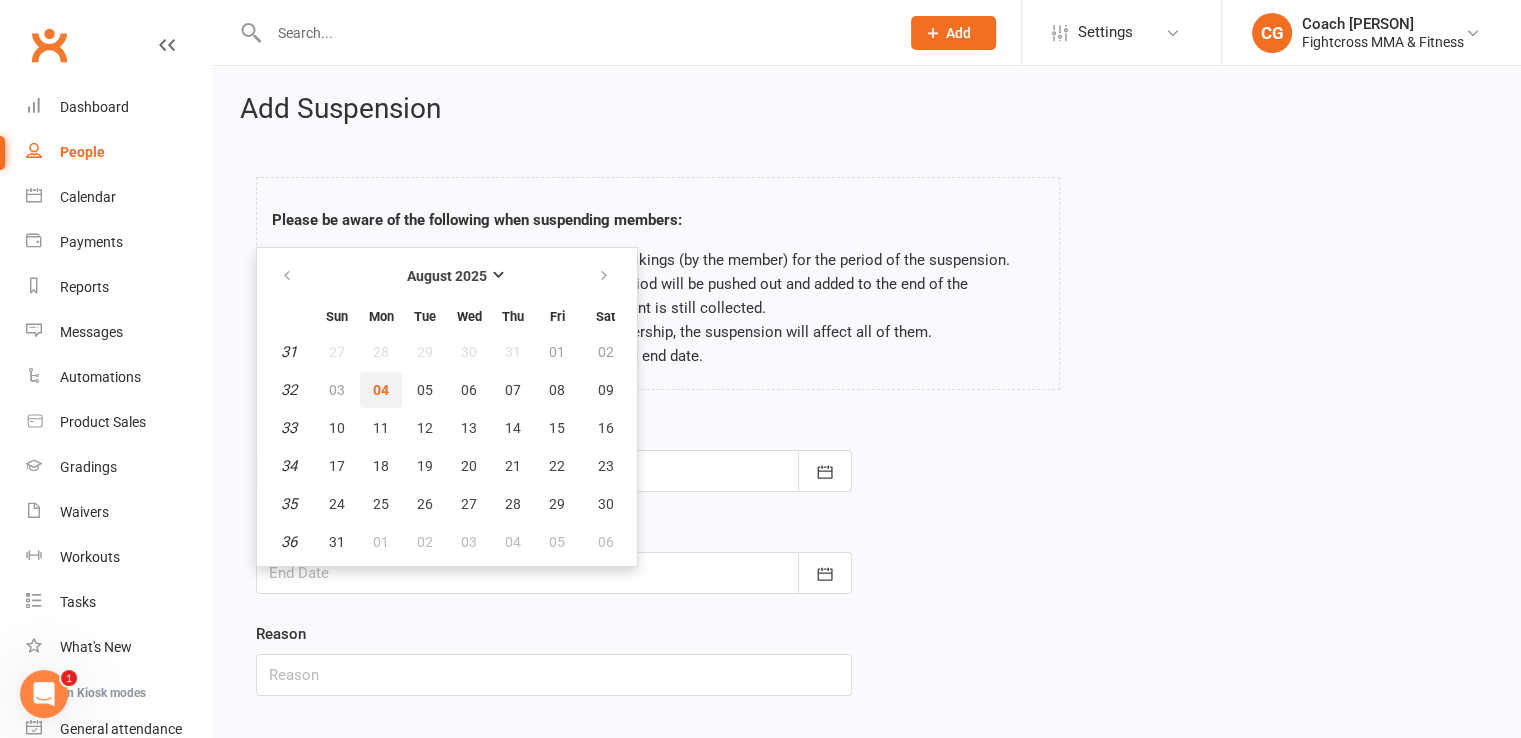 click on "04" at bounding box center [381, 390] 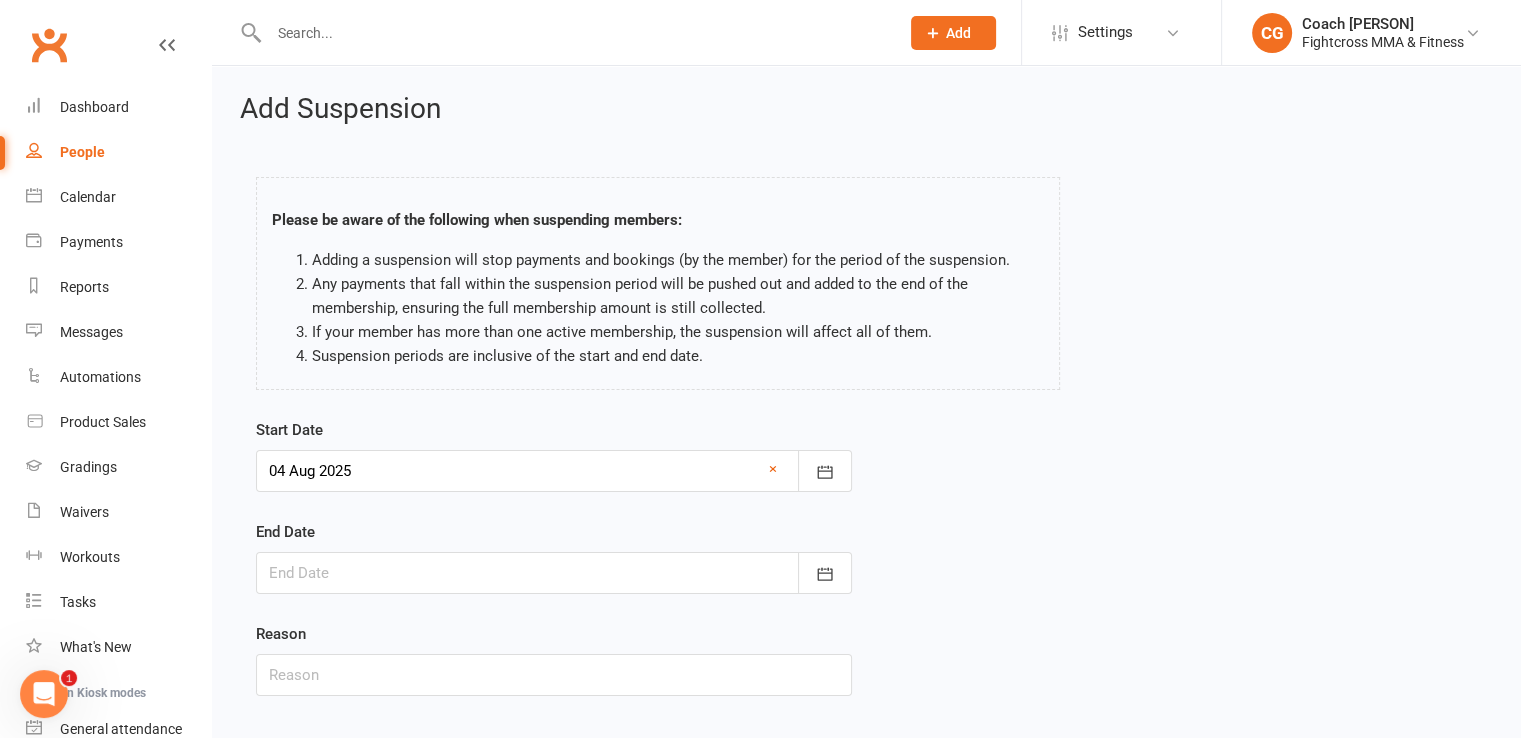 click at bounding box center [554, 573] 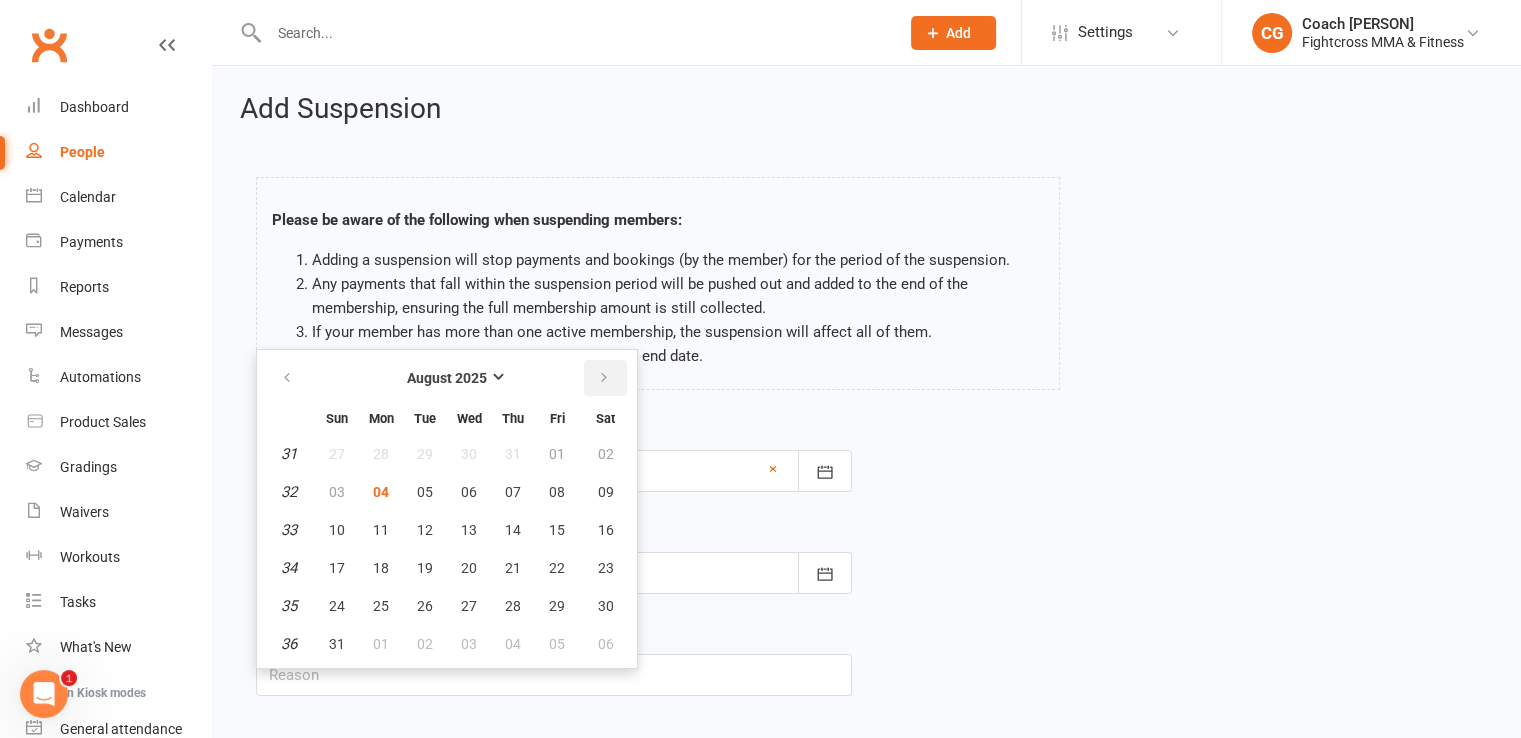 click at bounding box center (604, 378) 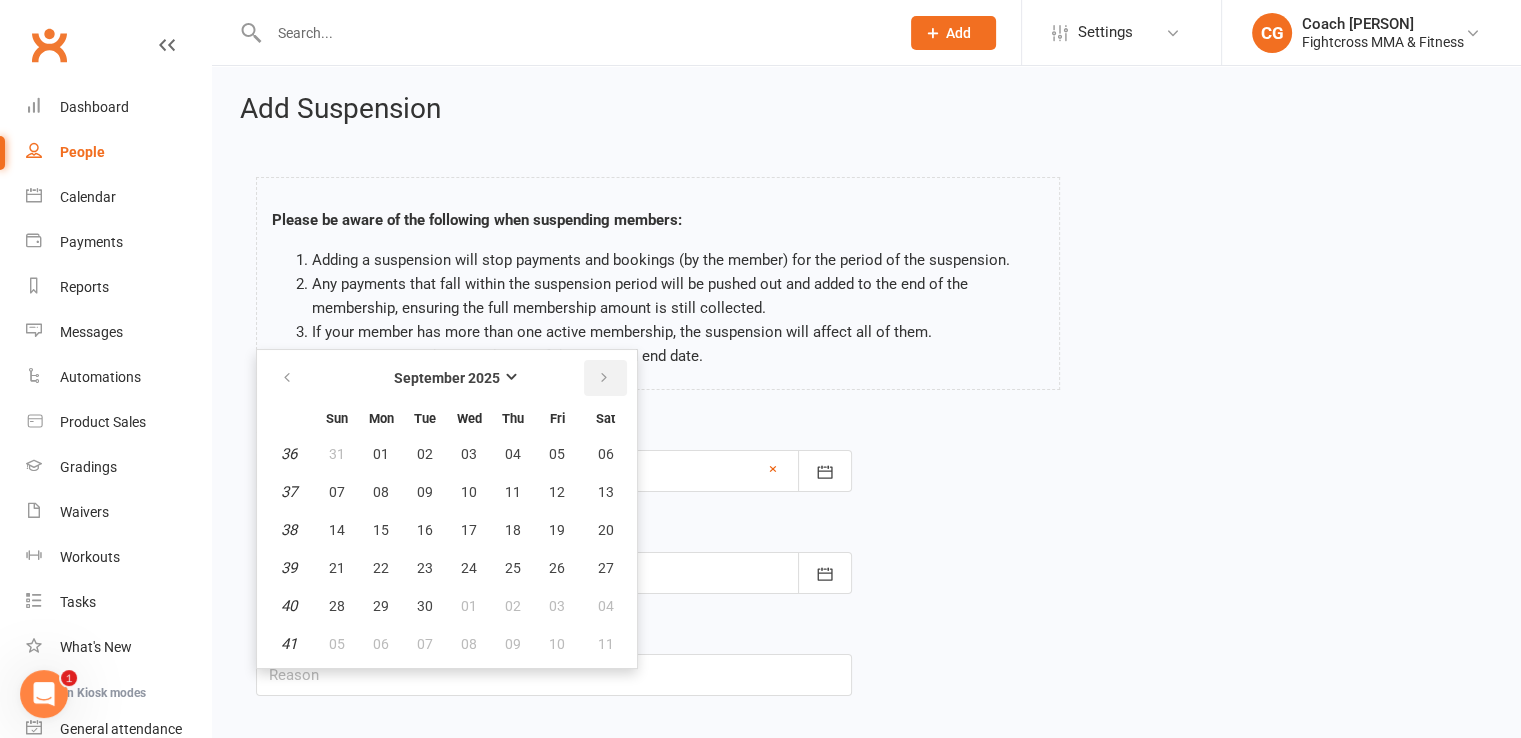 click at bounding box center [604, 378] 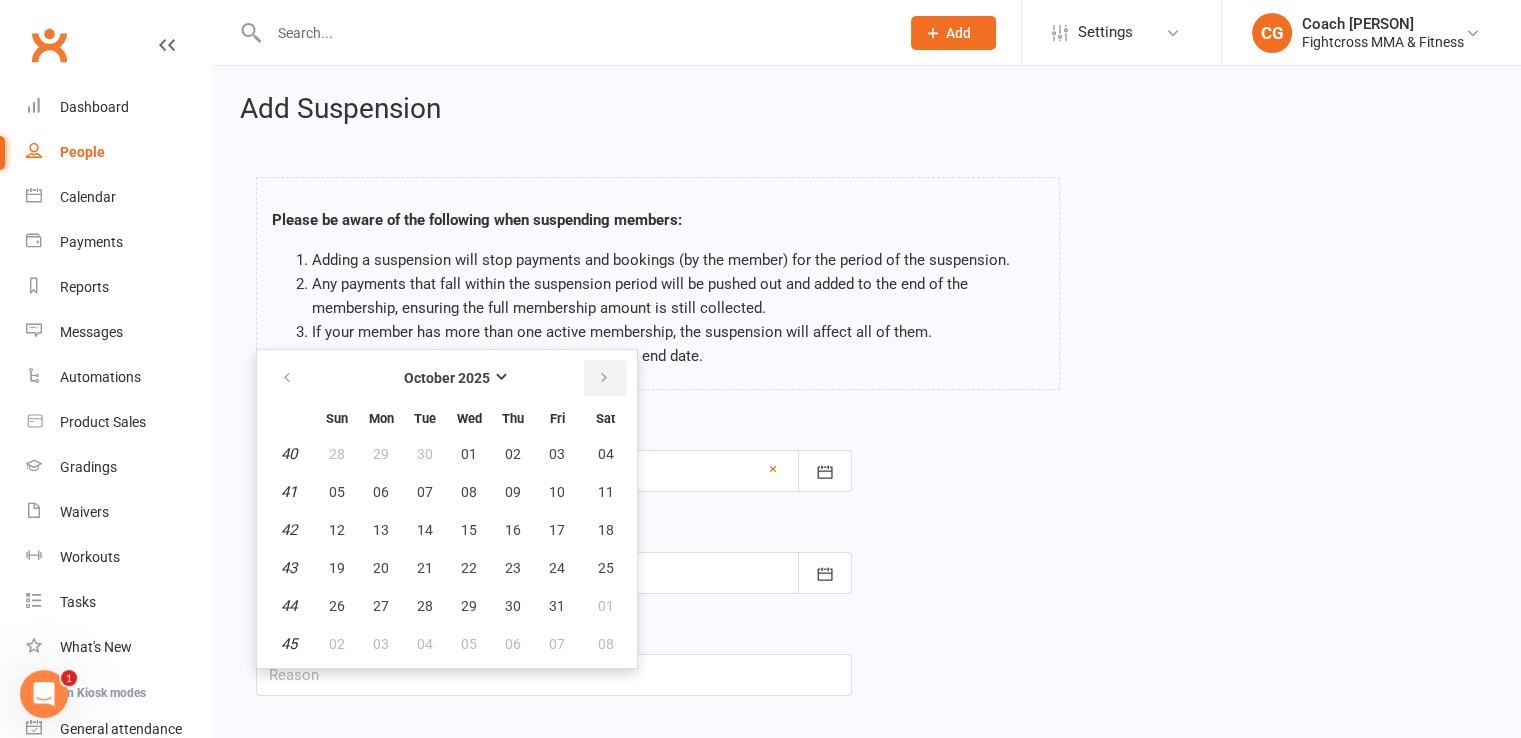click at bounding box center [604, 378] 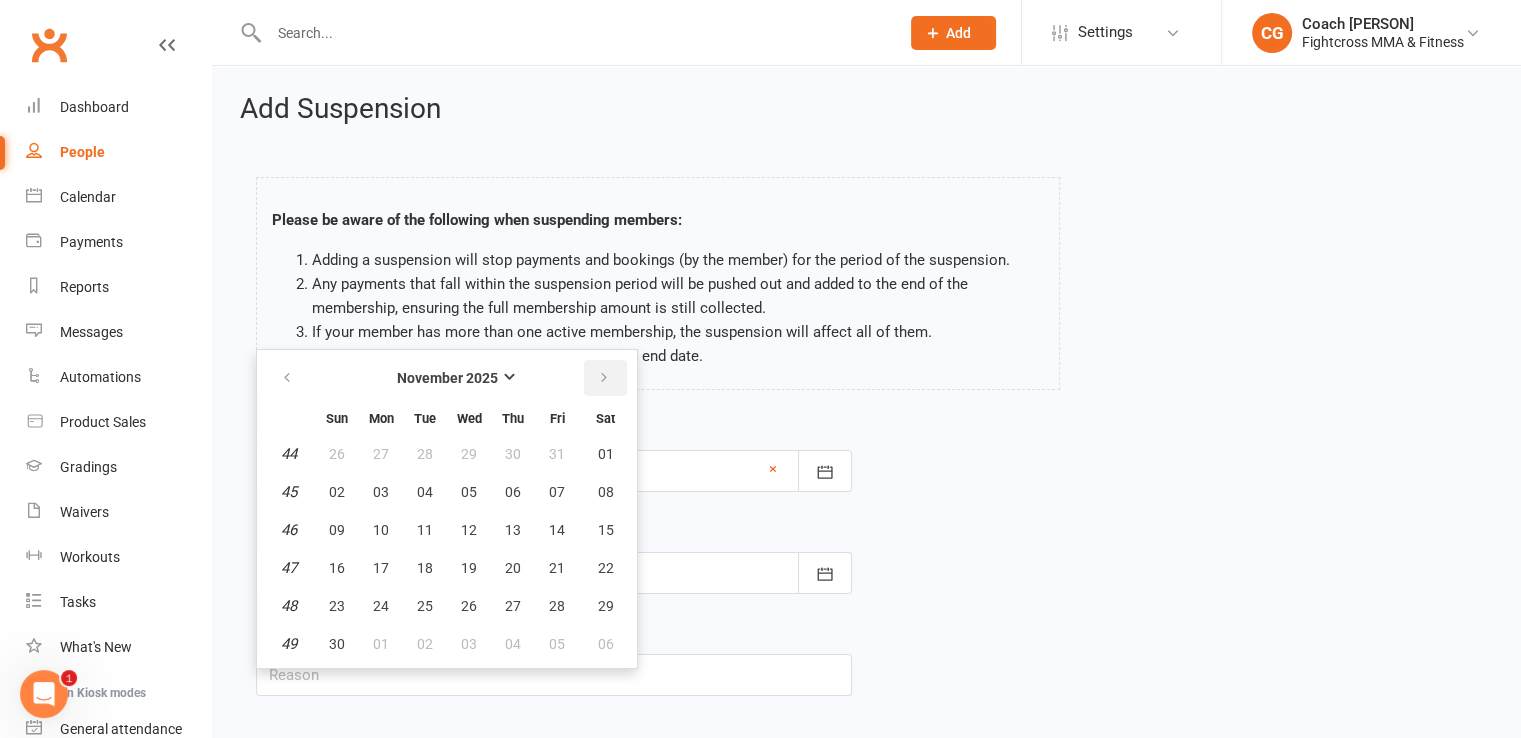click at bounding box center [604, 378] 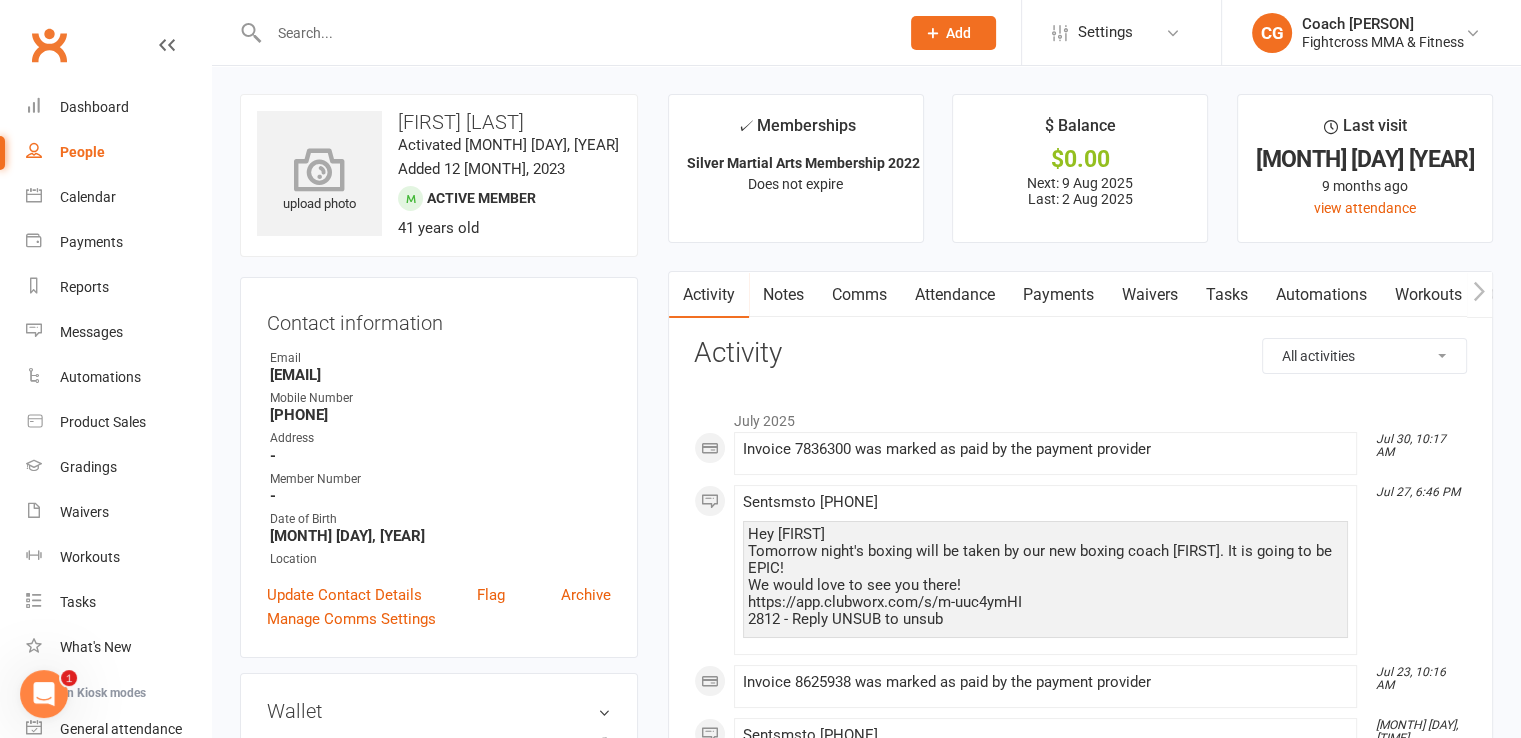 scroll, scrollTop: 500, scrollLeft: 0, axis: vertical 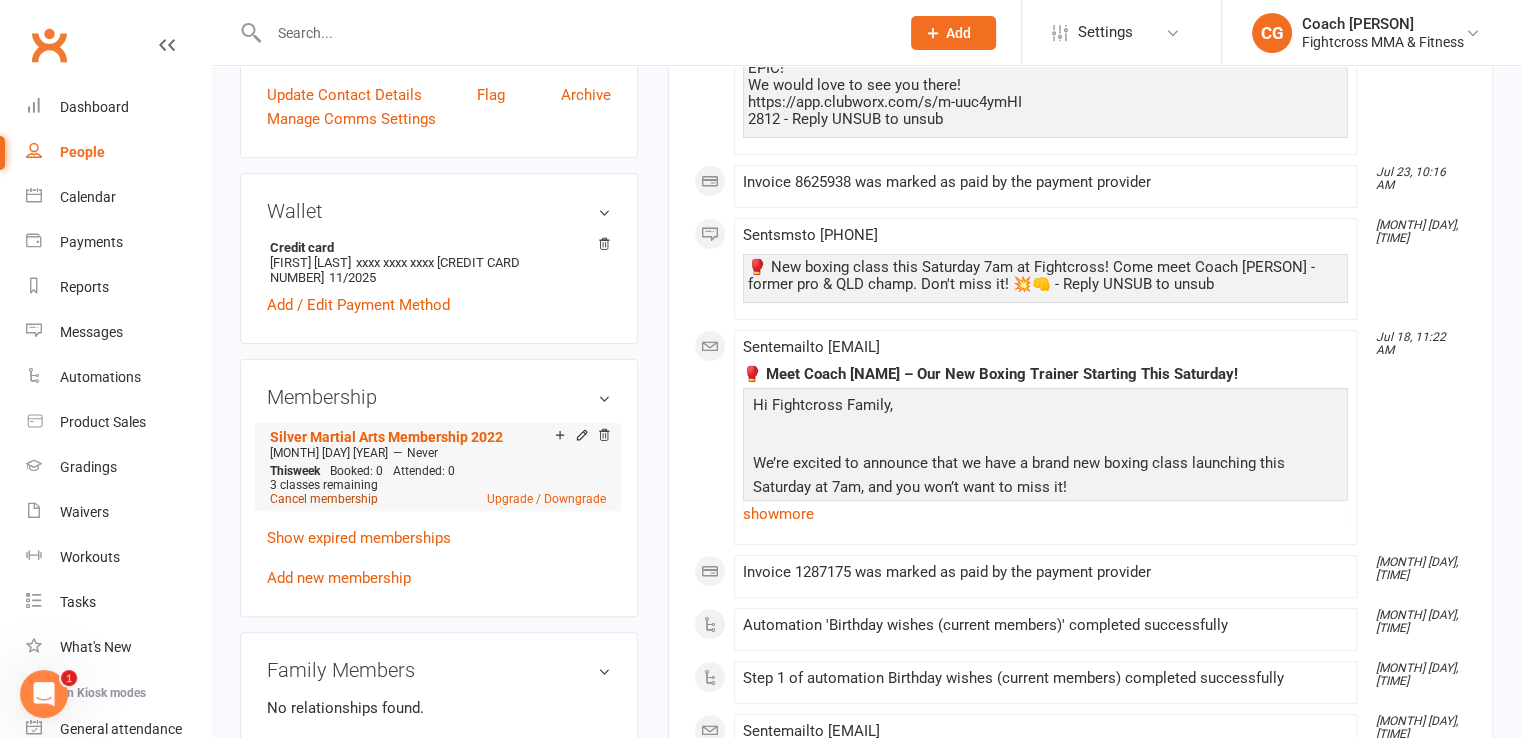 click on "Cancel membership" at bounding box center [324, 499] 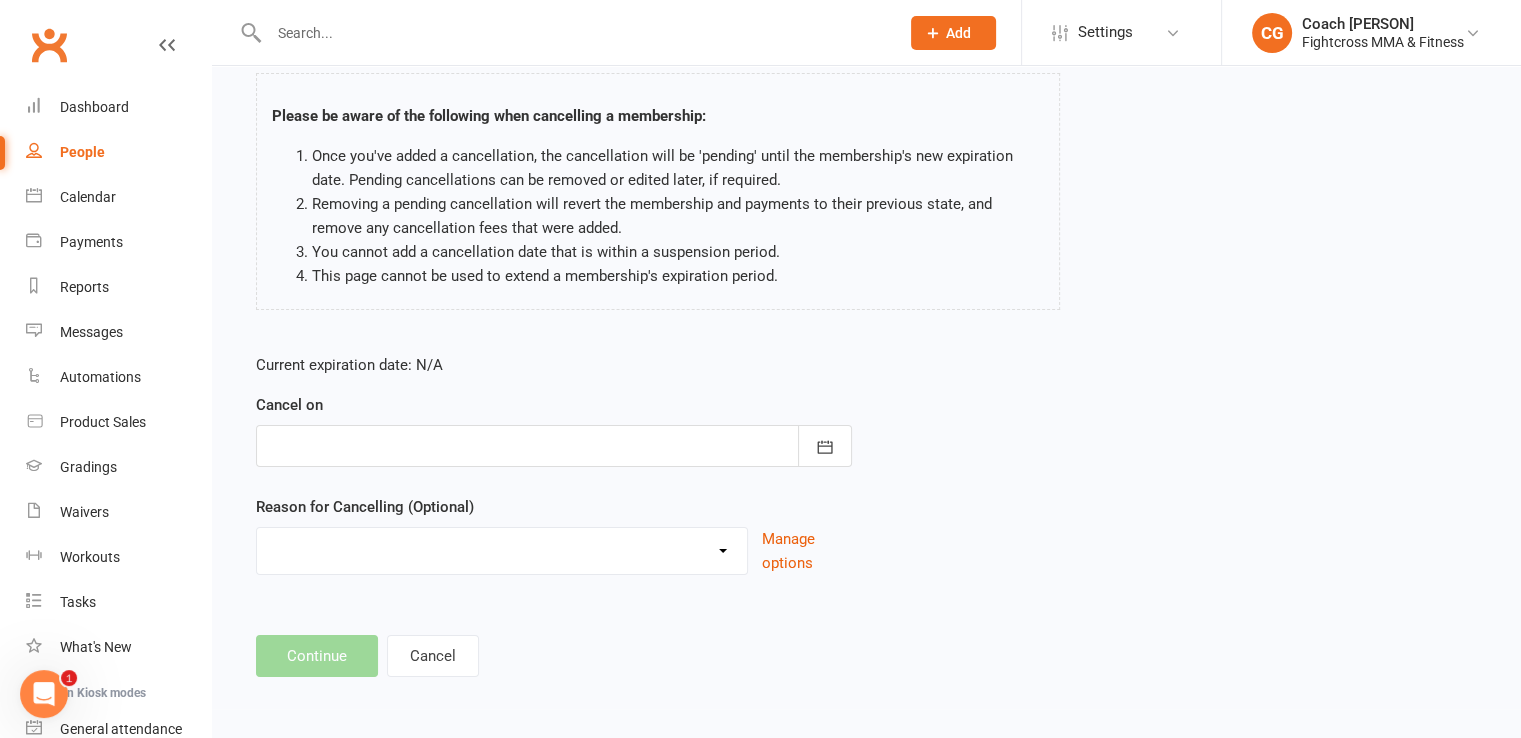 scroll, scrollTop: 0, scrollLeft: 0, axis: both 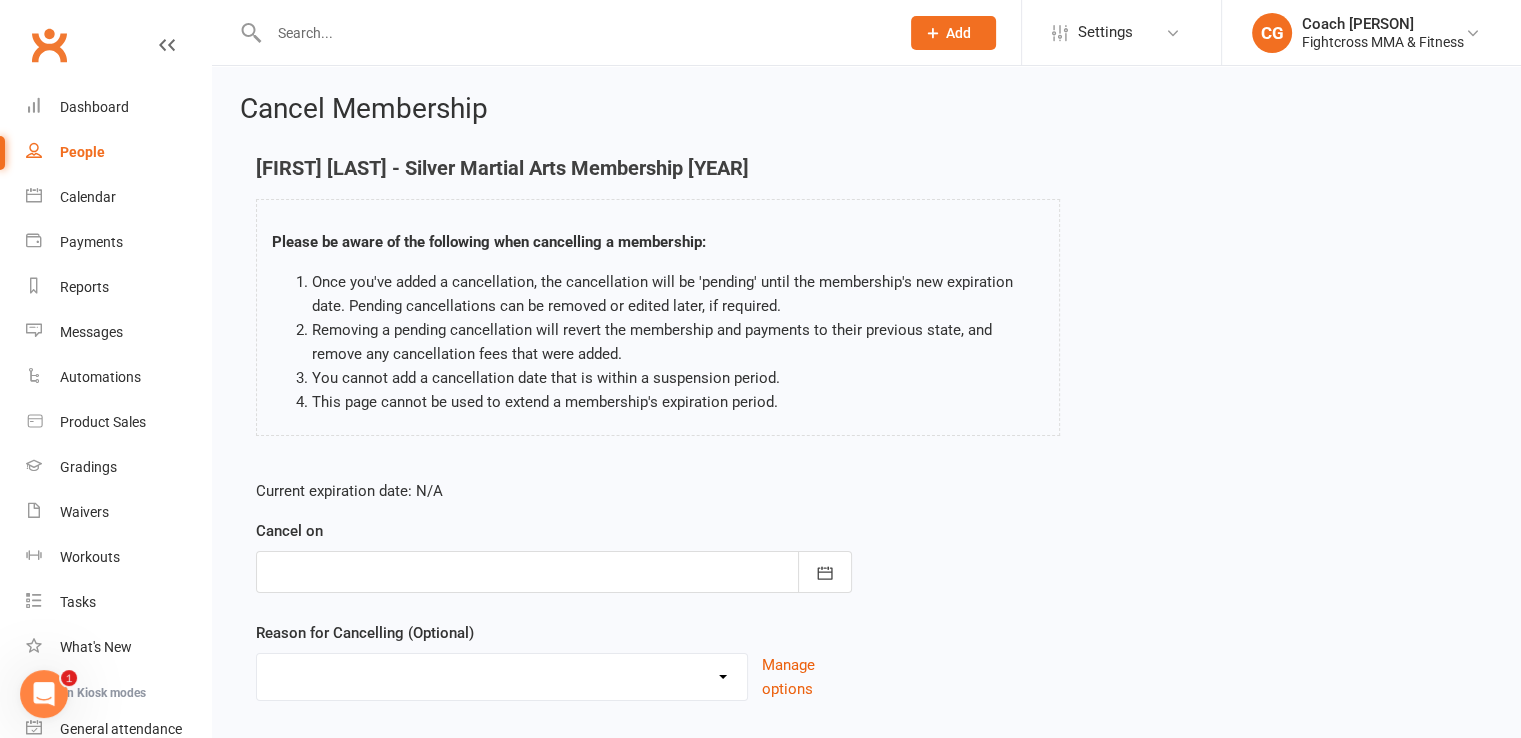 click at bounding box center (554, 572) 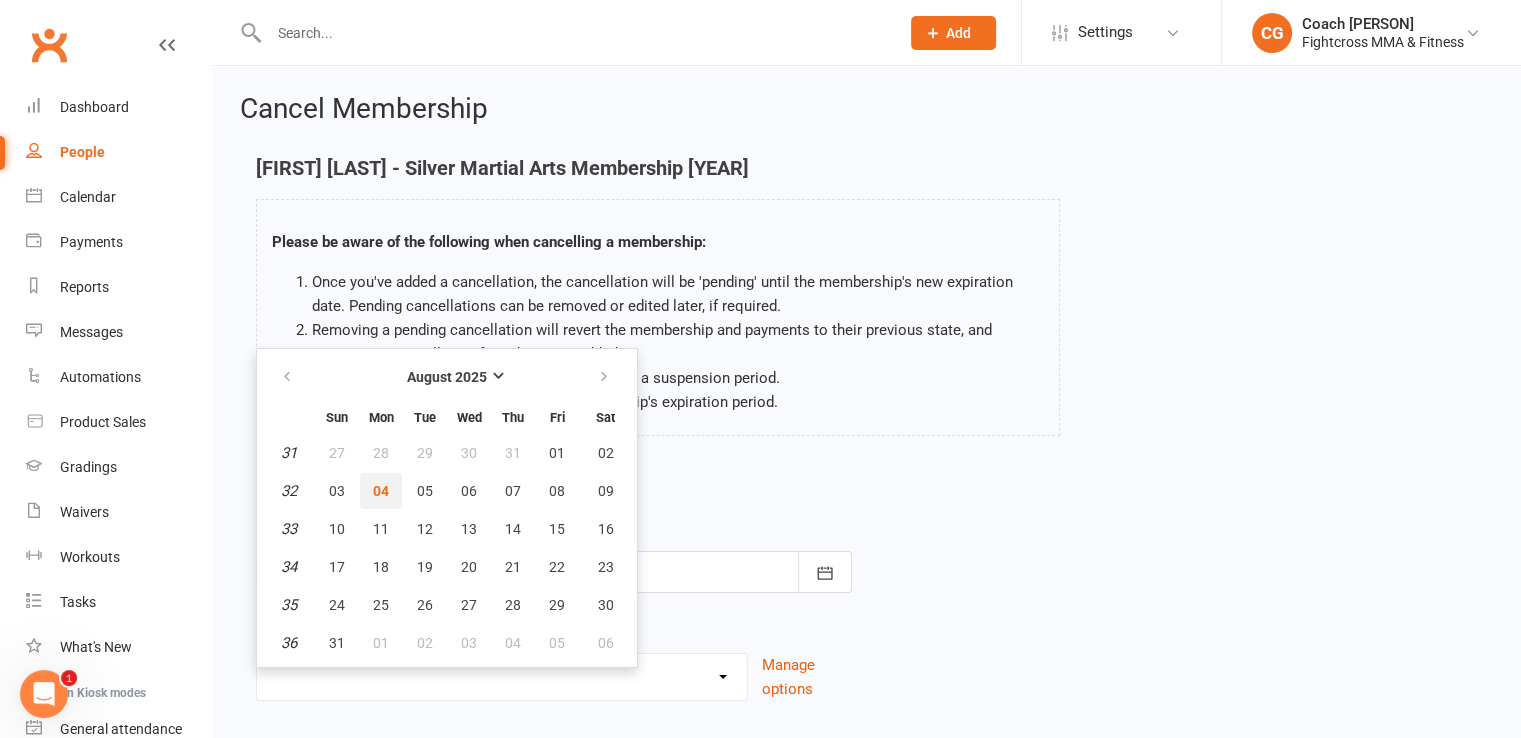 click on "04" at bounding box center (381, 491) 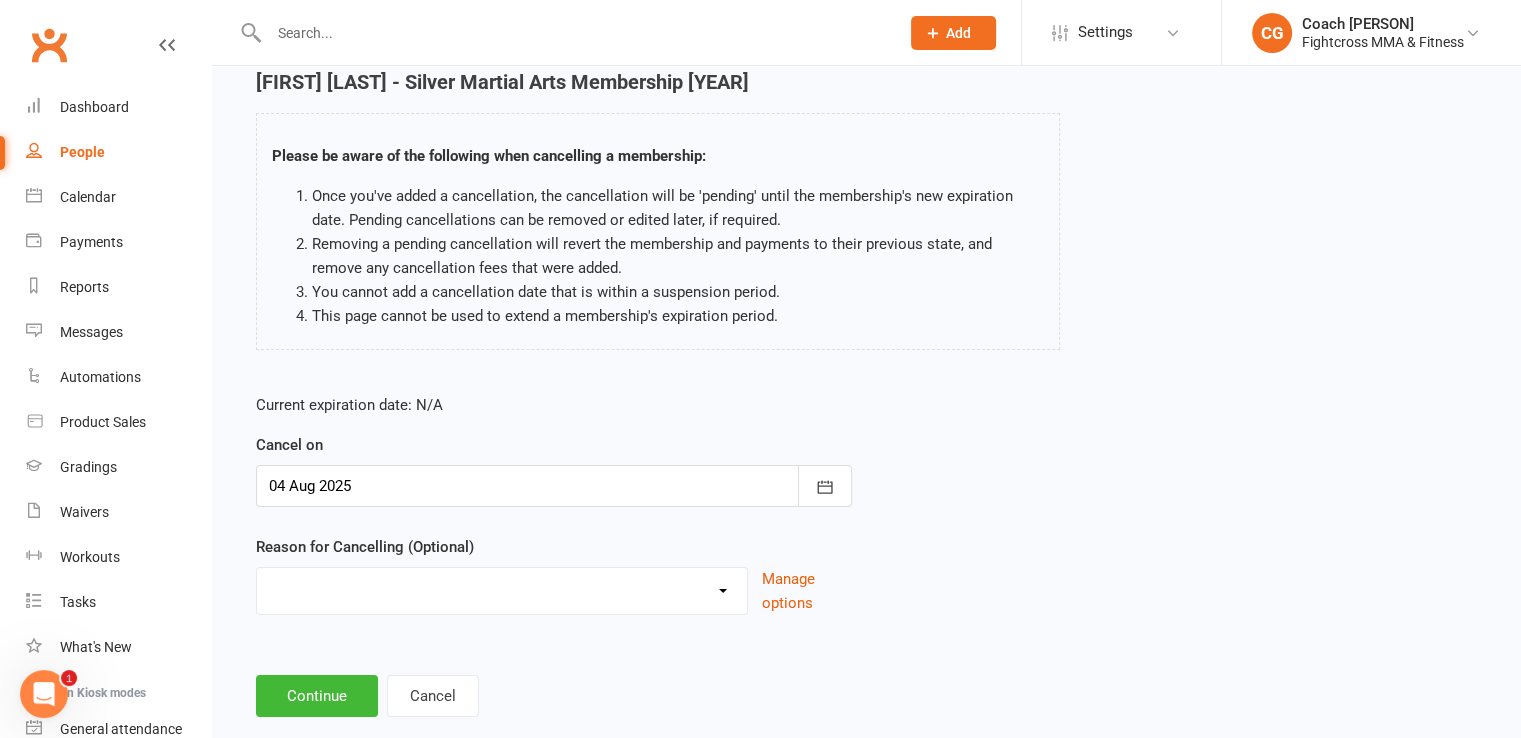 scroll, scrollTop: 124, scrollLeft: 0, axis: vertical 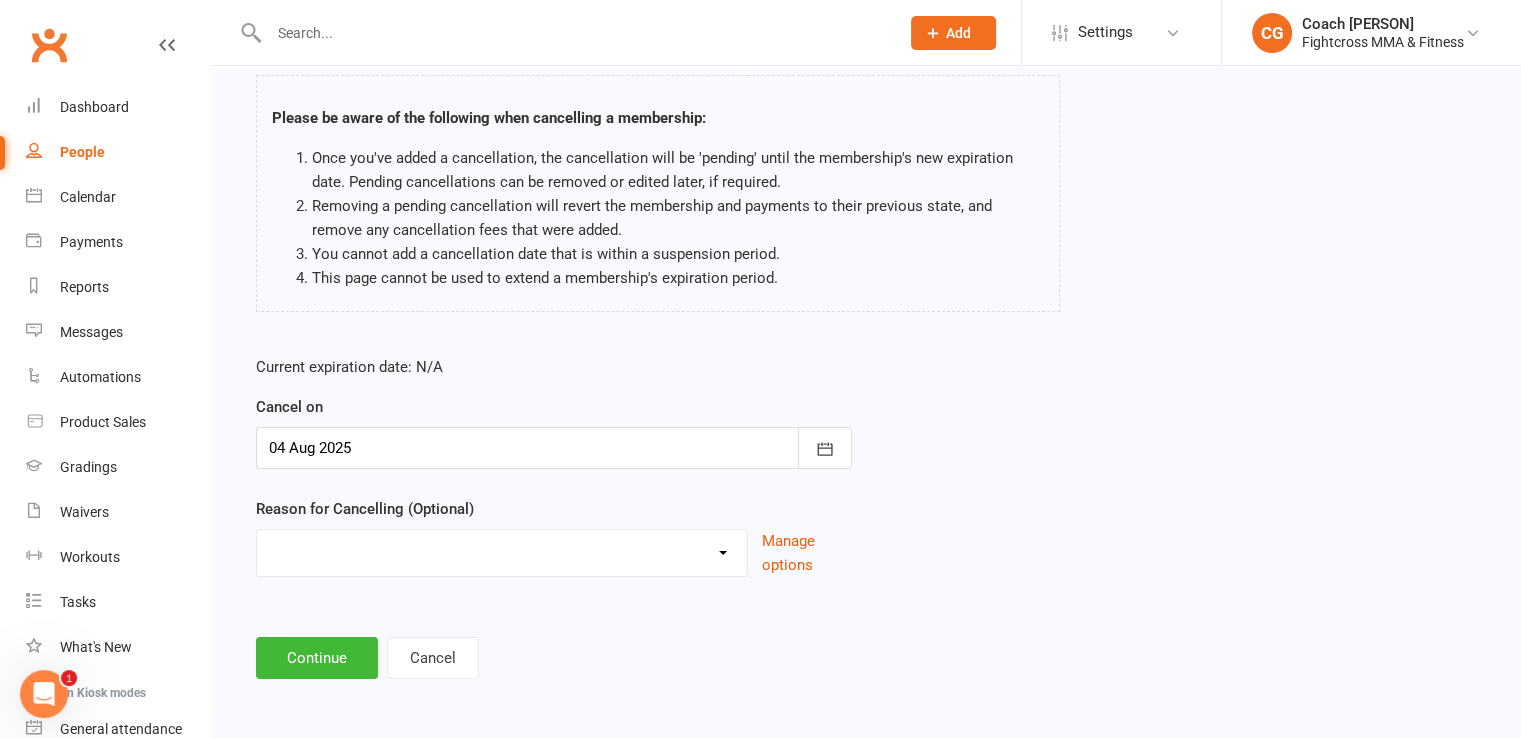 click on "Bought online trial and has now come in to activate Holiday Injury Other reason" at bounding box center (502, 550) 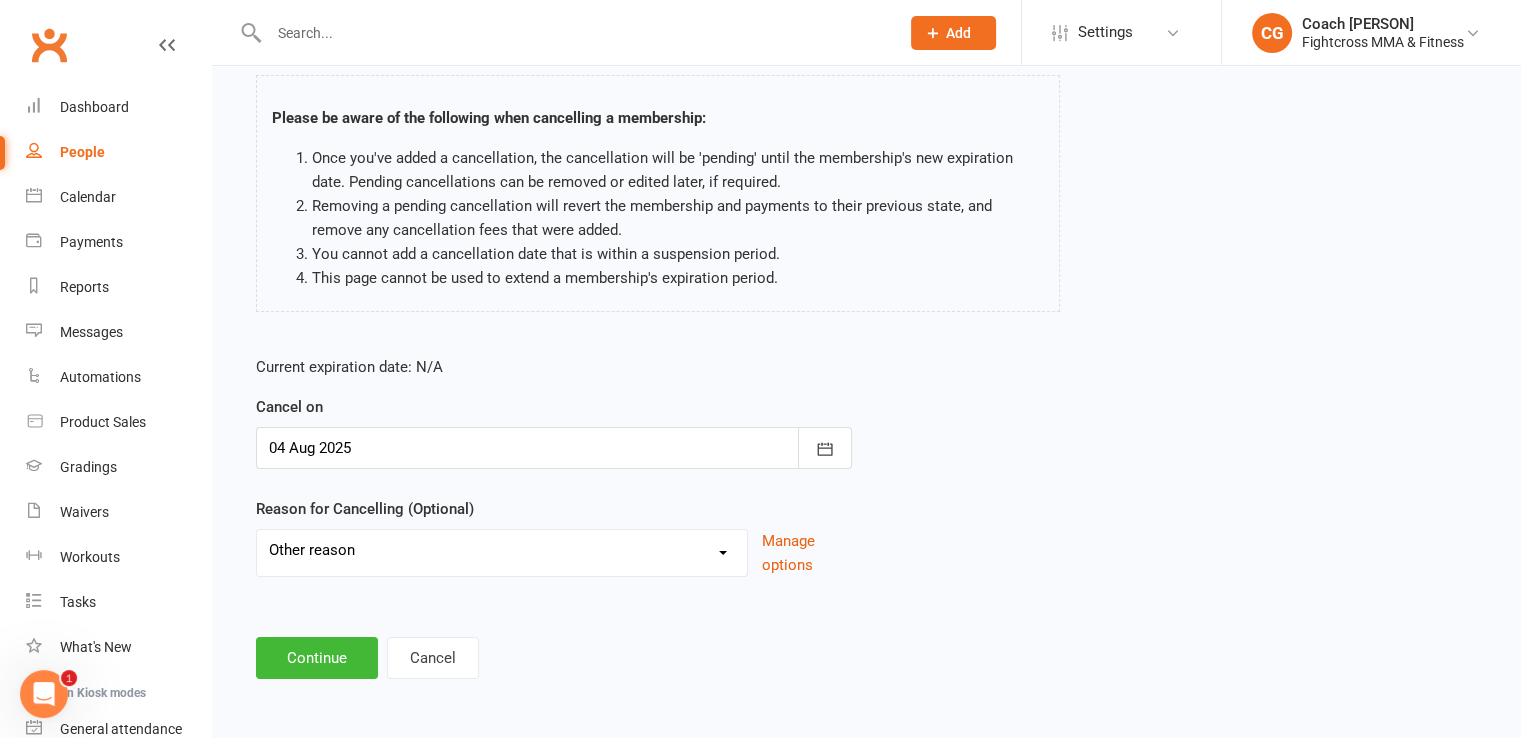click on "Bought online trial and has now come in to activate Holiday Injury Other reason" at bounding box center (502, 550) 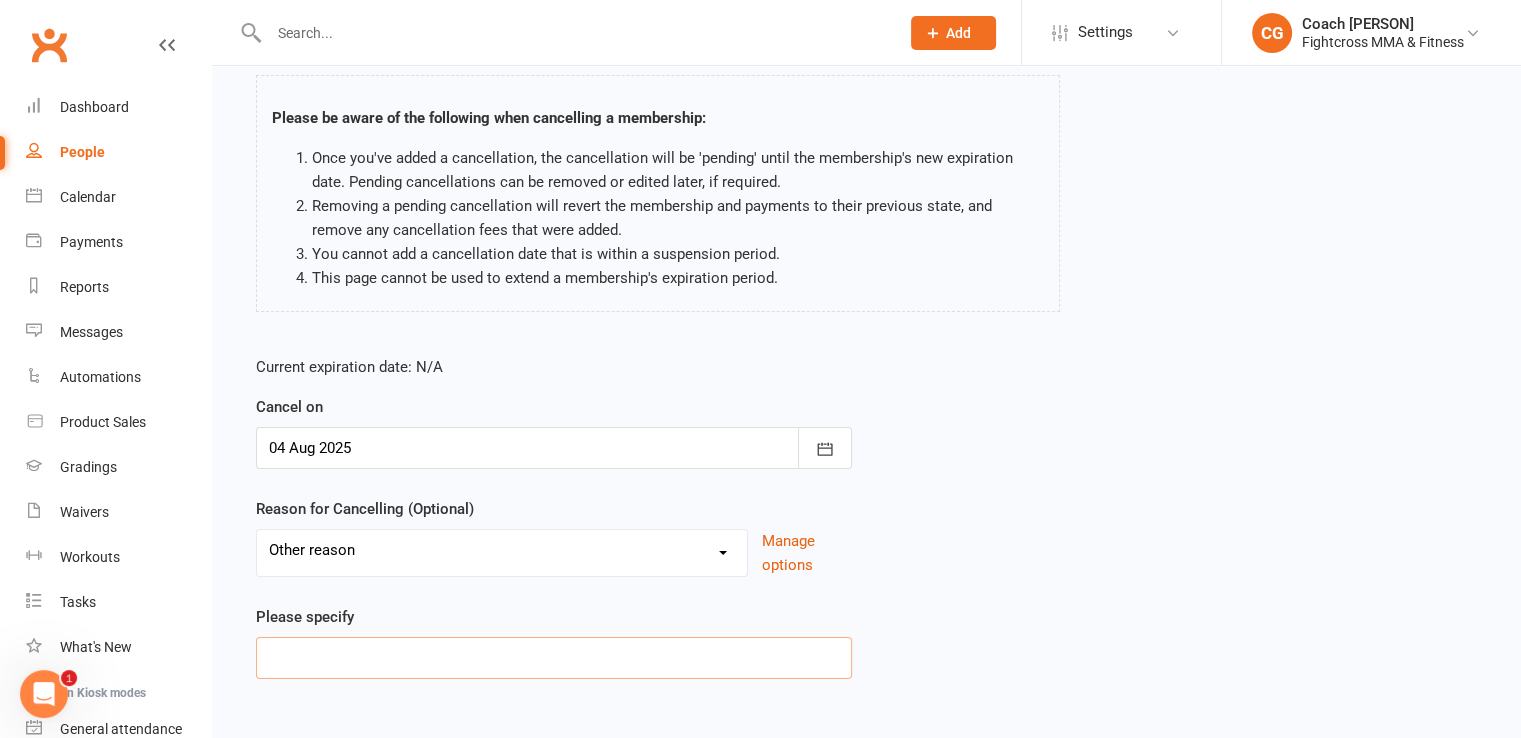 click at bounding box center (554, 658) 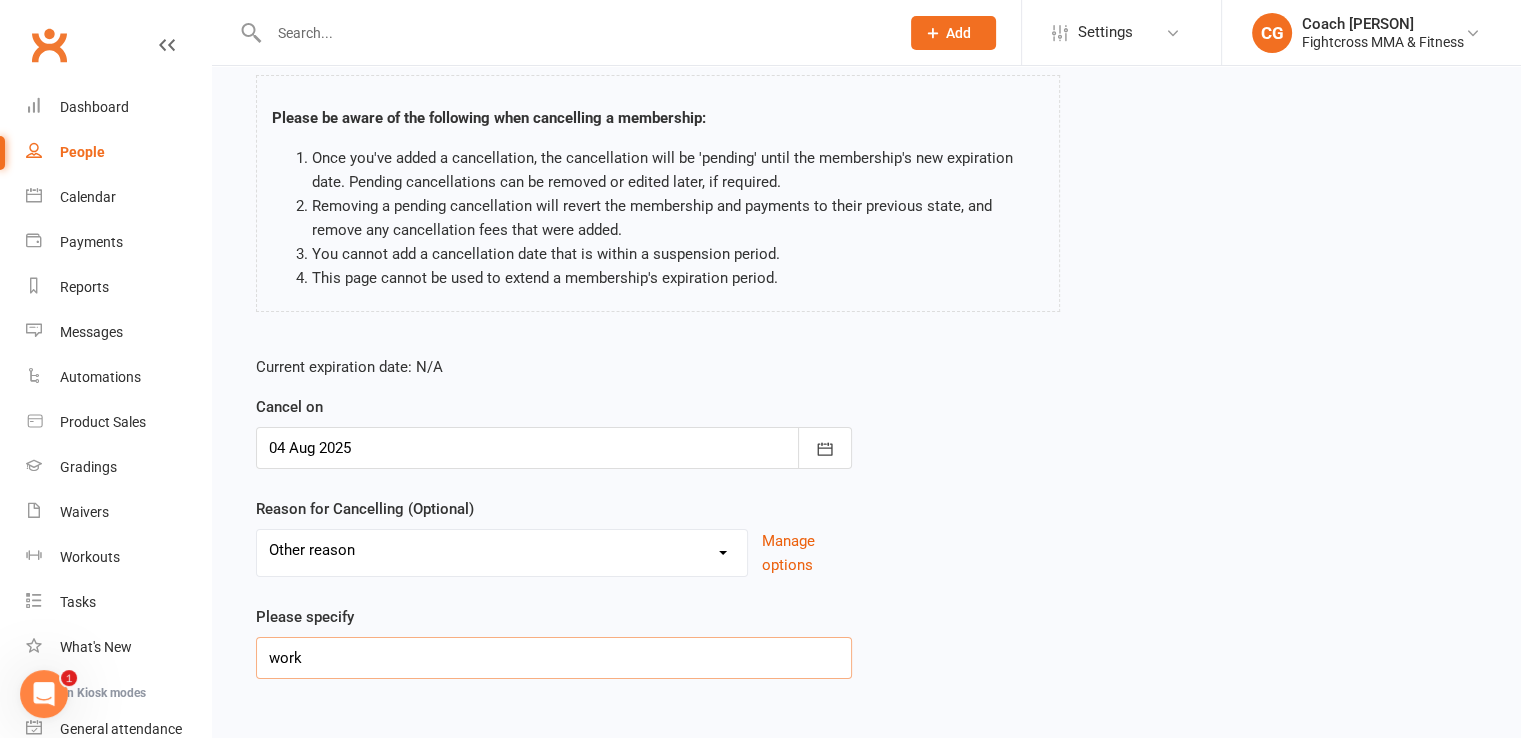 scroll, scrollTop: 226, scrollLeft: 0, axis: vertical 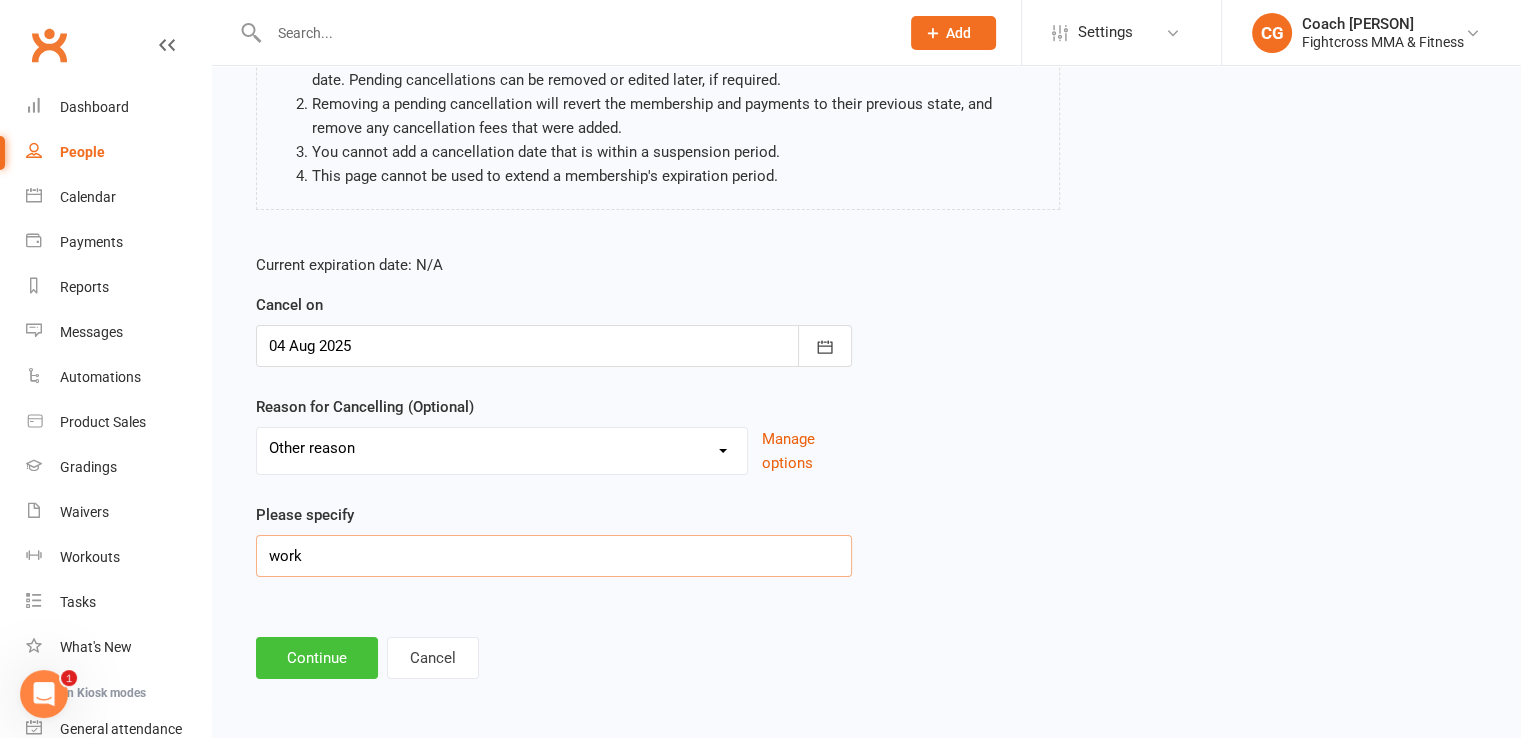 type on "work" 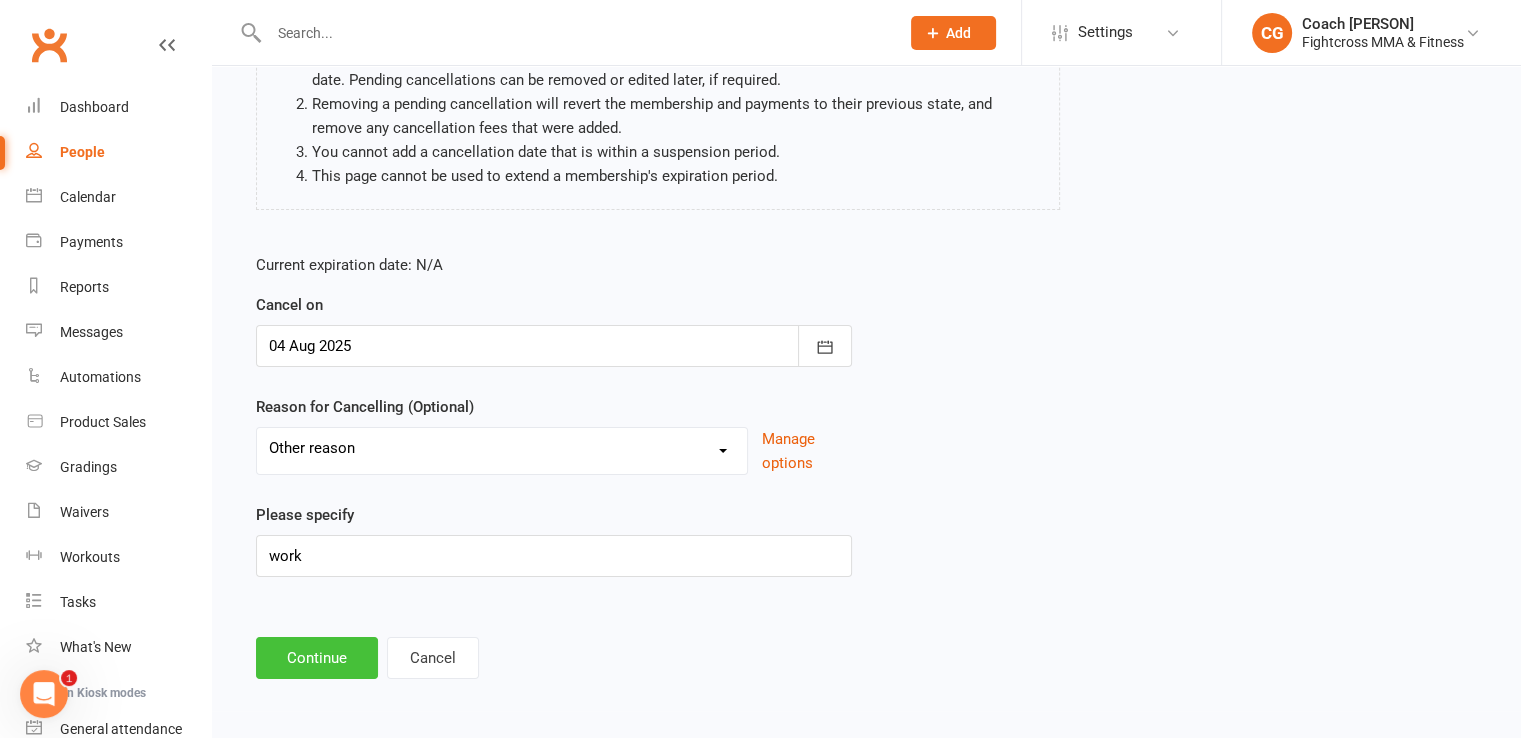 click on "Continue" at bounding box center (317, 658) 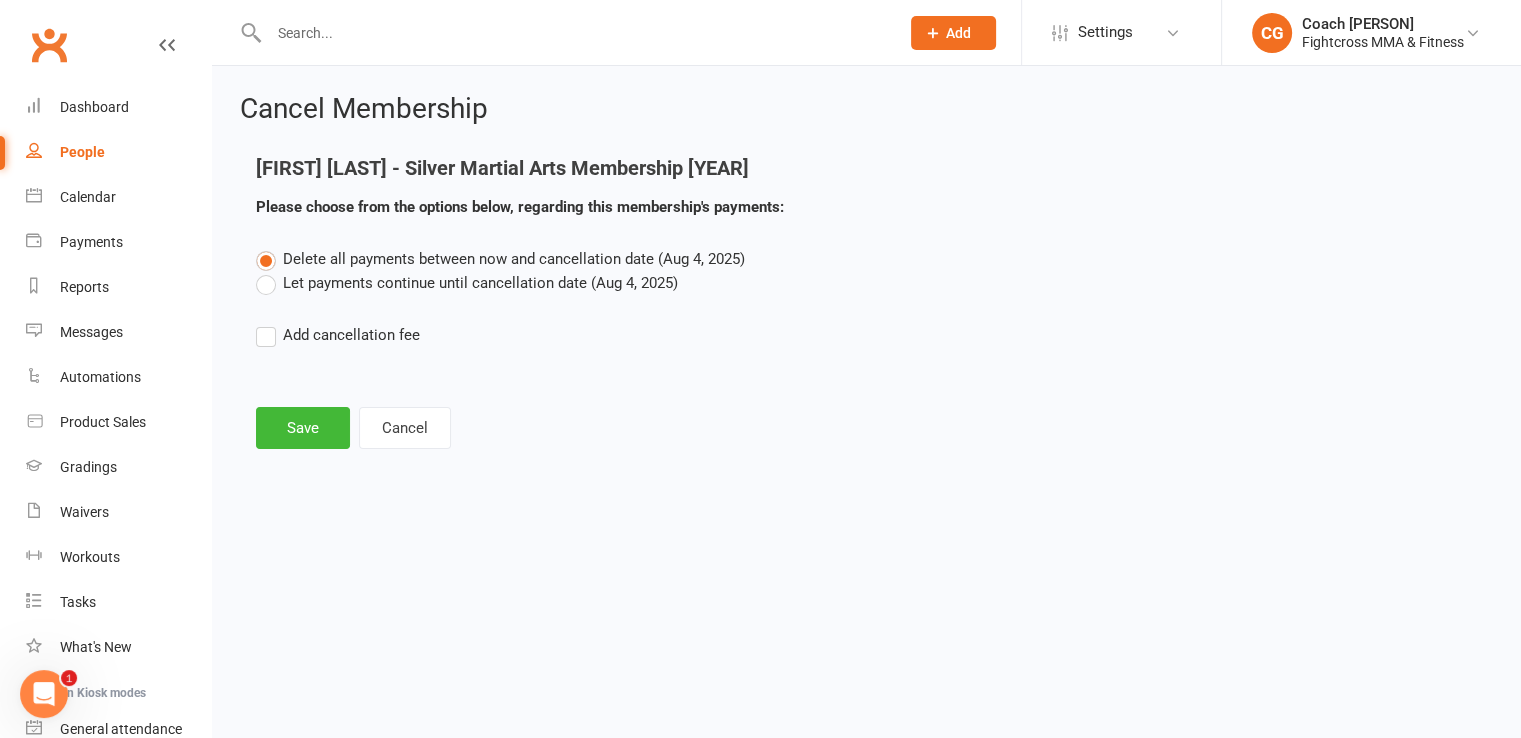 scroll, scrollTop: 0, scrollLeft: 0, axis: both 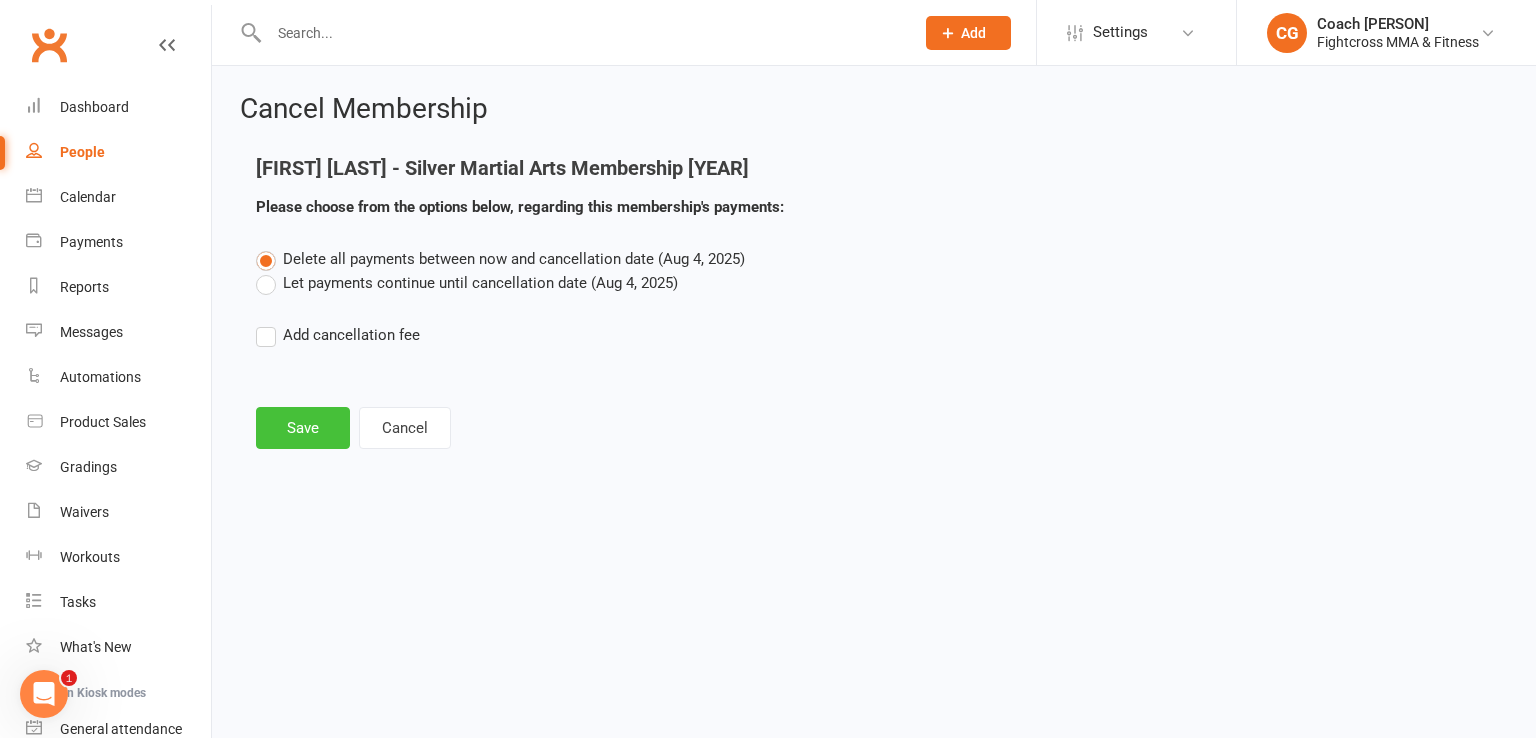 click on "Save" at bounding box center (303, 428) 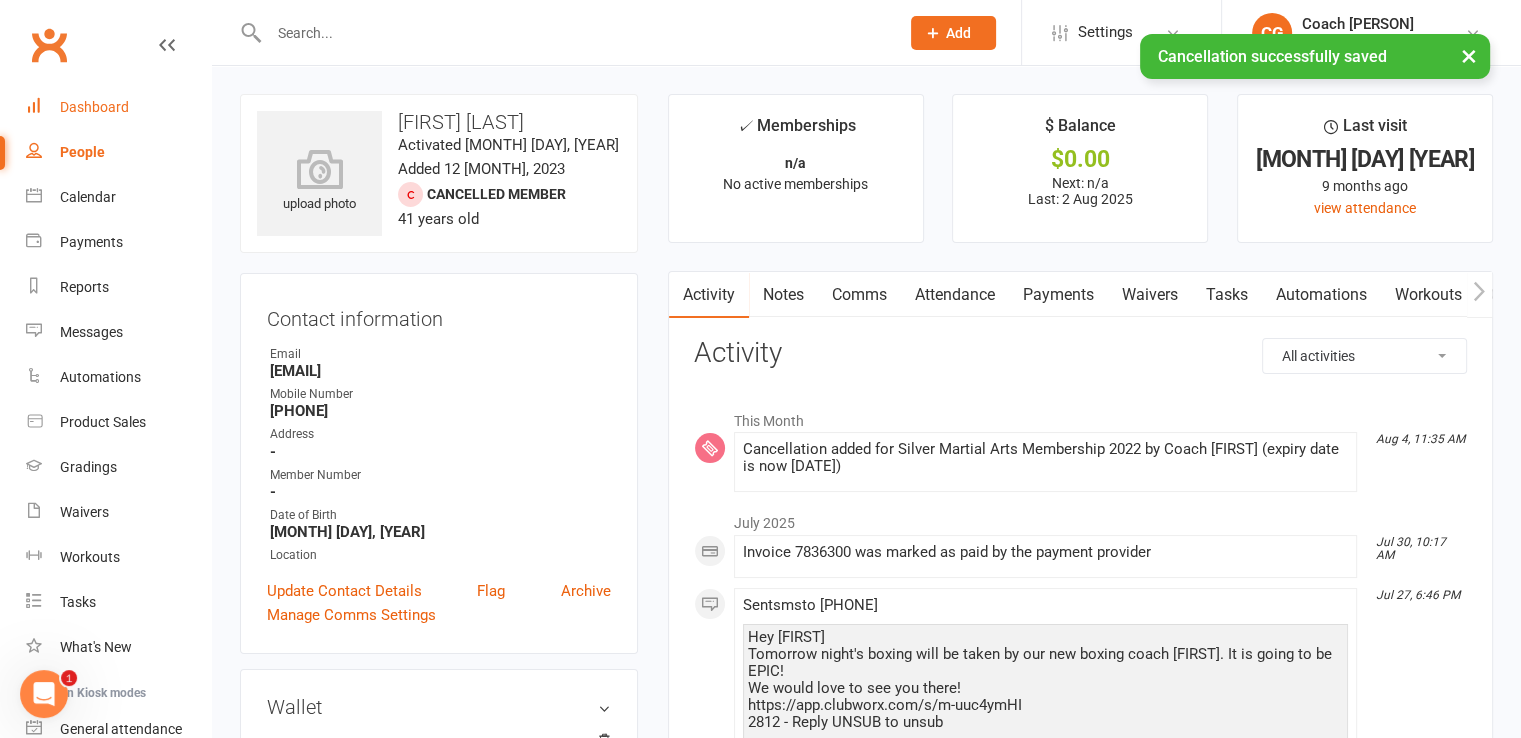 click on "Dashboard" at bounding box center (94, 107) 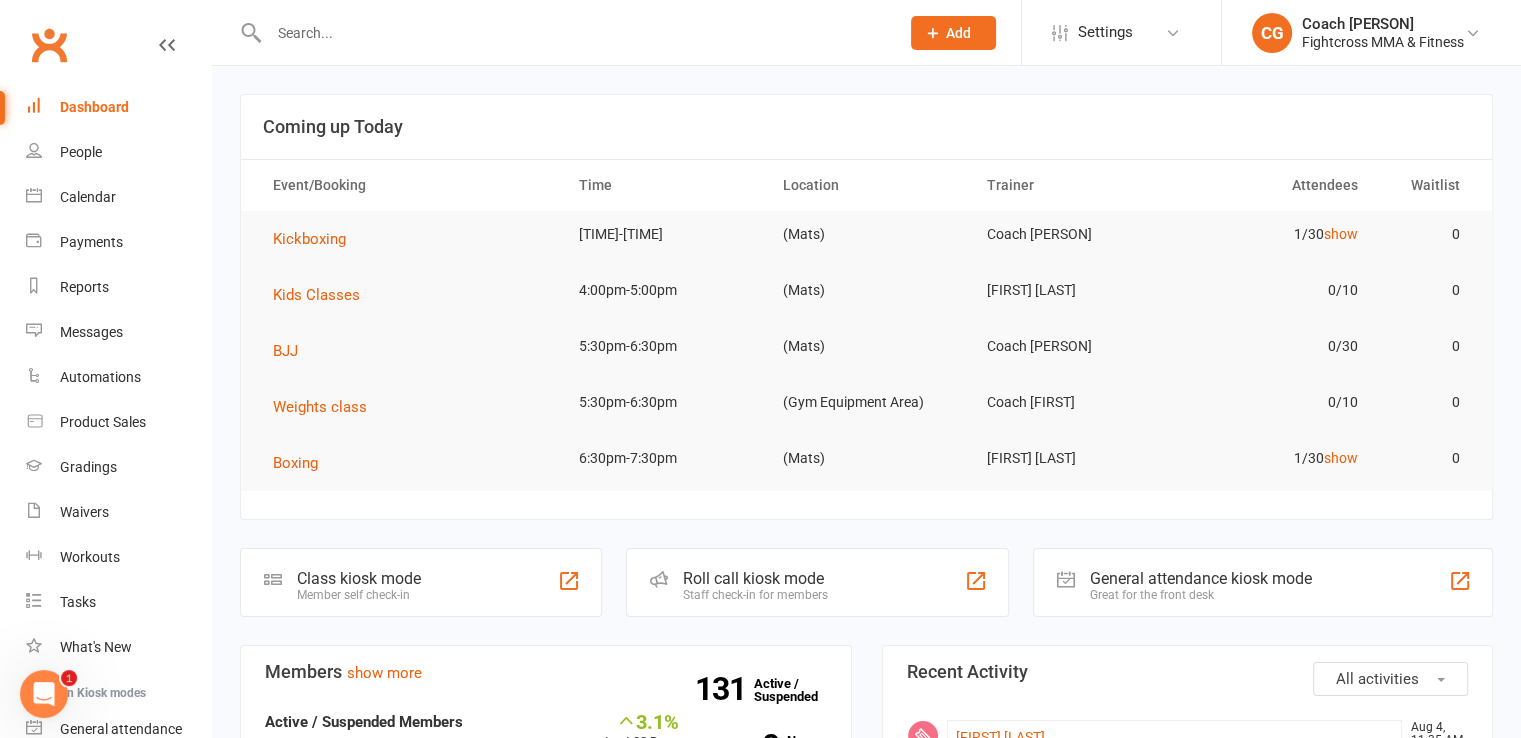 scroll, scrollTop: 500, scrollLeft: 0, axis: vertical 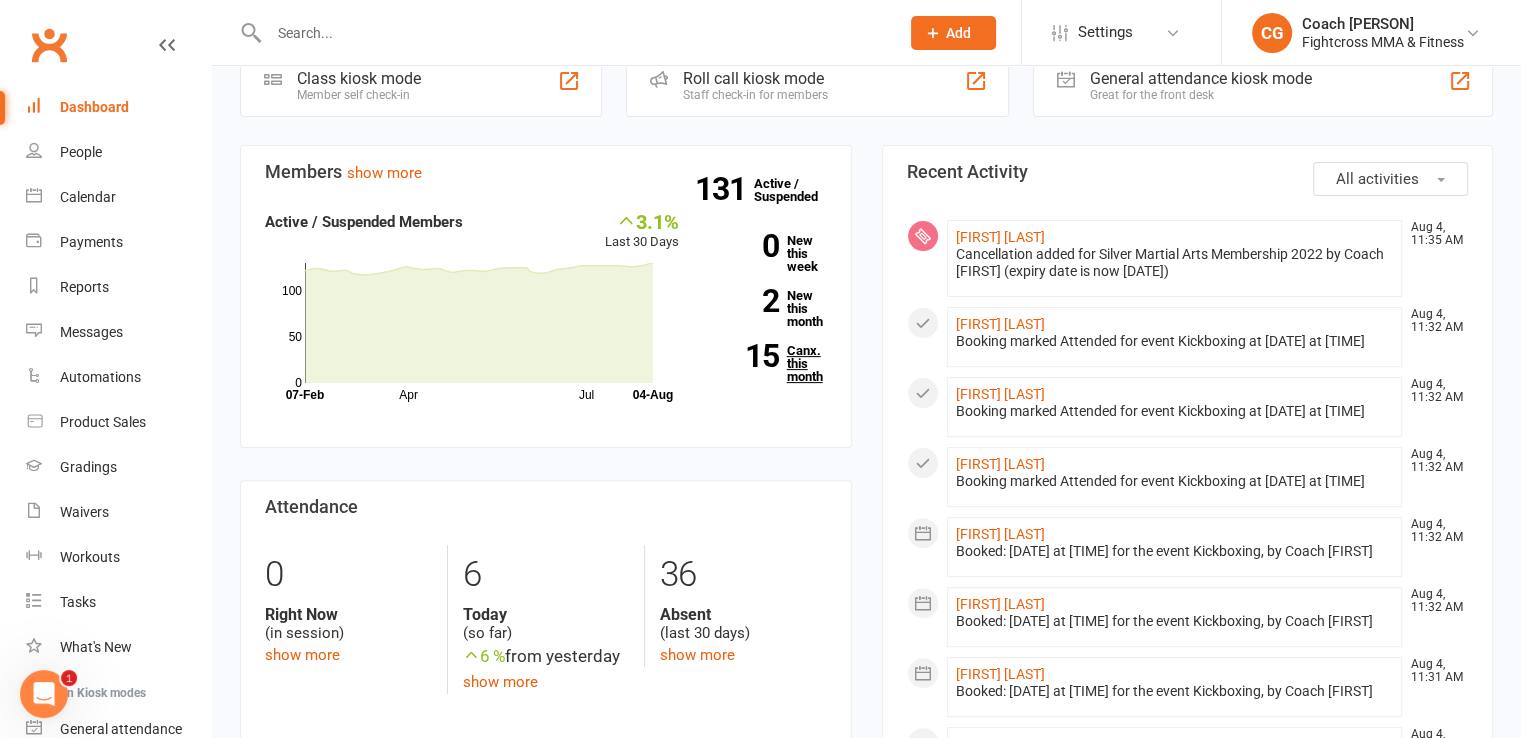 click on "[NUMBER] Canx. this month" at bounding box center (768, 363) 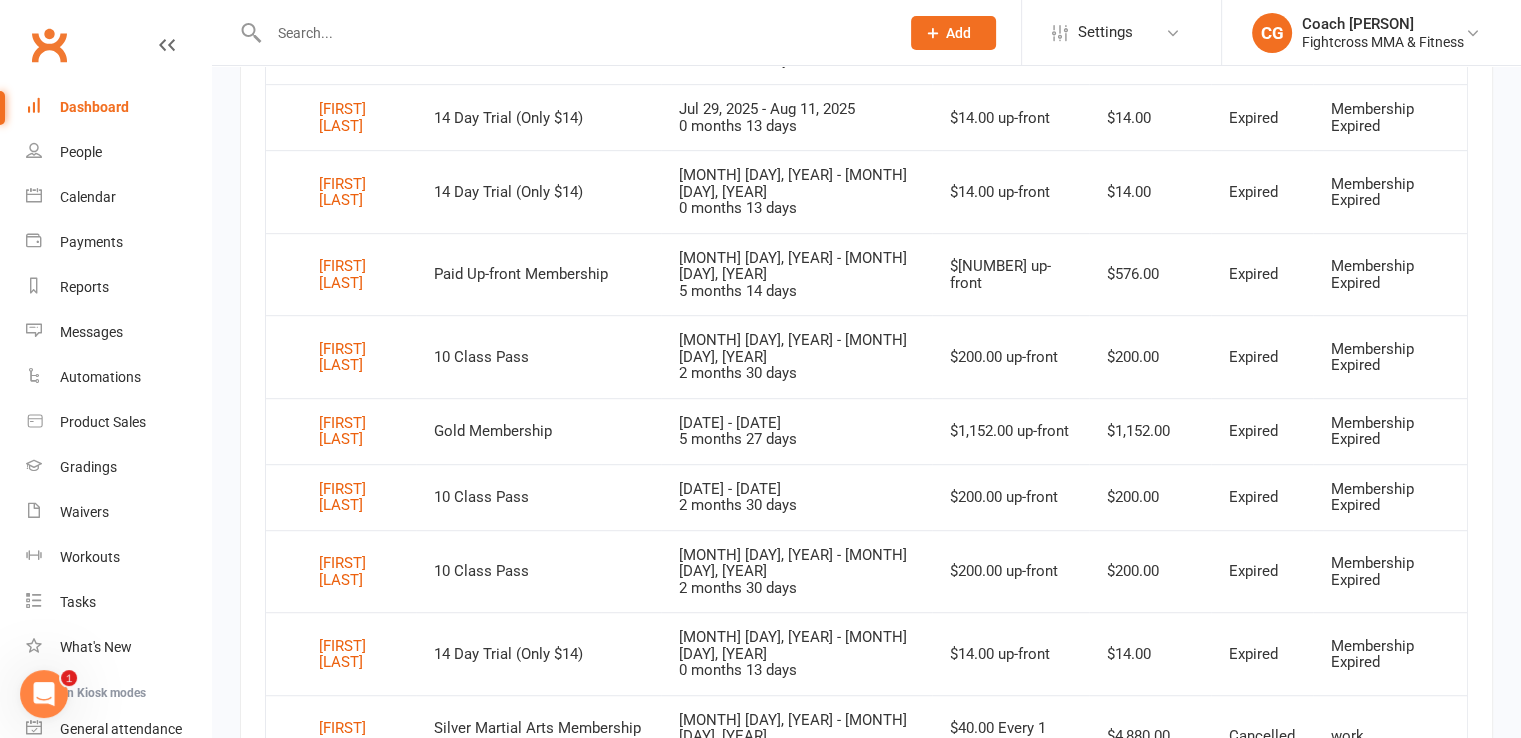scroll, scrollTop: 546, scrollLeft: 0, axis: vertical 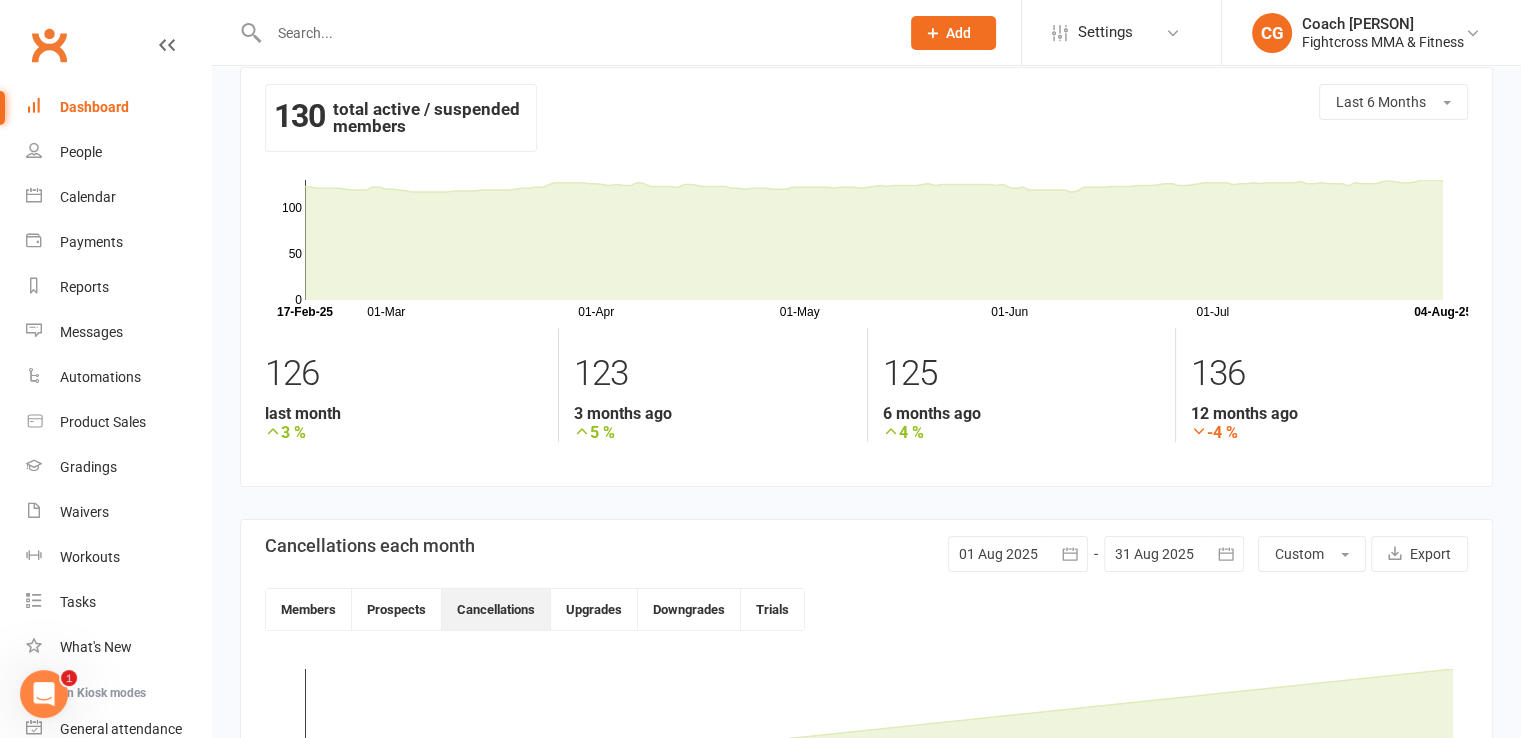 click on "Dashboard" at bounding box center (94, 107) 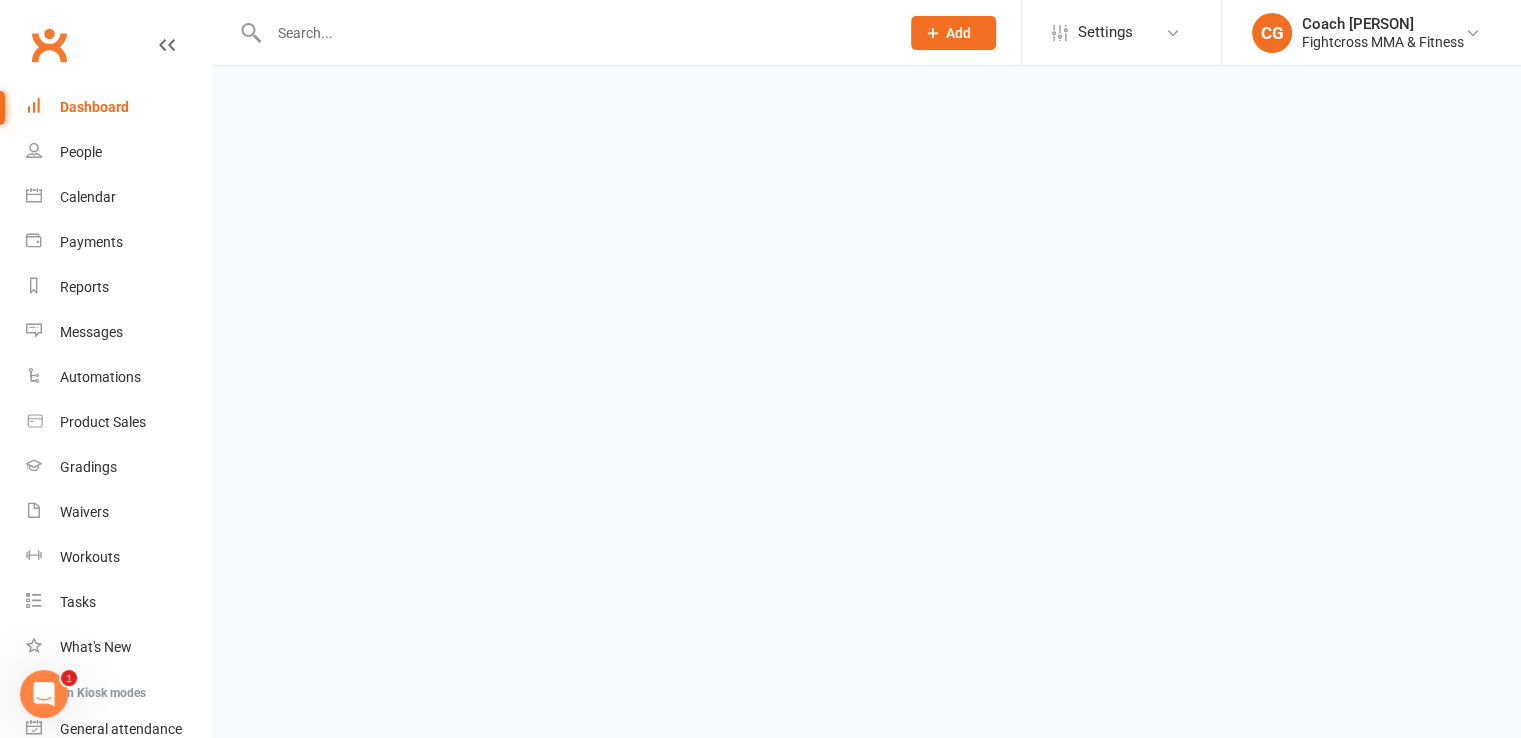 scroll, scrollTop: 0, scrollLeft: 0, axis: both 